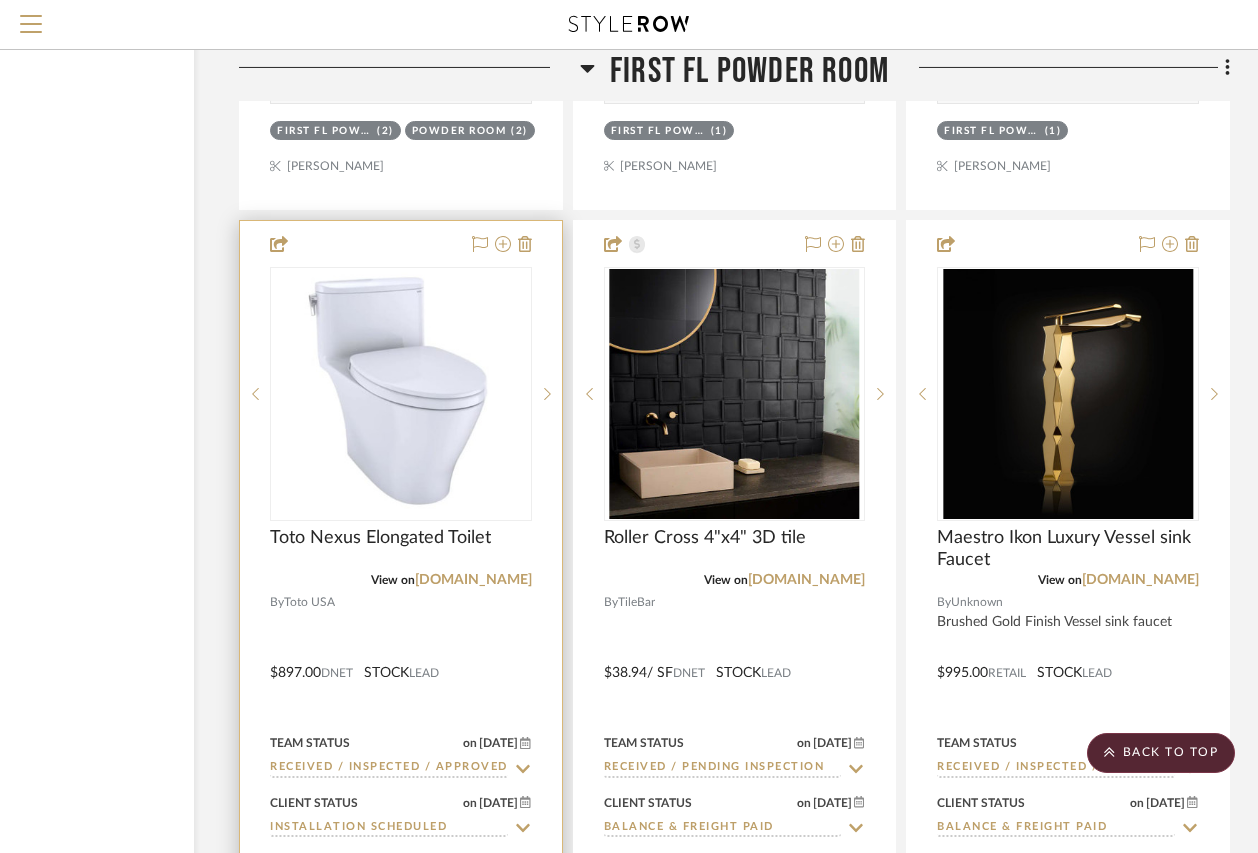 scroll, scrollTop: 4200, scrollLeft: 182, axis: both 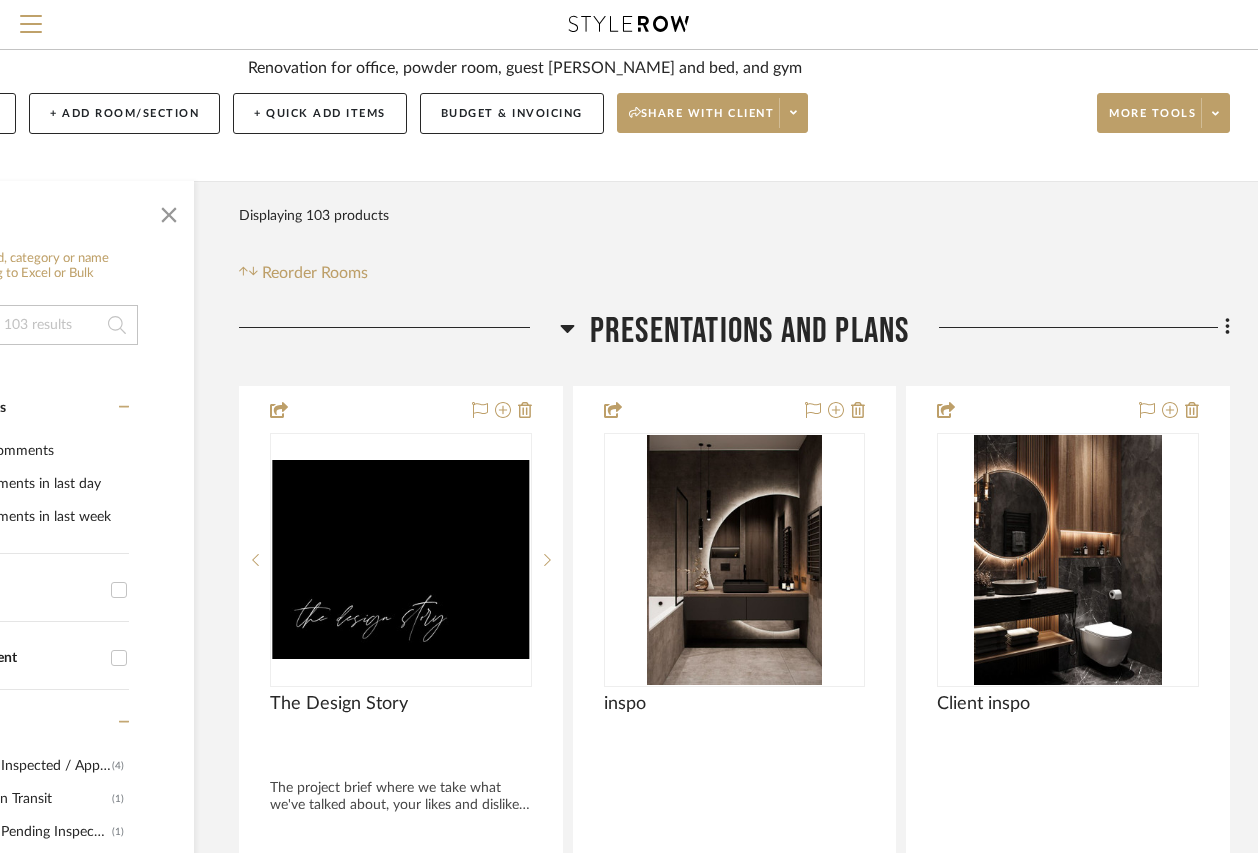 click on "Filter by keyword, category or name prior to exporting to Excel or Bulk Actions Team Comments All Team Comments Team Comments in last day Team Comments in last week Flagged Shared with Client Team Status Received / Inspected / Approved  (4)  Shipped / In Transit  (1)  Received / Pending Inspection  (1)  Client Status Balance & Freight Paid  (3)  Deposit Received  (2)  Presented, Approved  (1)  Presented, Rejected  (1)  Installation Scheduled  (1)  See More + Vendor Statuses Vendor Installed / Delivered  (1)  Payment Paid in Full w/ Freight  (1)  Client Feedback Liked  (1)  No Feedback  (51)  Client Comments All Client Comments Client Comments in last day Client Comments in last week Added To PO Category  Beds    (2)   Seating   (2)   Storage   (2)   Tables   (2)   Bath   (16)   Lighting   (14)   Tile & Stone   (10)   Architectural Elements   (7)   Hardware   (6)   Plumbing   (5)   Art   (4)   Rugs   (4)   Home Gym Equipment   (3)   Mirrors   (3)   Closets   (1)   Wallcoverings   (1)  Brand Alora  (2)   (1)" 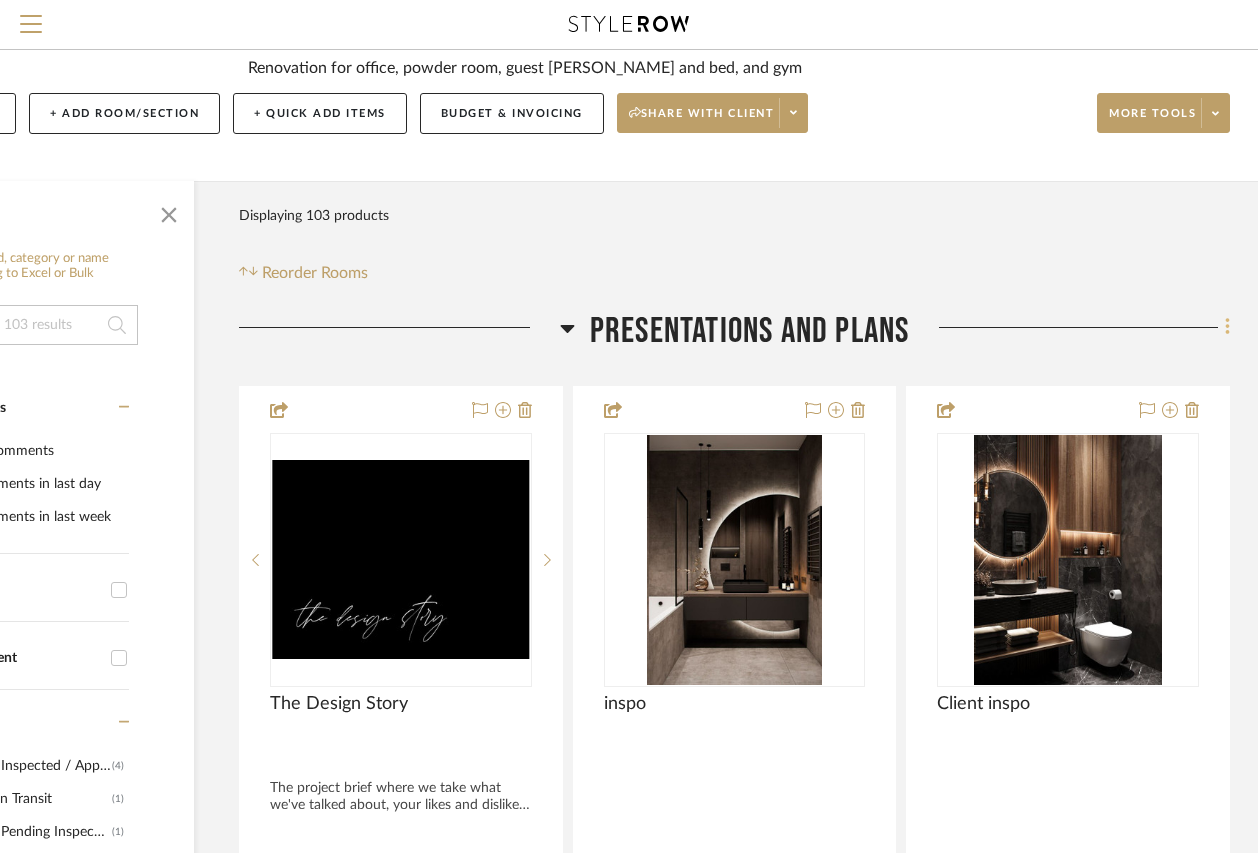 click 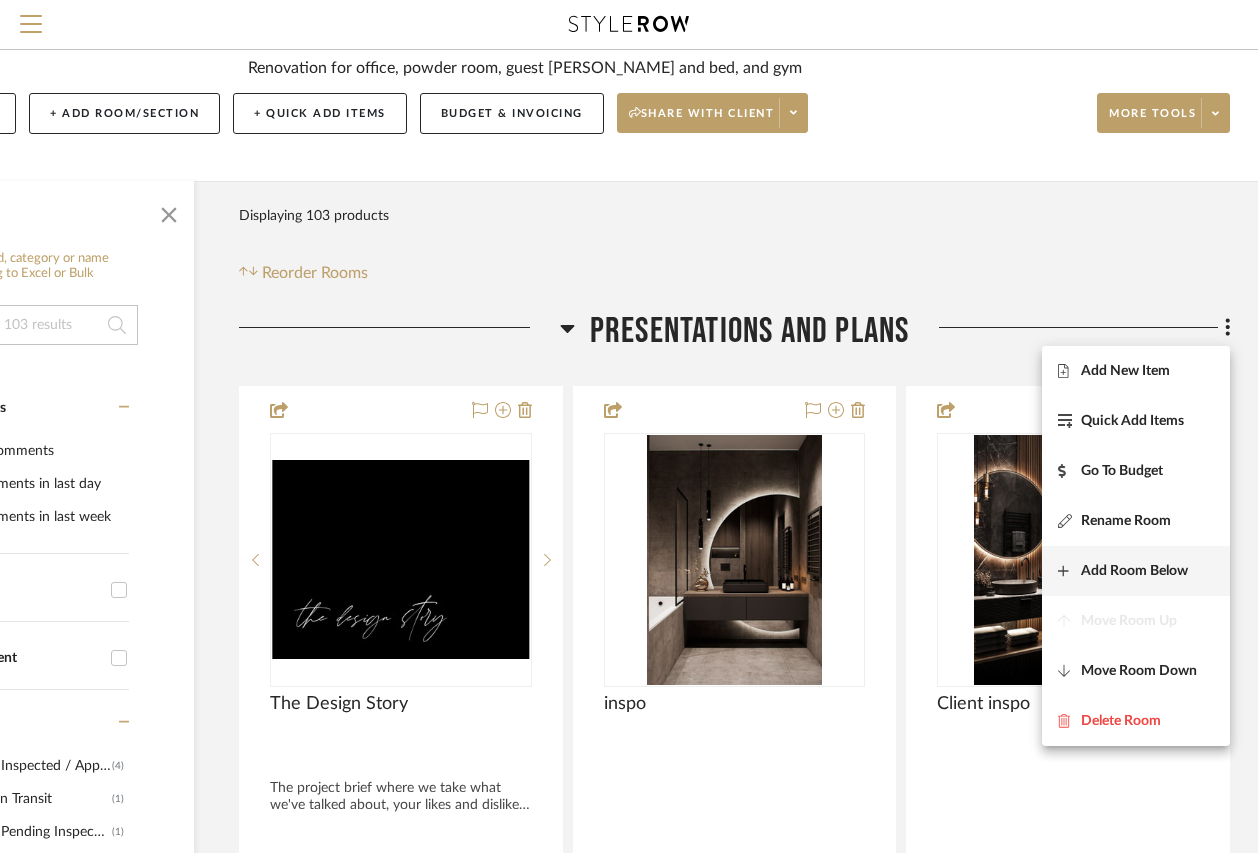 click on "Add Room Below" at bounding box center (1134, 570) 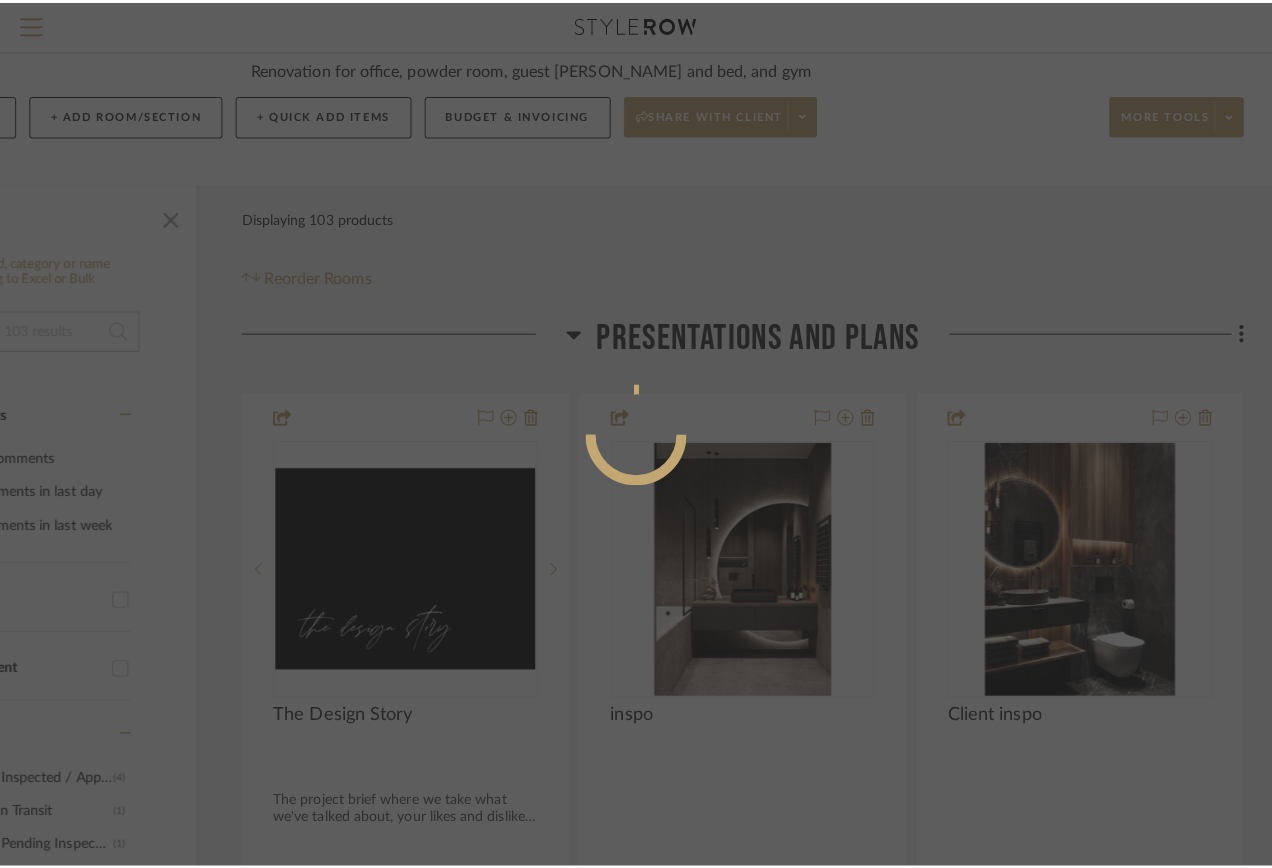 scroll, scrollTop: 0, scrollLeft: 0, axis: both 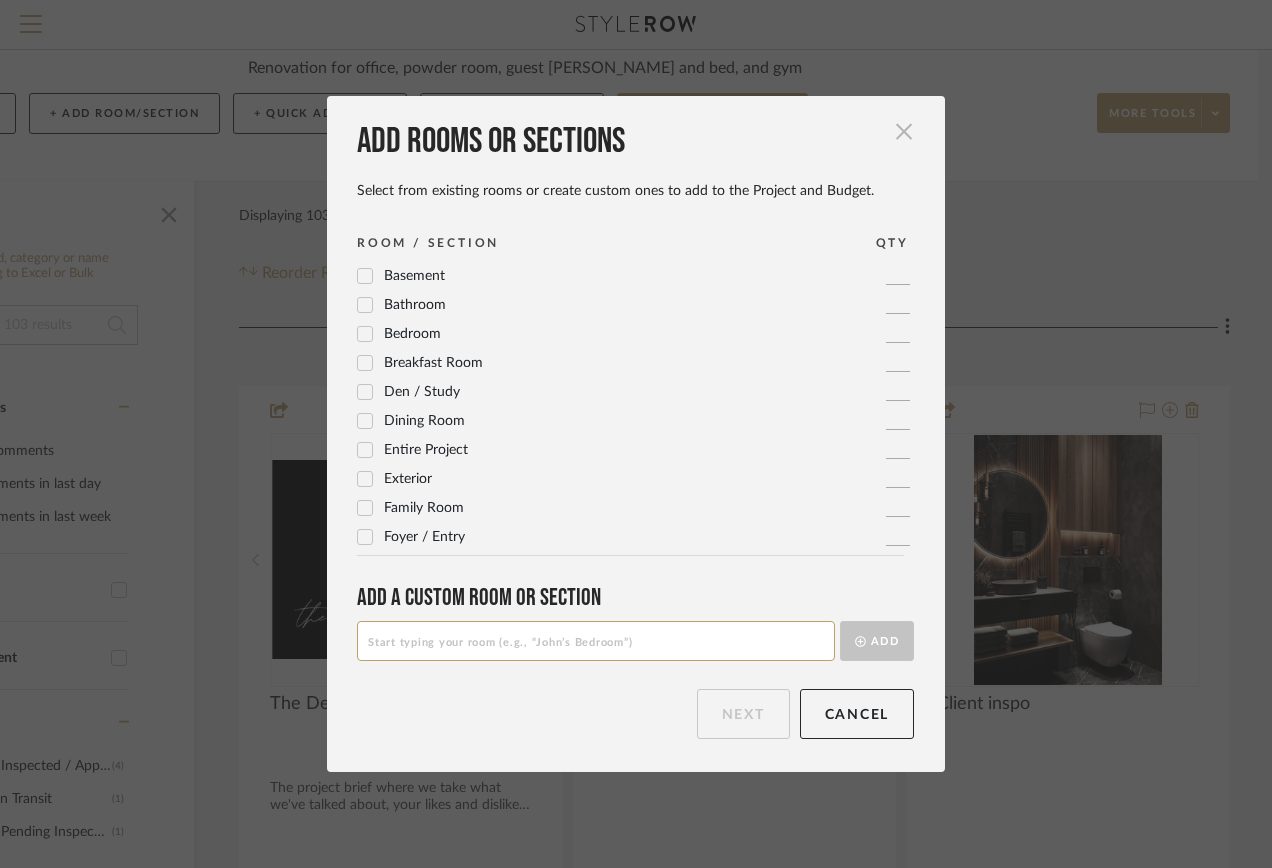 click at bounding box center (904, 132) 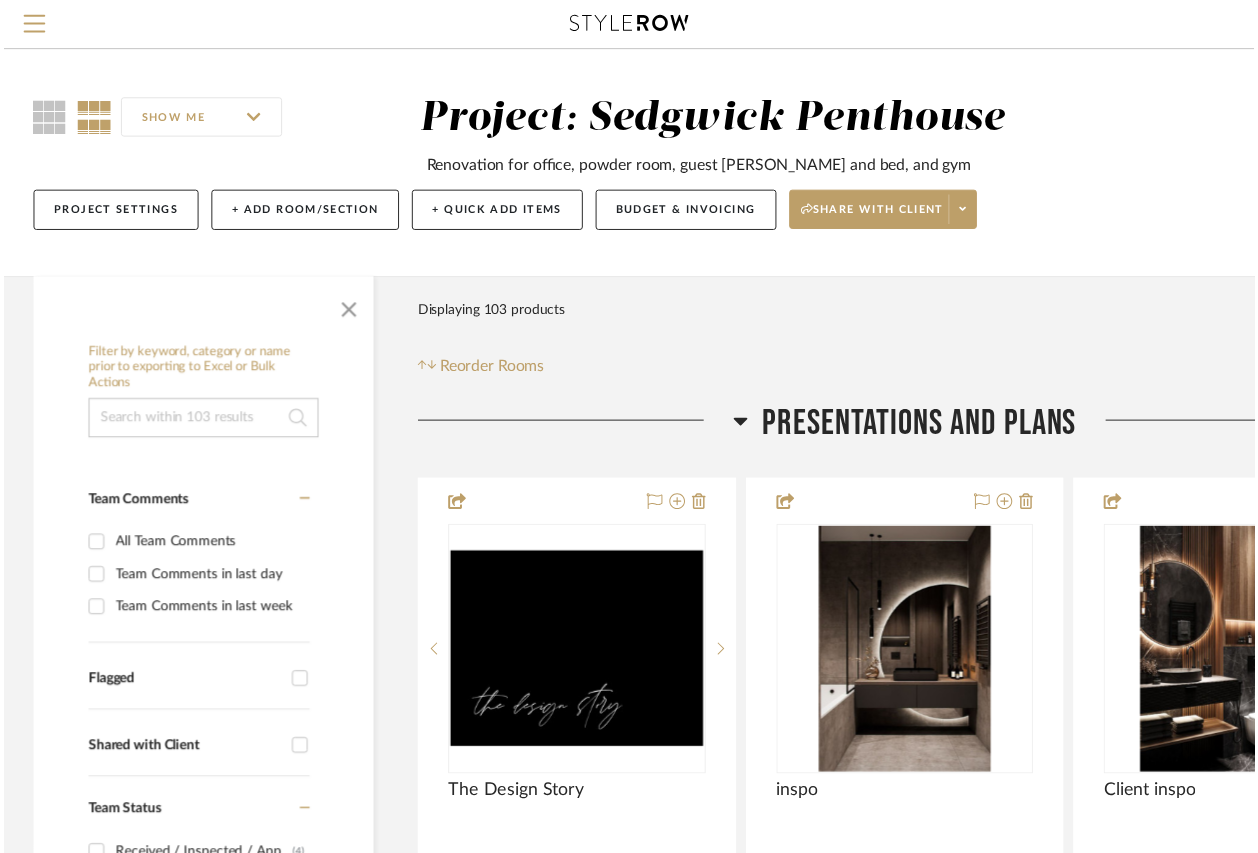 scroll, scrollTop: 100, scrollLeft: 182, axis: both 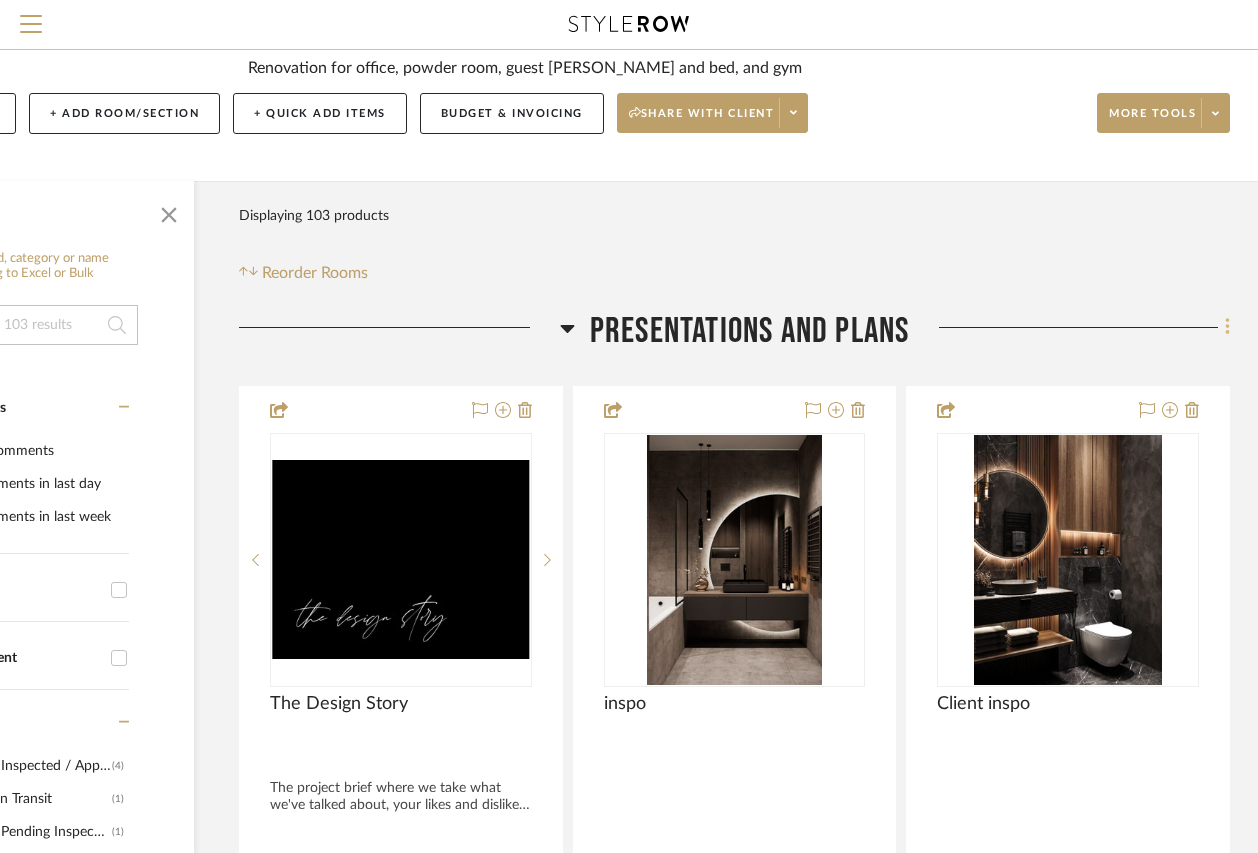 click 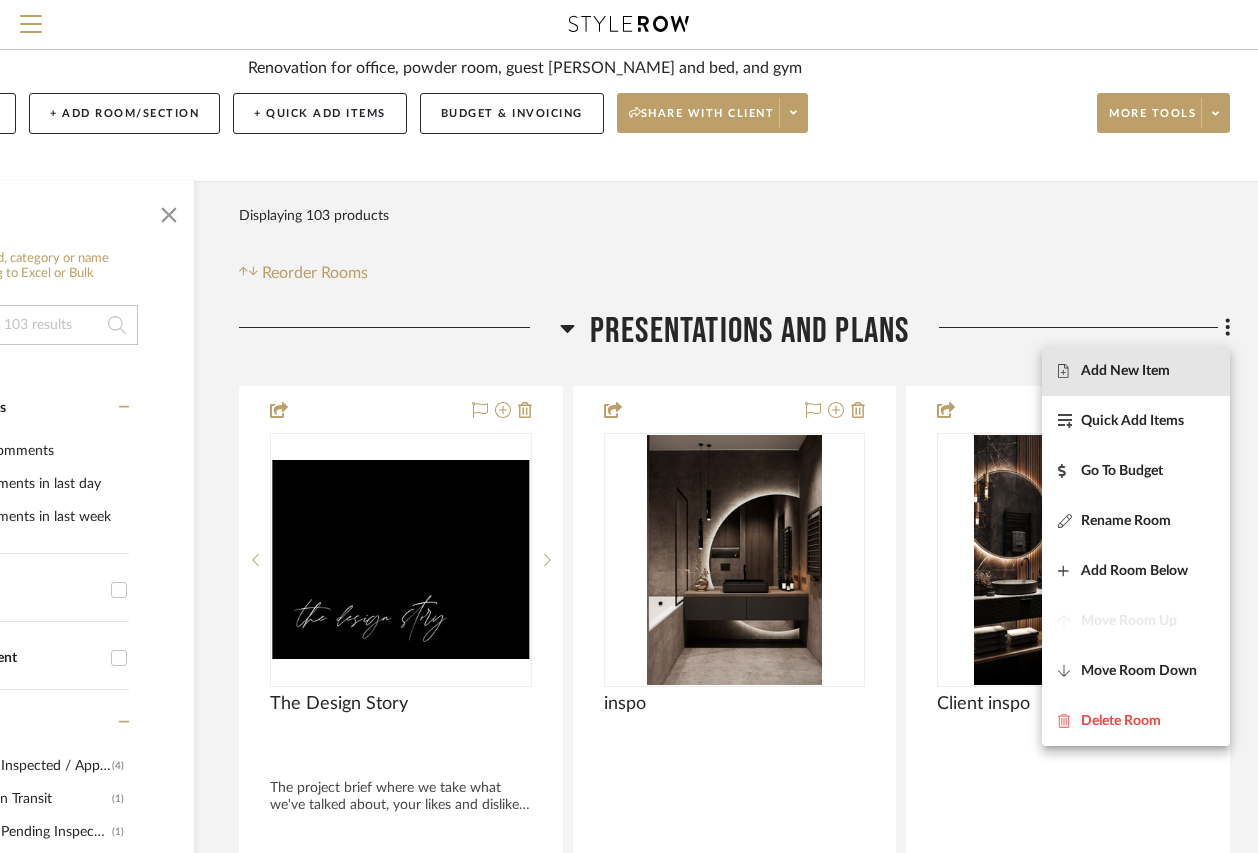 click on "Add New Item" at bounding box center [1136, 370] 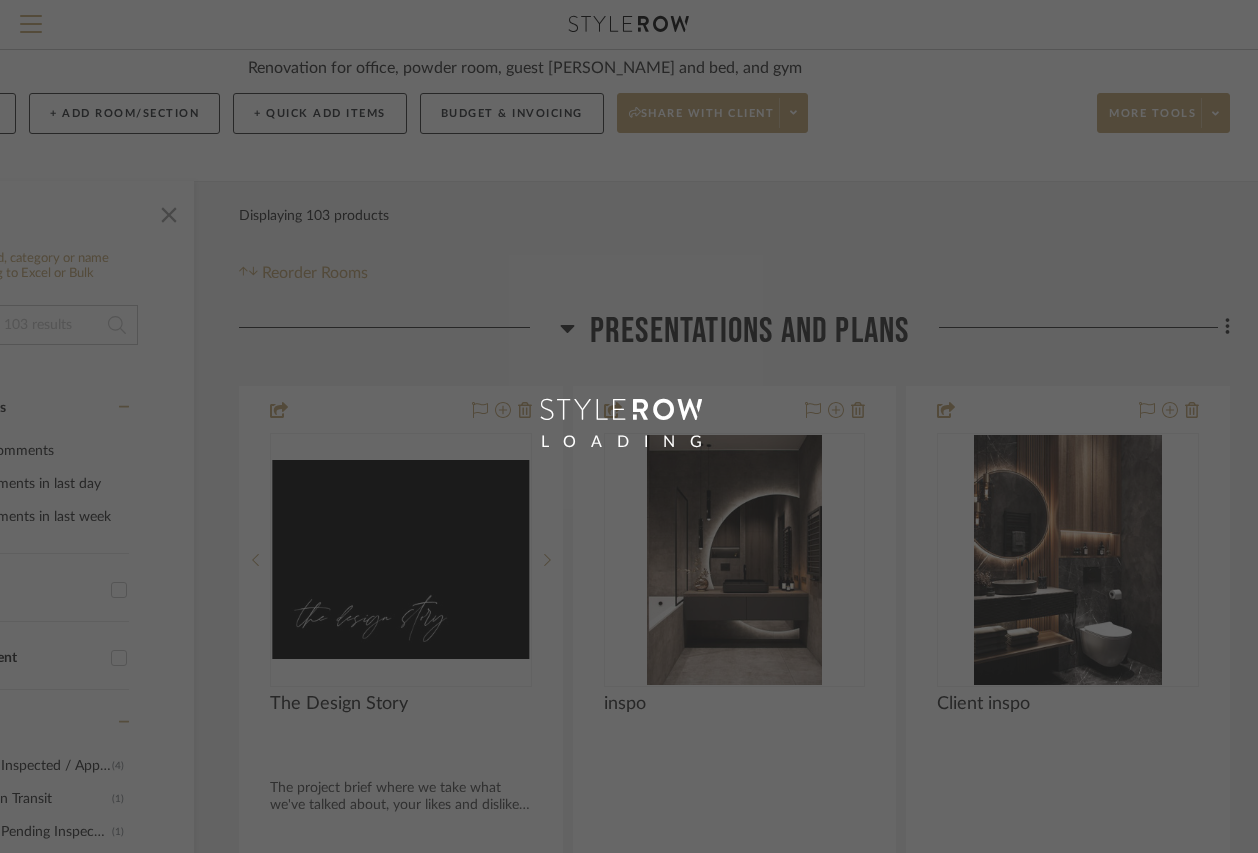 scroll, scrollTop: 0, scrollLeft: 168, axis: horizontal 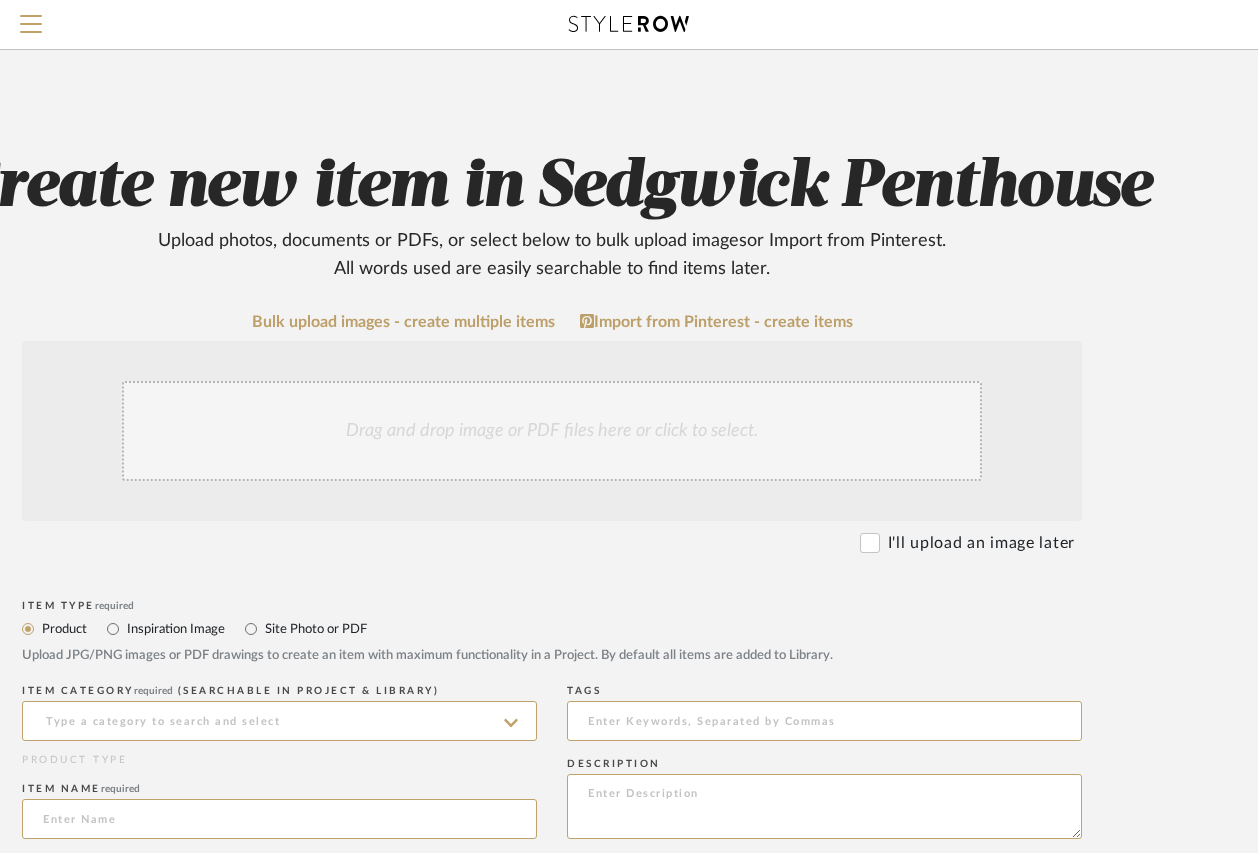 click on "Drag and drop image or PDF files here or click to select." 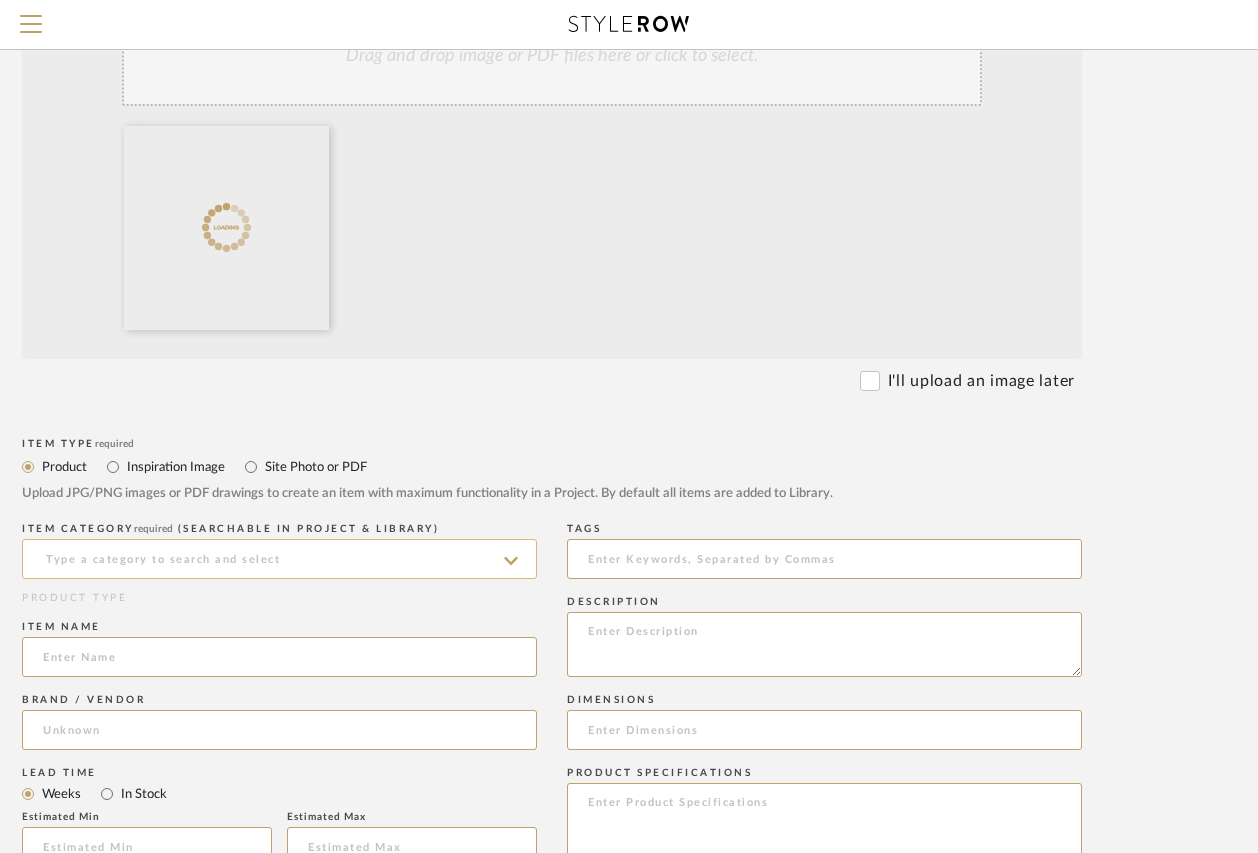 scroll, scrollTop: 400, scrollLeft: 168, axis: both 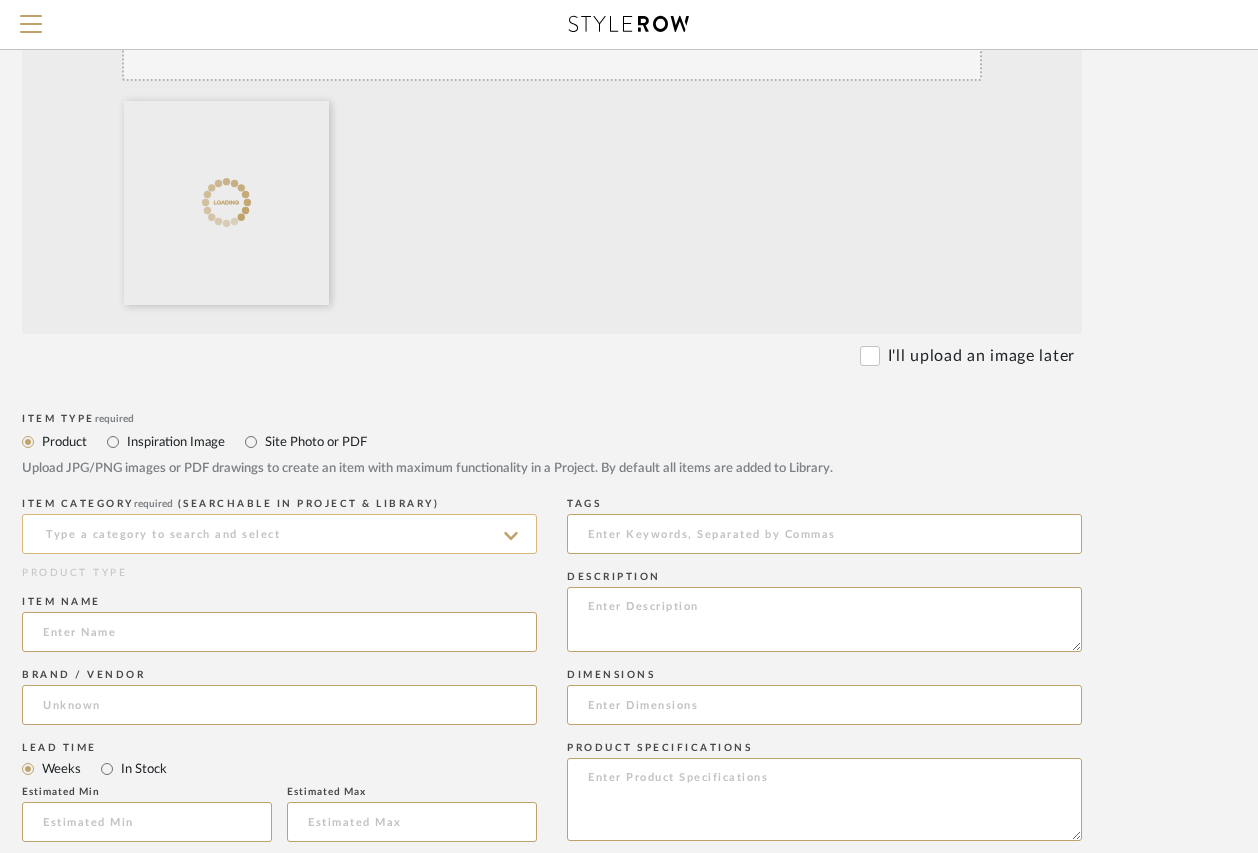 click 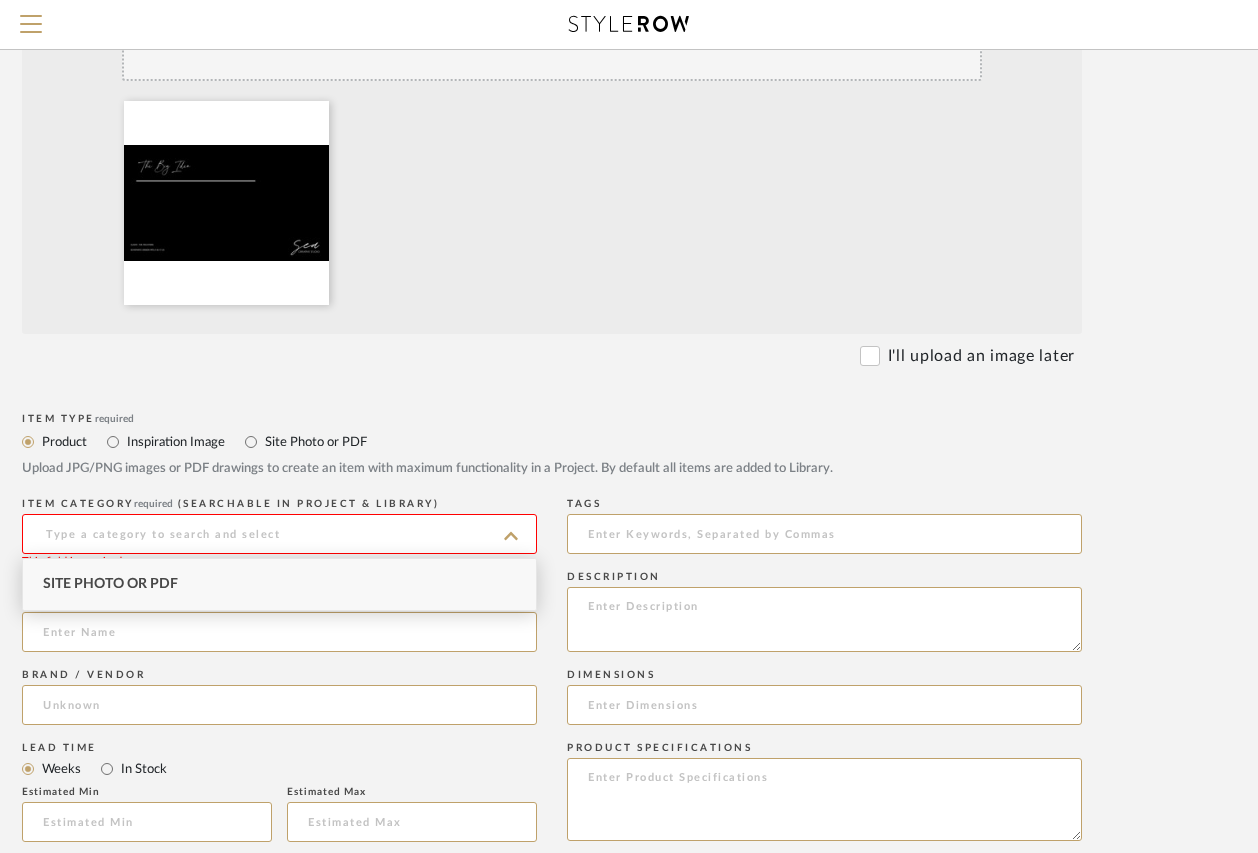 click 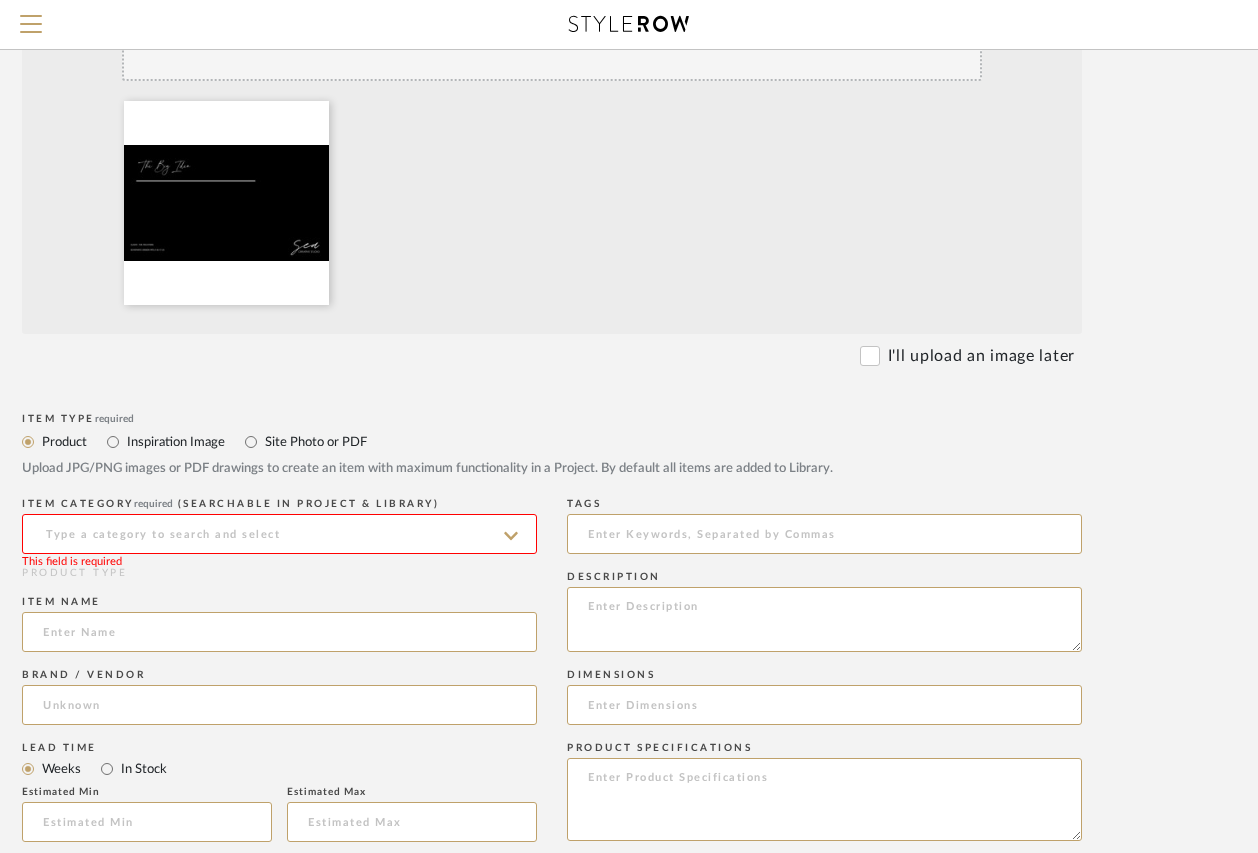 click 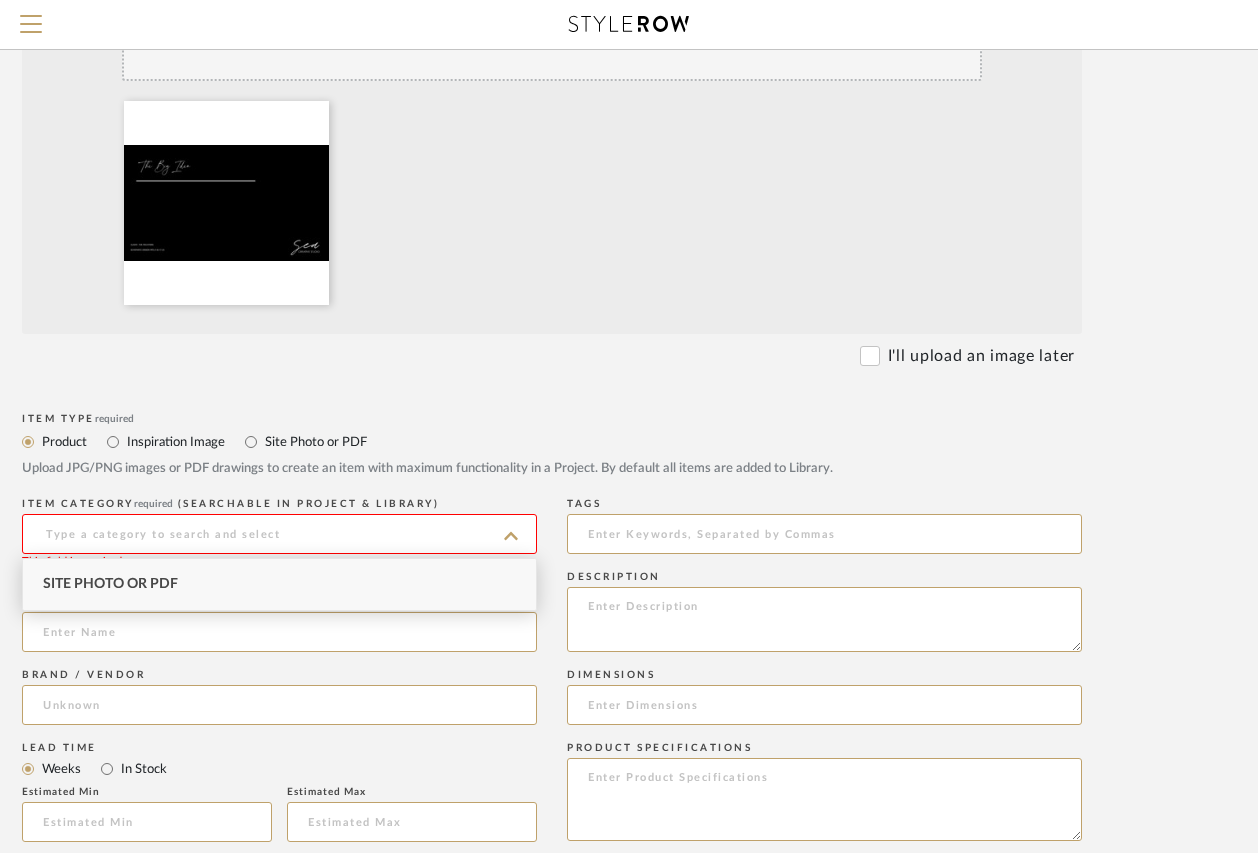click on "Site Photo or PDF" at bounding box center [279, 584] 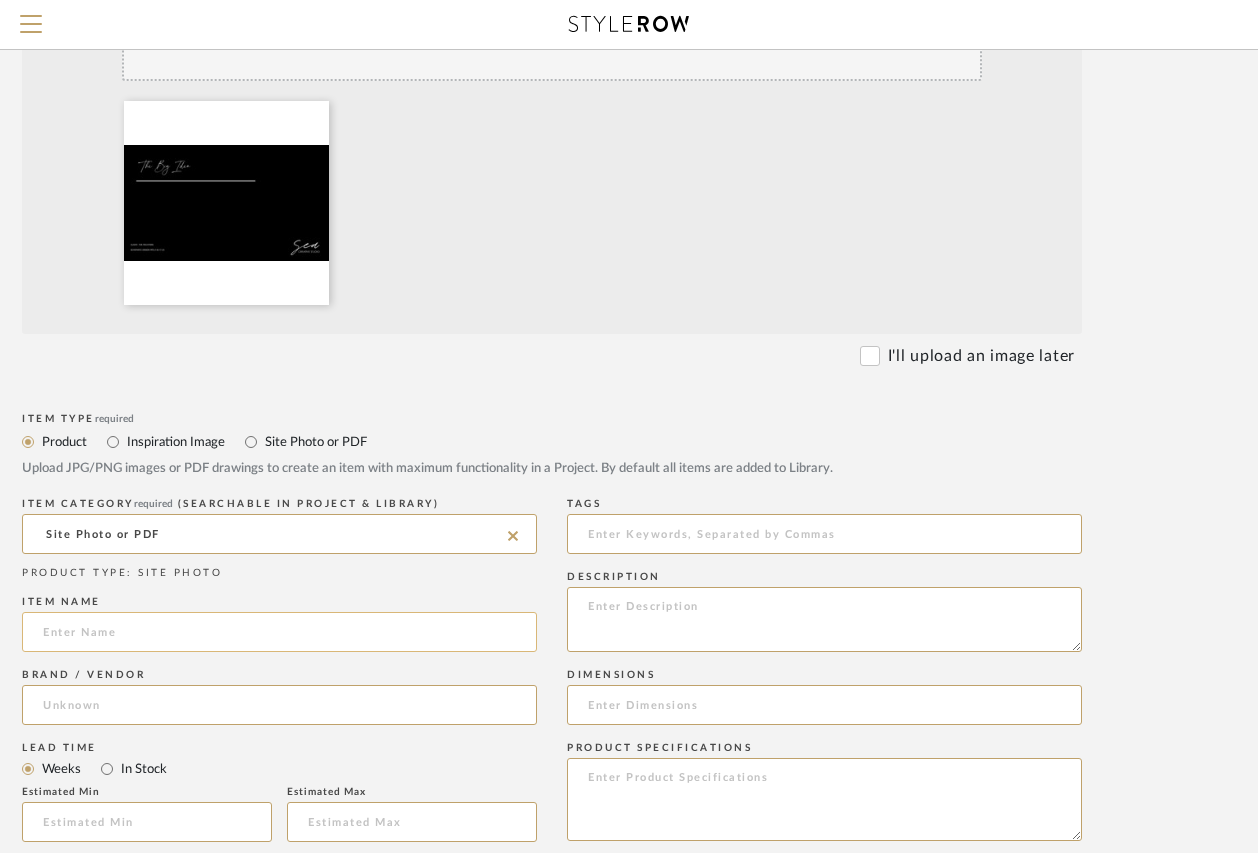 click 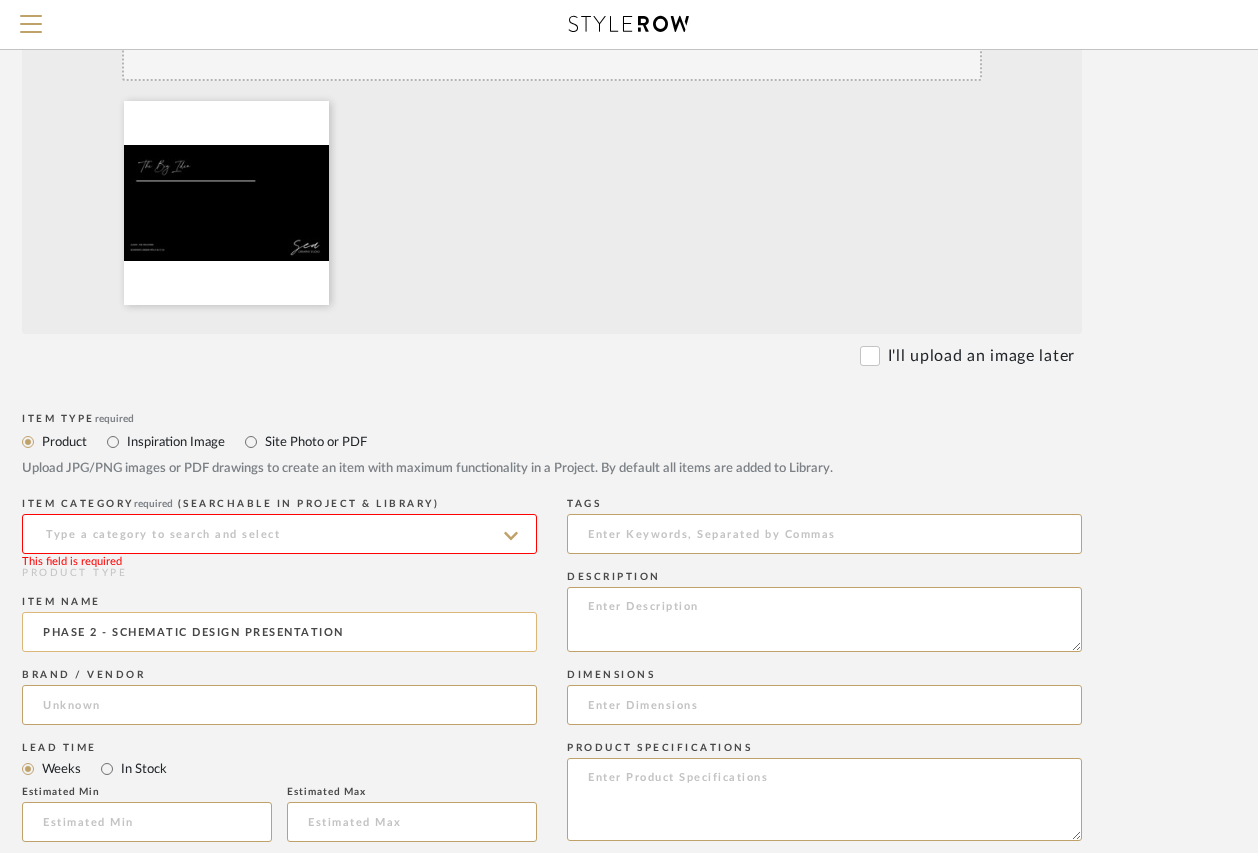click on "PHASE 2 - SCHEMATIC DESIGN PRESENTATION" 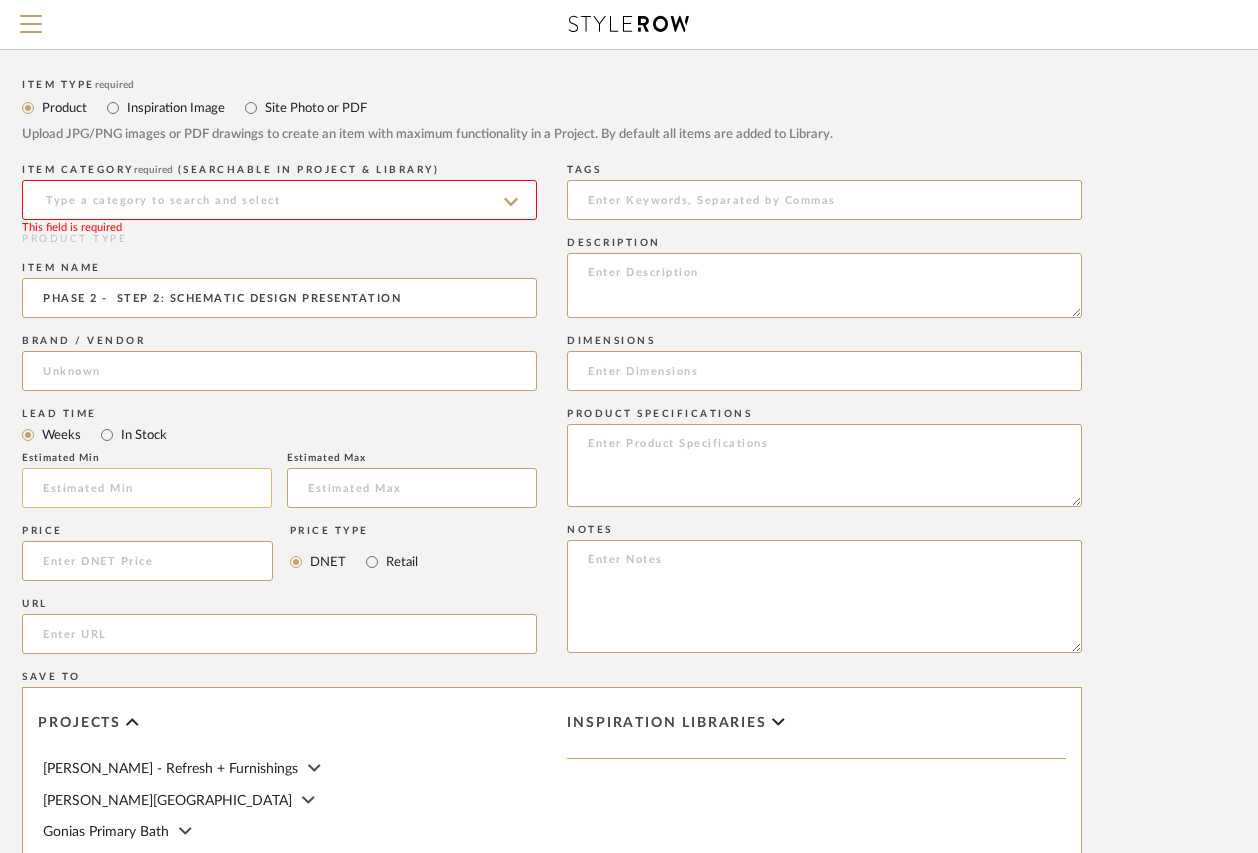 scroll, scrollTop: 900, scrollLeft: 168, axis: both 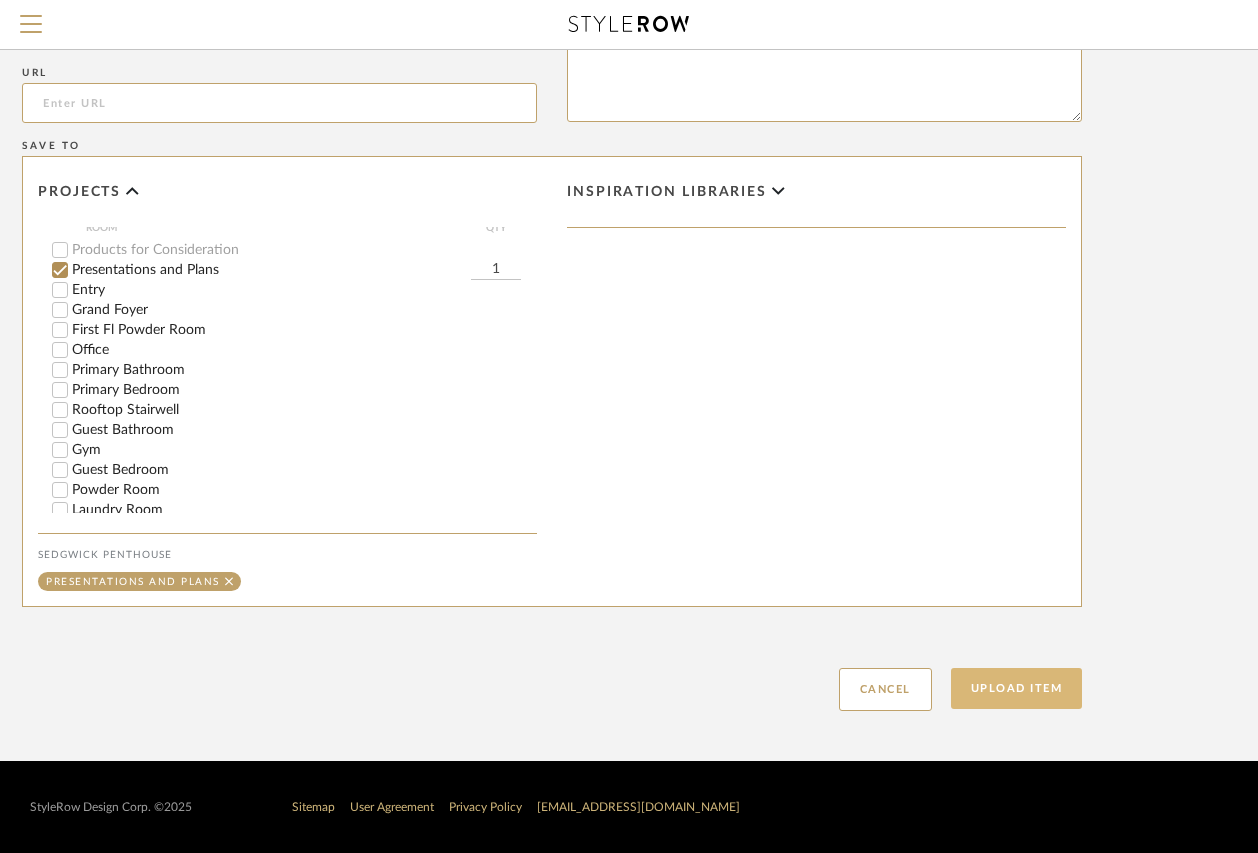 type on "PHASE 2 -  STEP 2: SCHEMATIC DESIGN PRESENTATION" 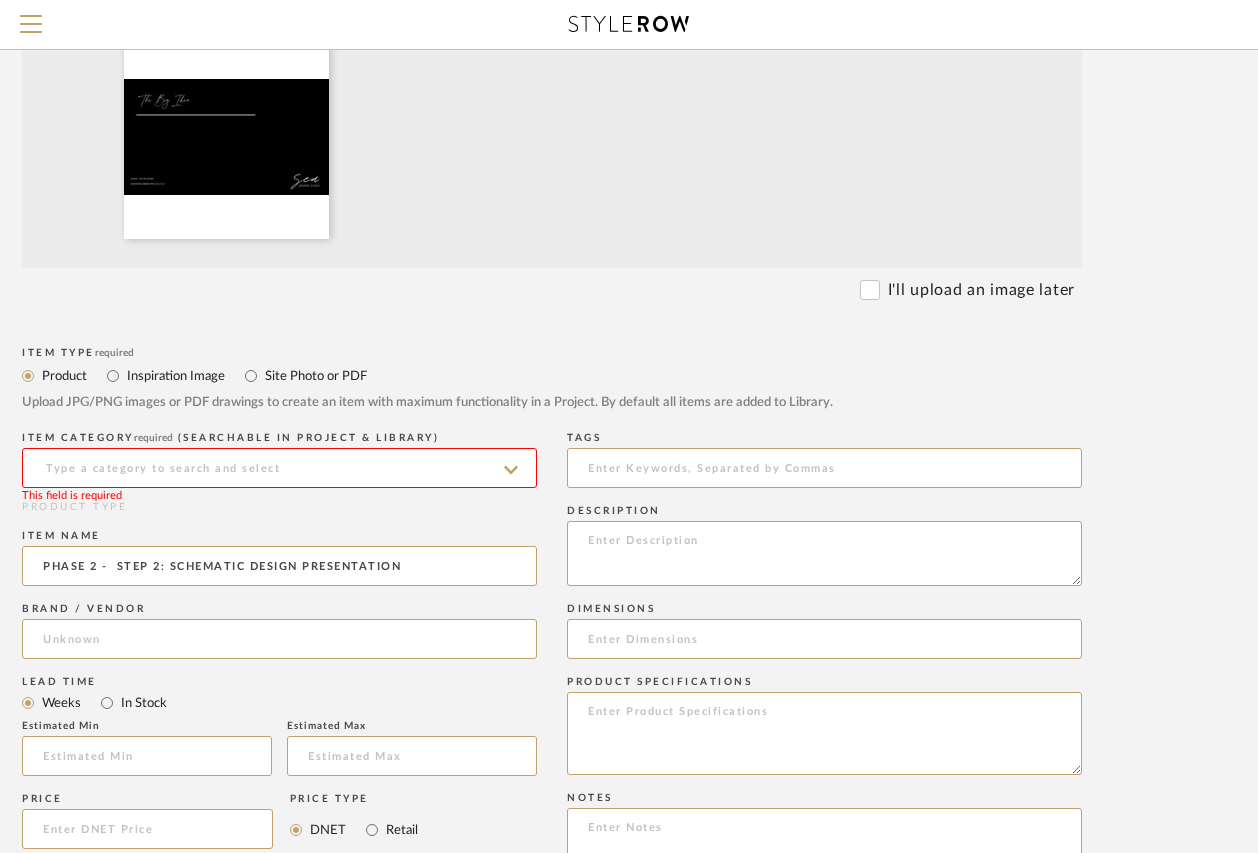 scroll, scrollTop: 500, scrollLeft: 168, axis: both 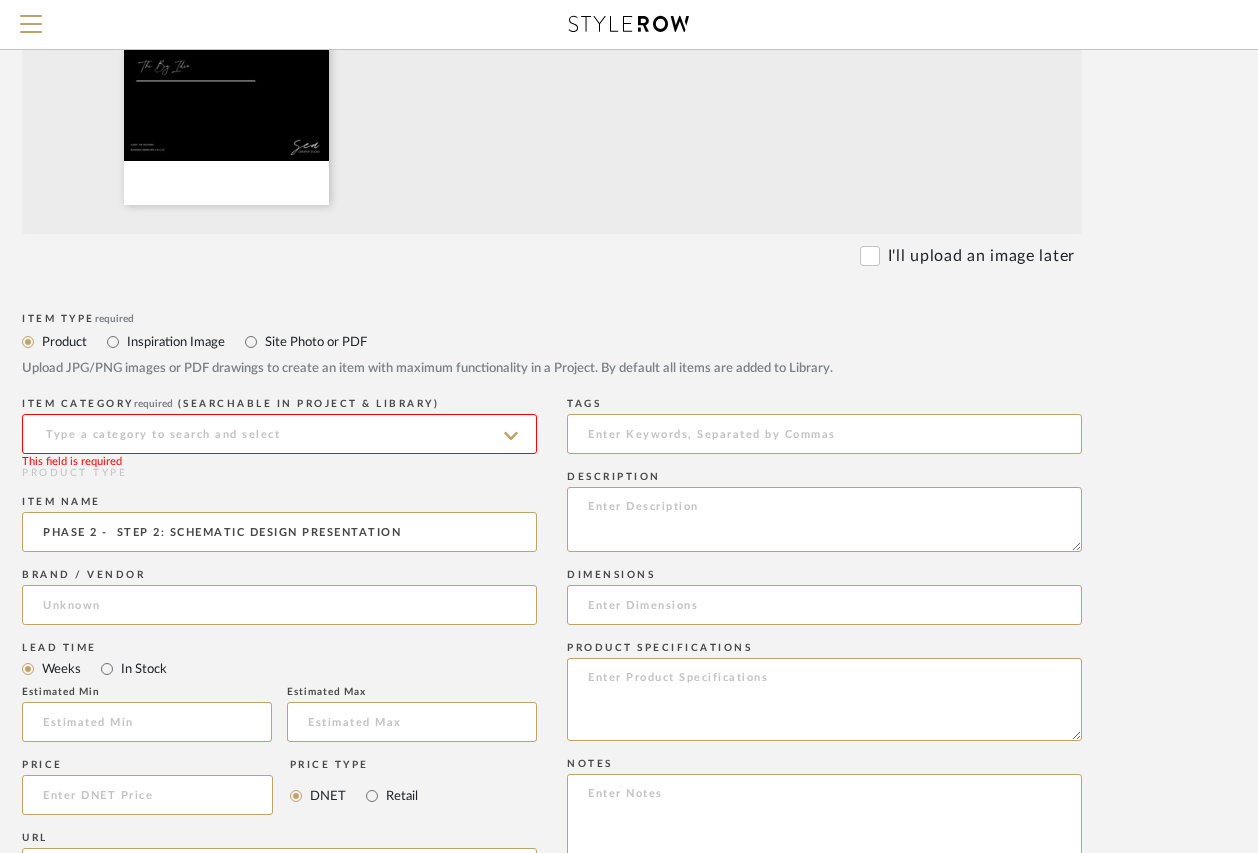 click 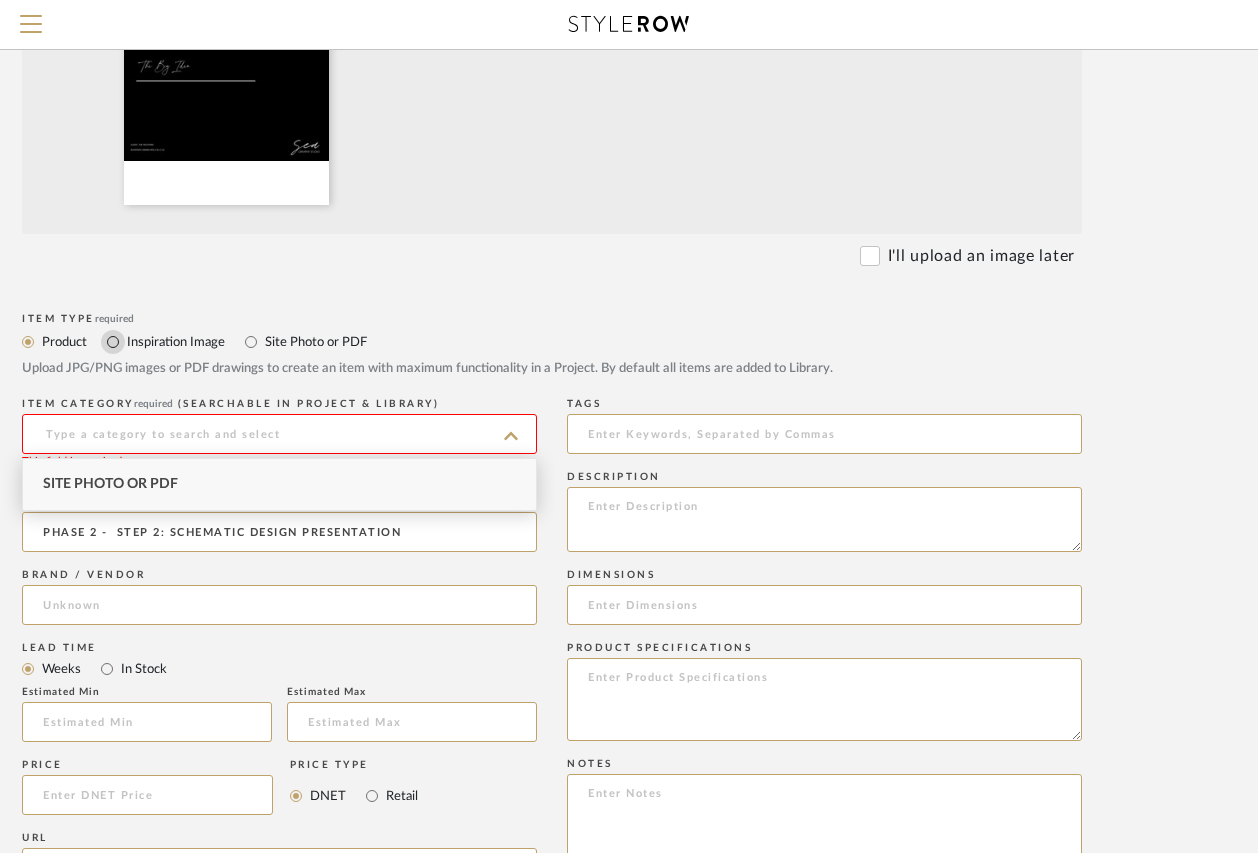 click on "Inspiration Image" at bounding box center (113, 342) 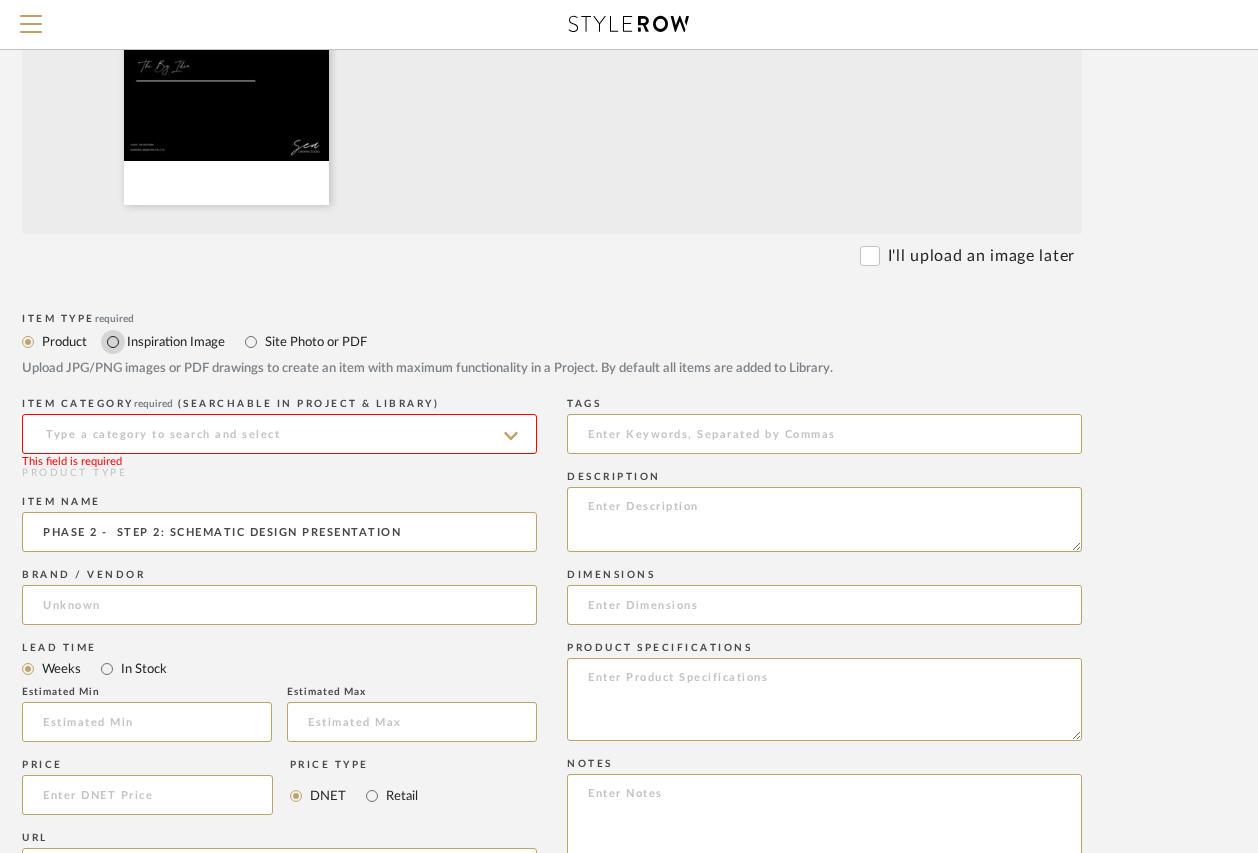 click on "Inspiration Image" at bounding box center [113, 342] 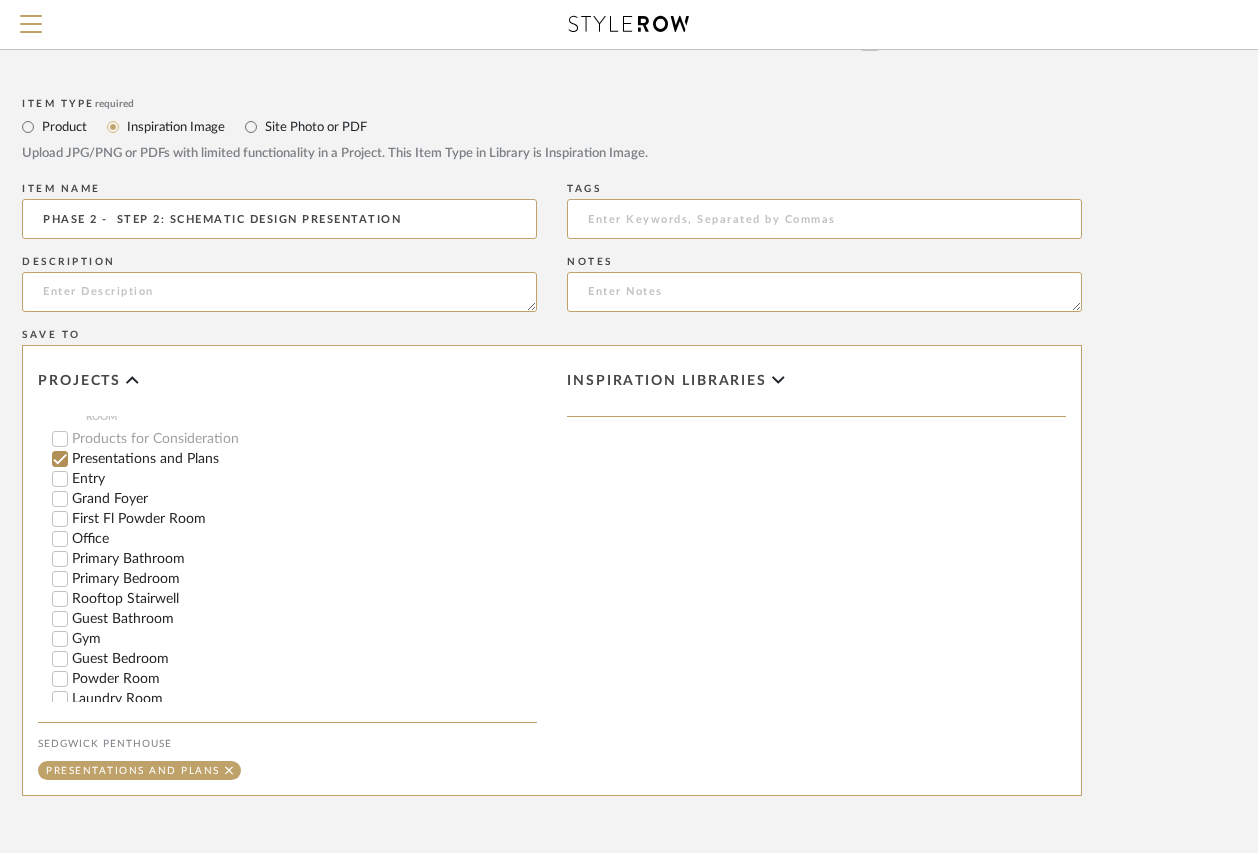 scroll, scrollTop: 904, scrollLeft: 168, axis: both 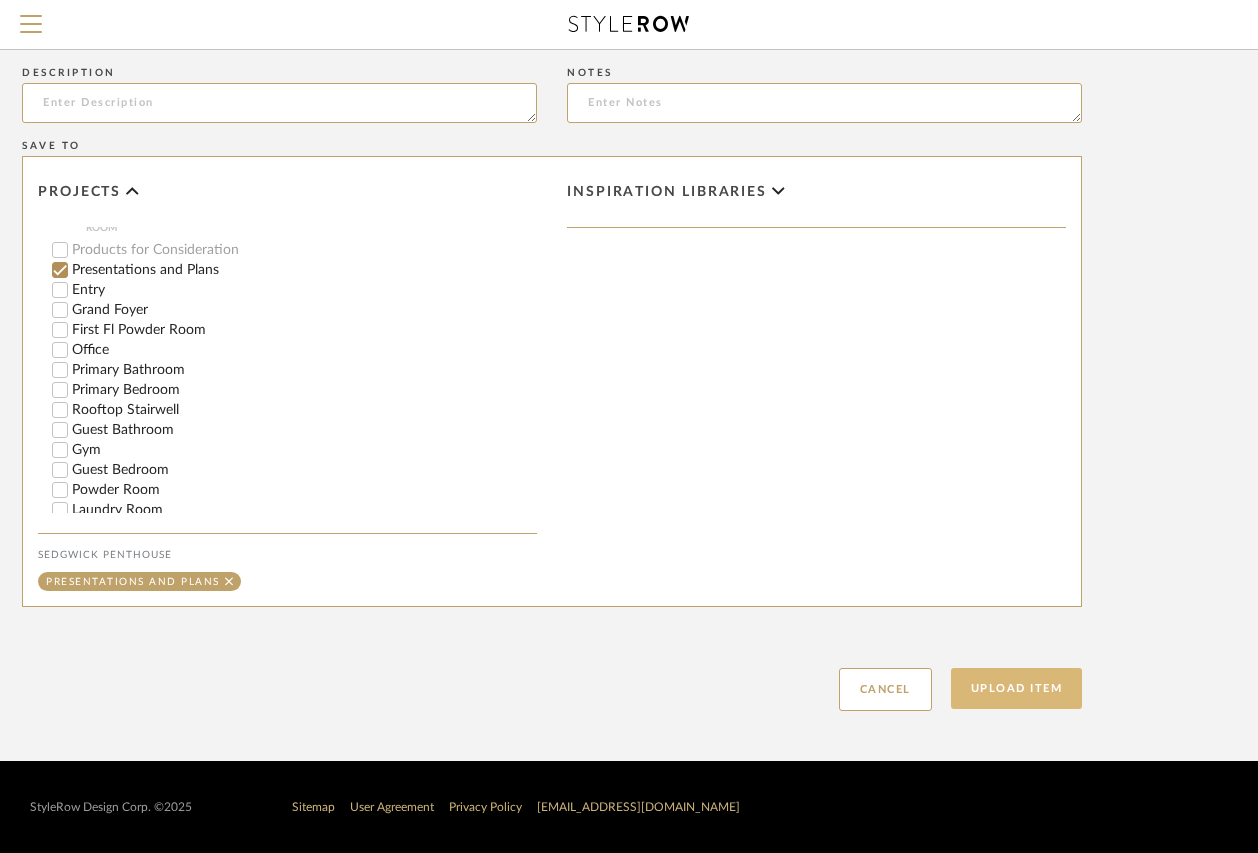 click on "Upload Item" 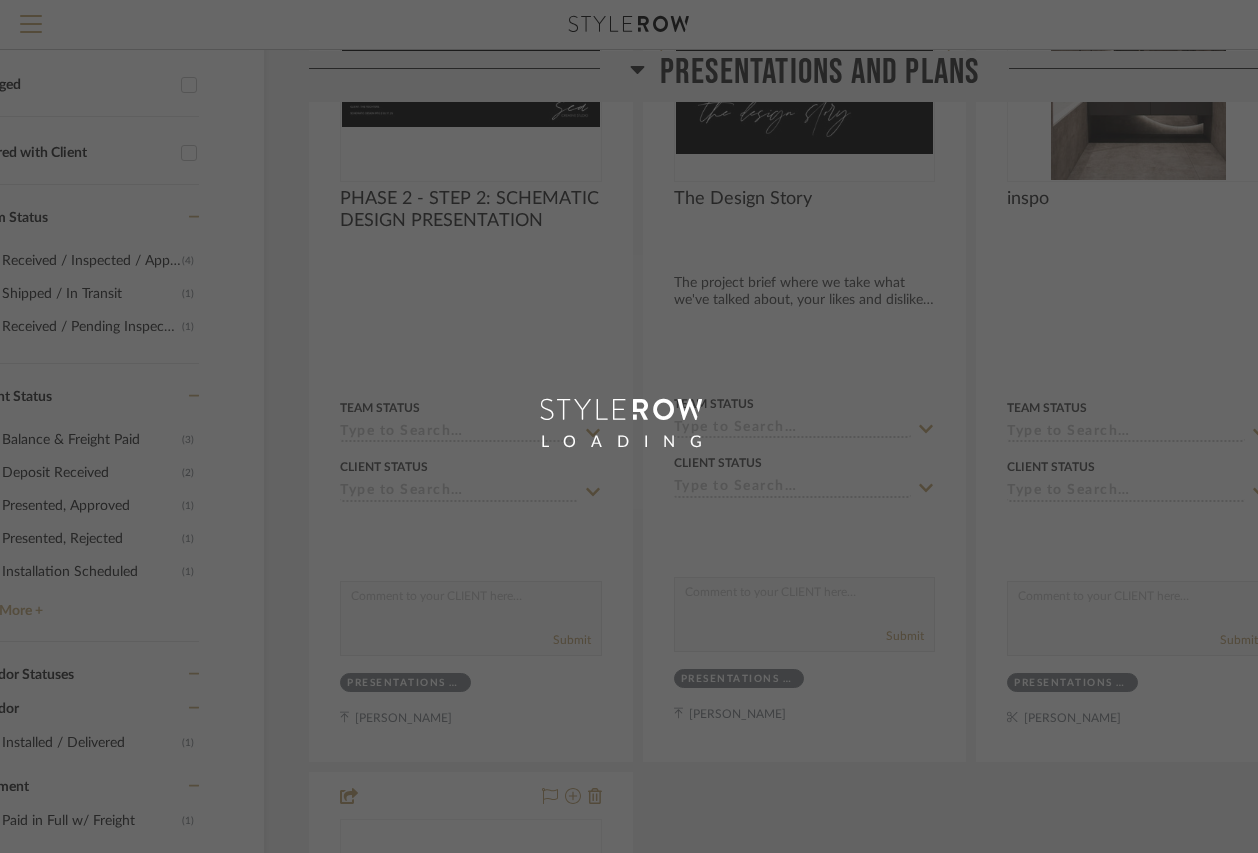 scroll, scrollTop: 0, scrollLeft: 0, axis: both 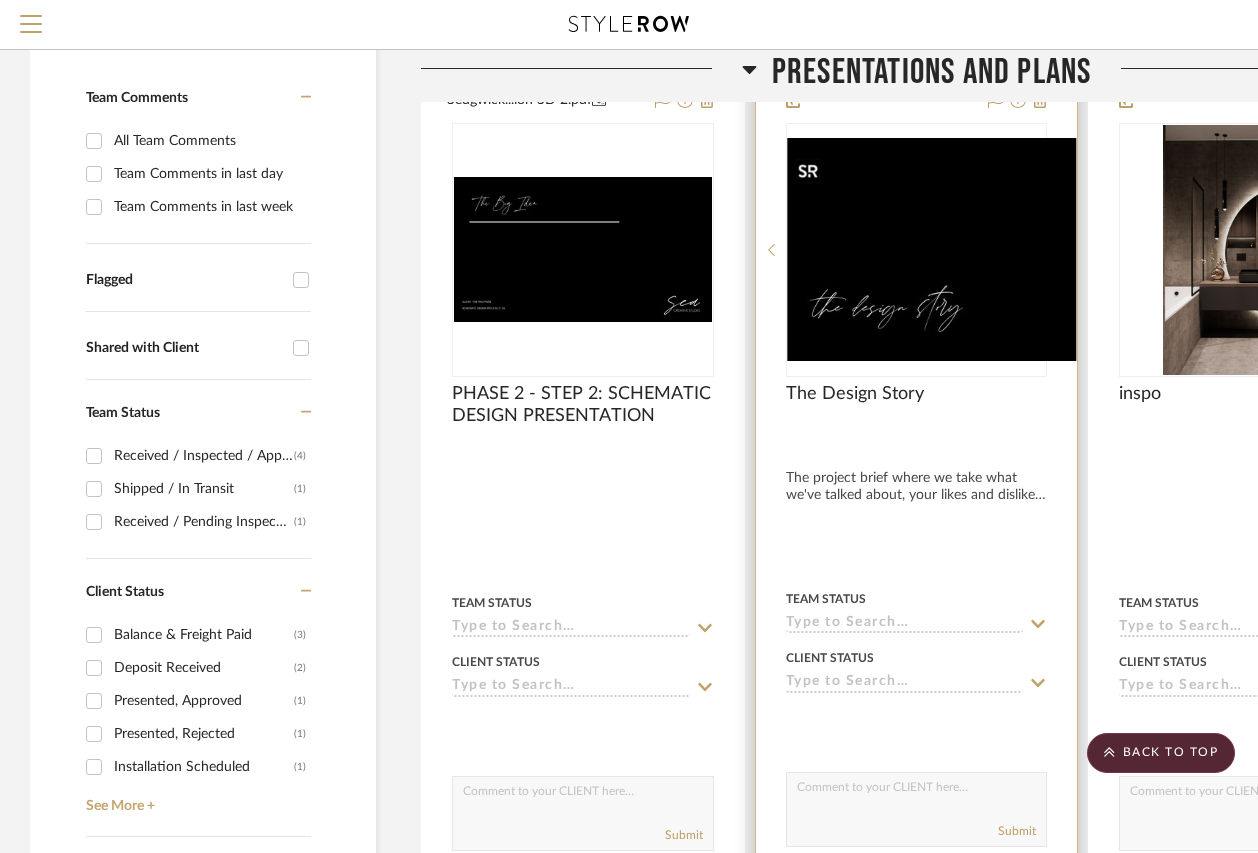 click at bounding box center [917, 250] 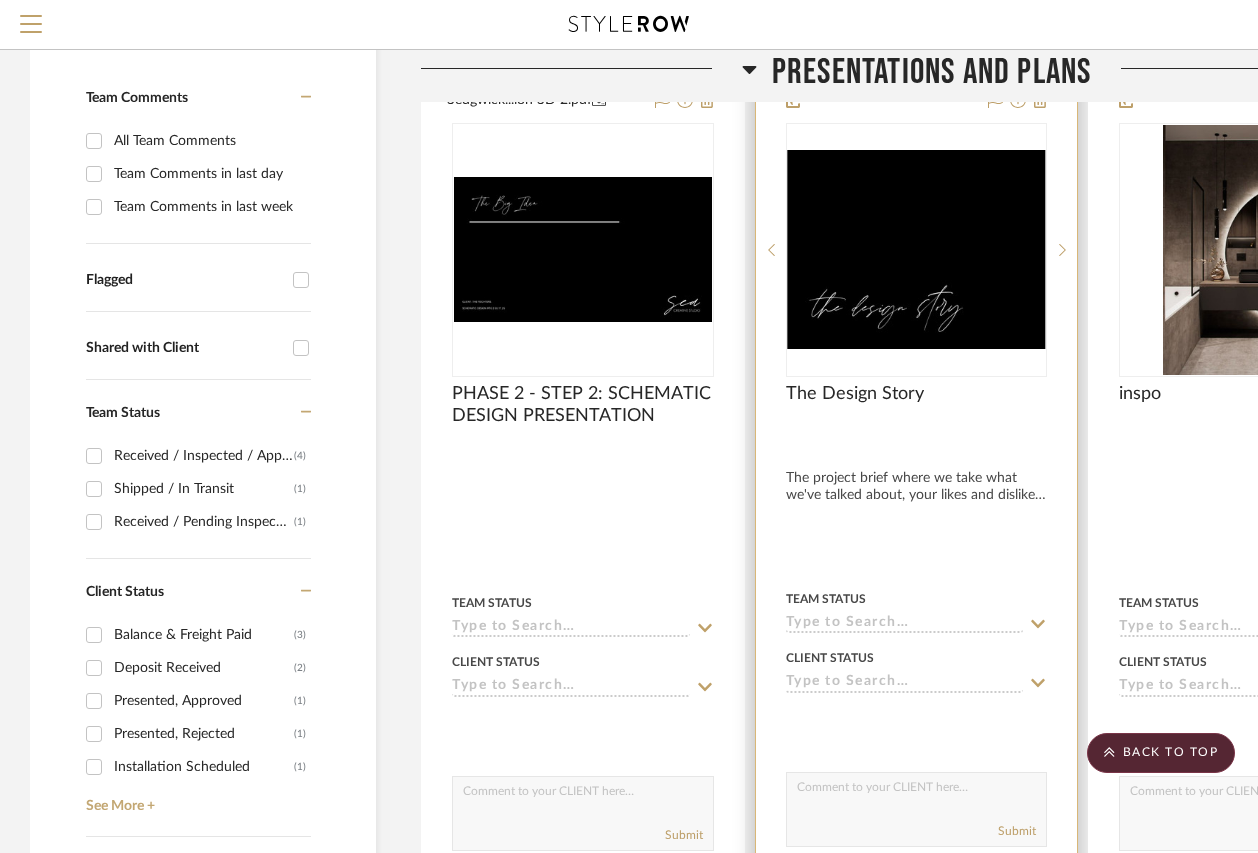 click at bounding box center [917, 250] 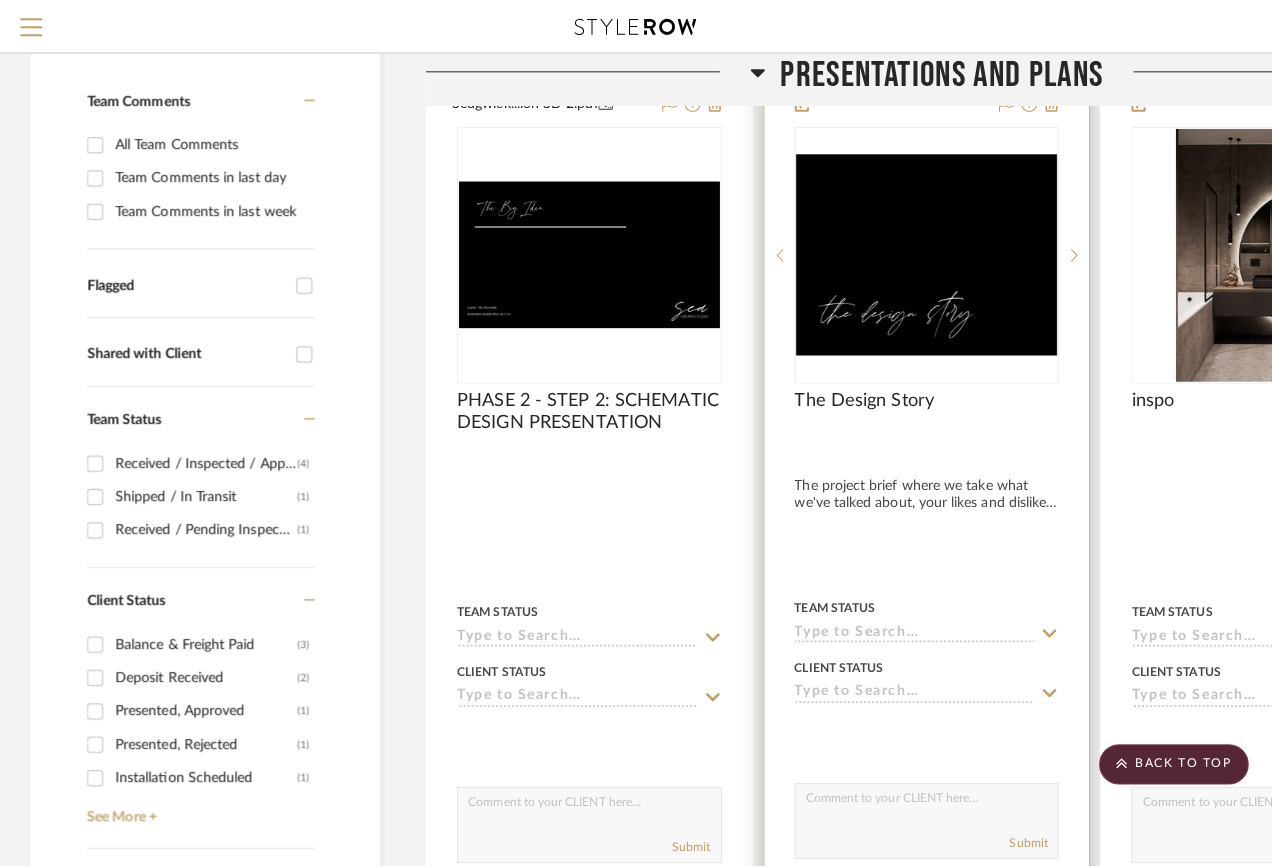 scroll, scrollTop: 0, scrollLeft: 0, axis: both 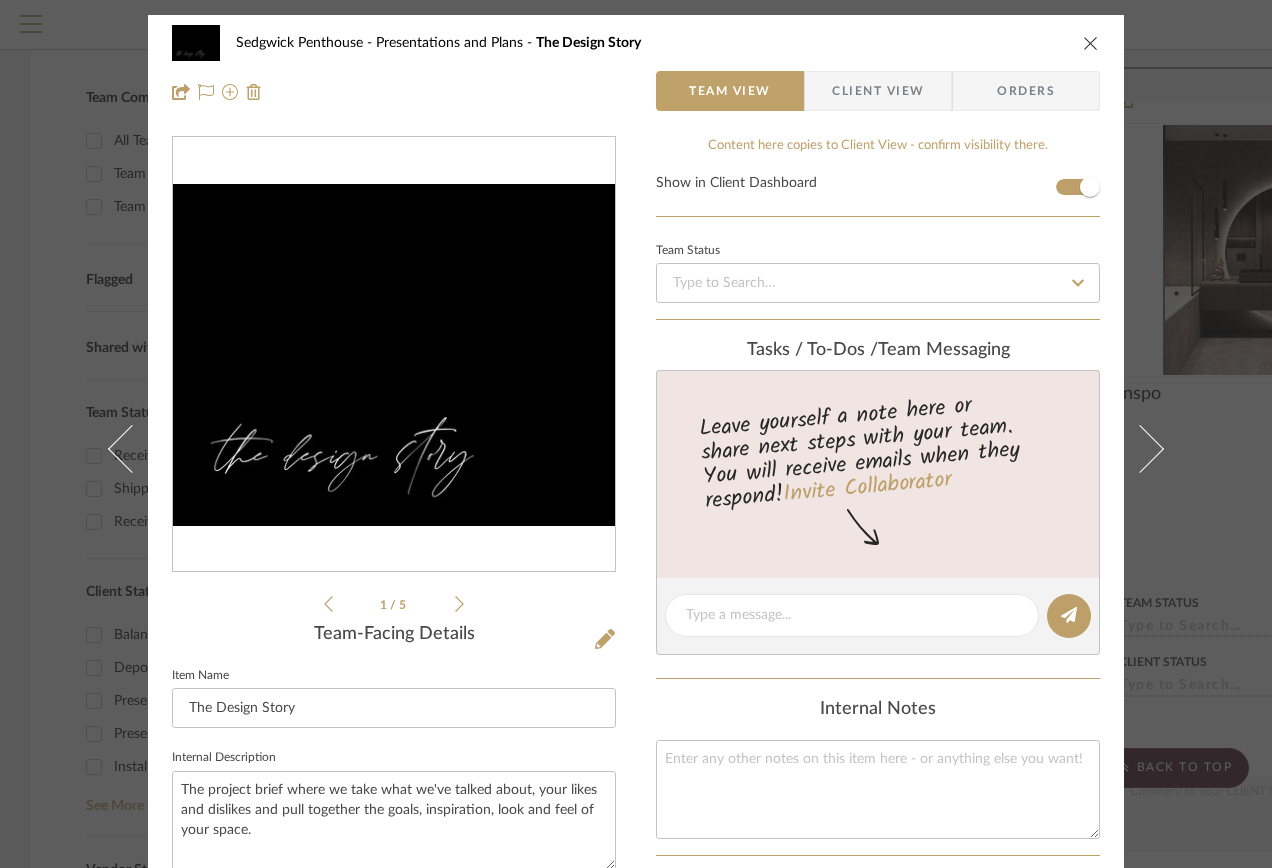 click on "1 / 5" at bounding box center [394, 604] 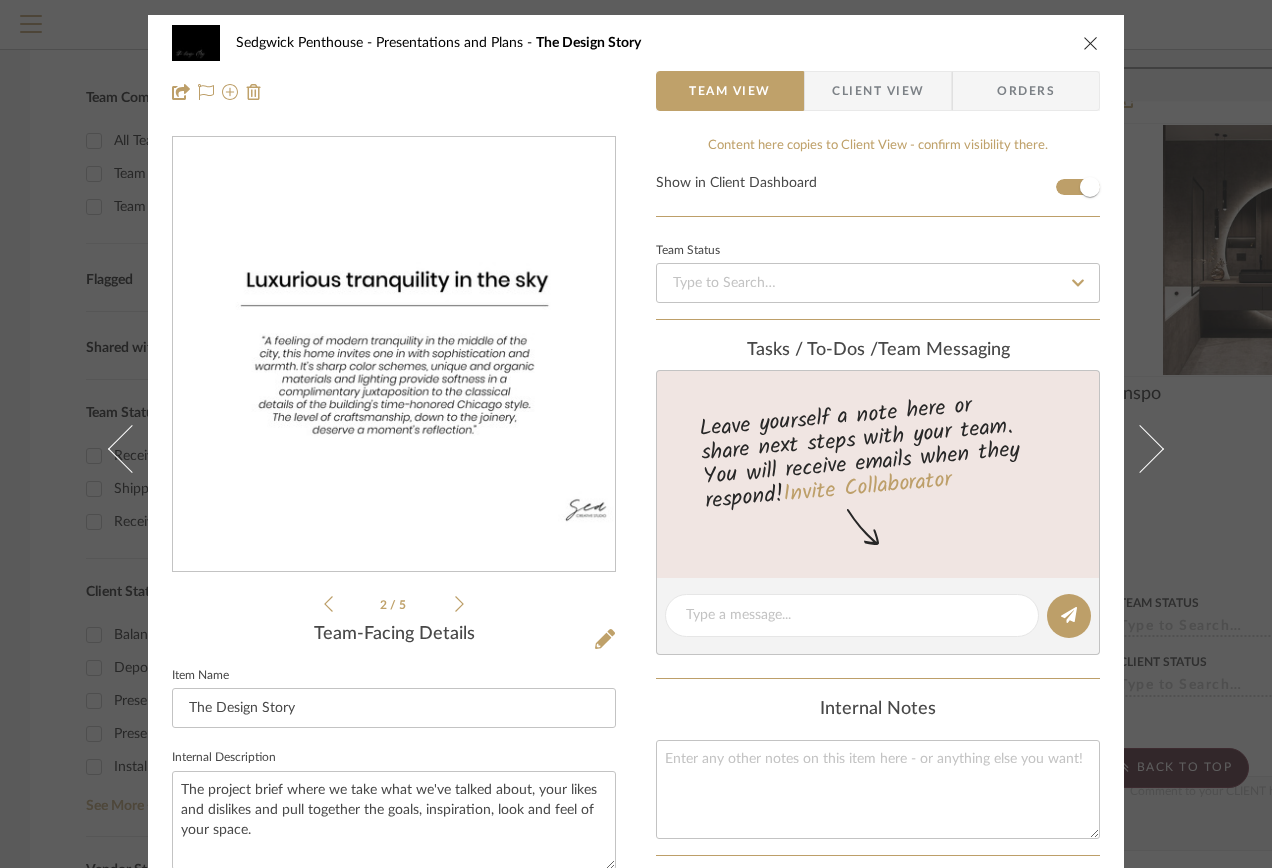 click 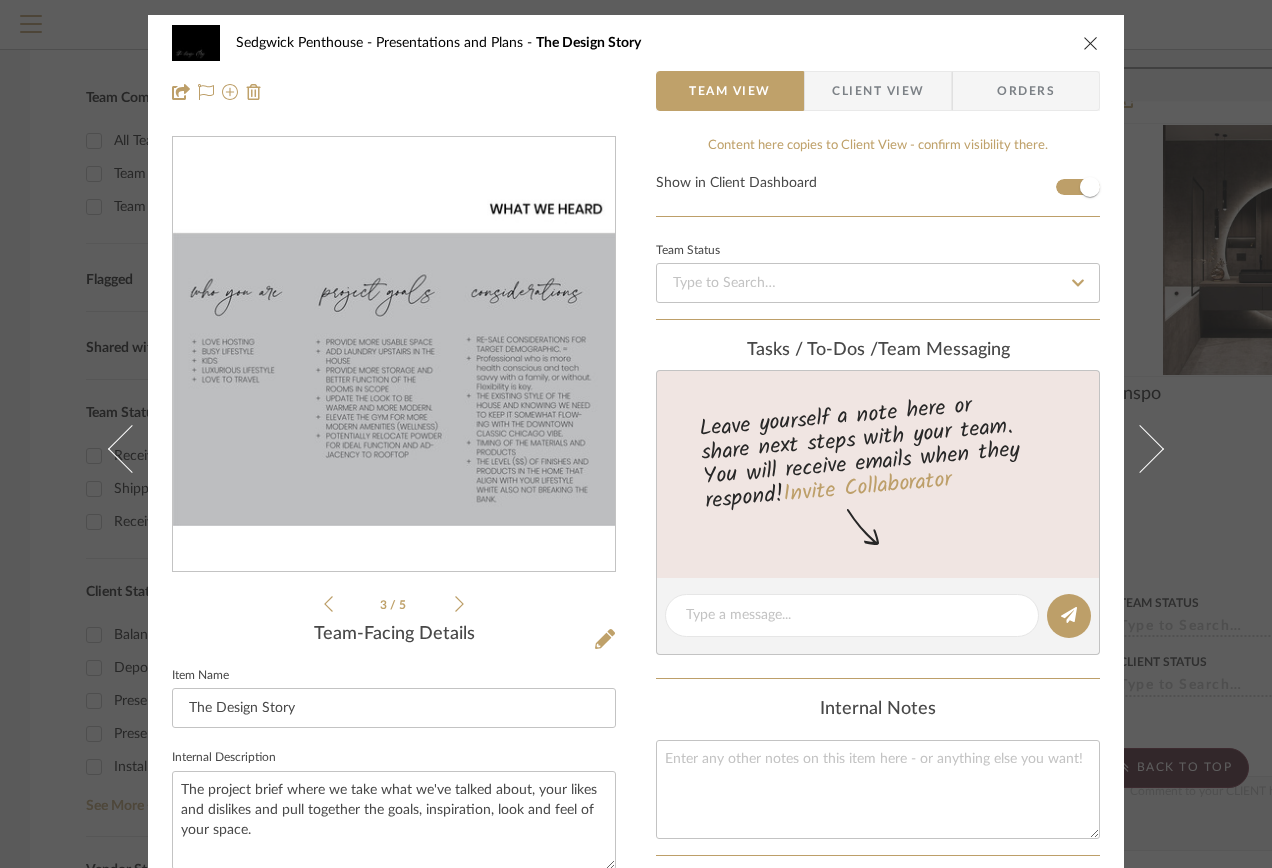 click 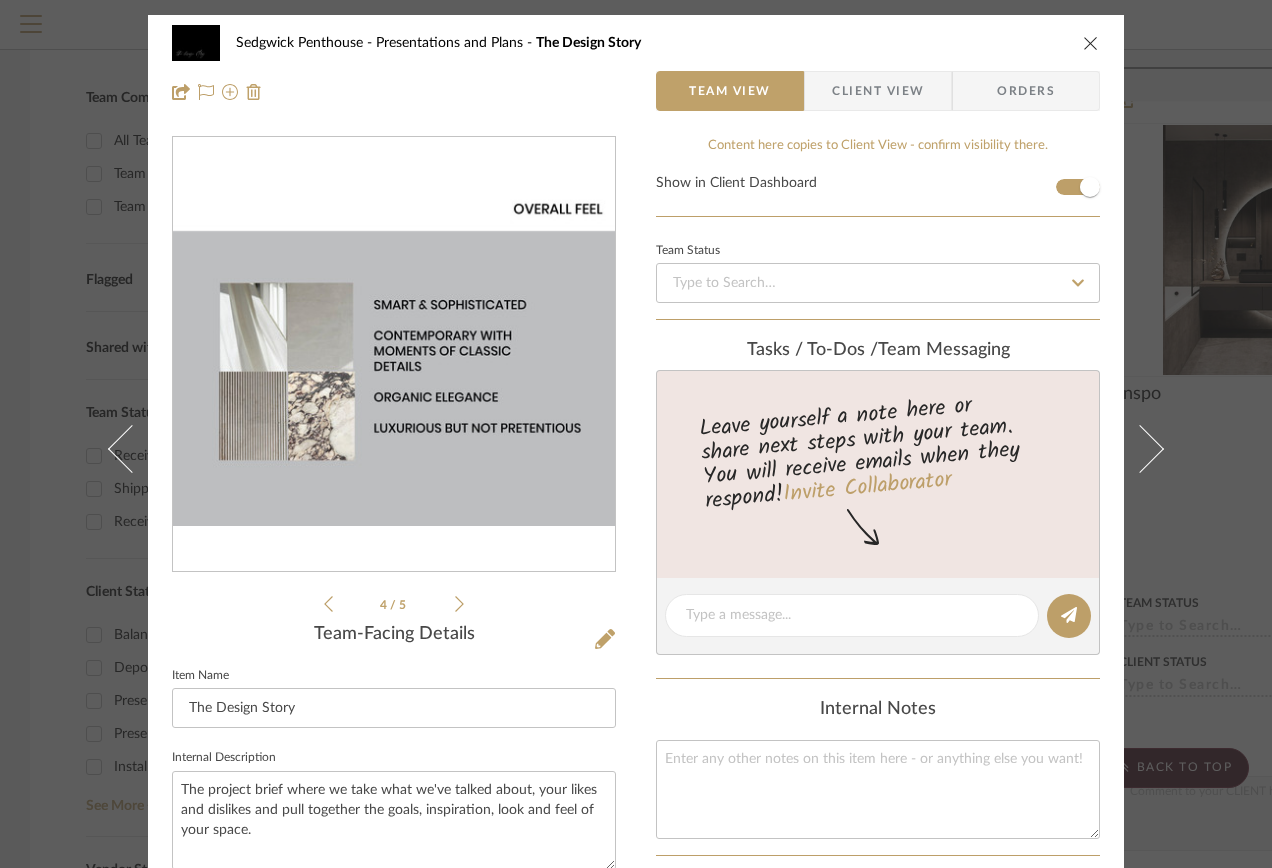 click 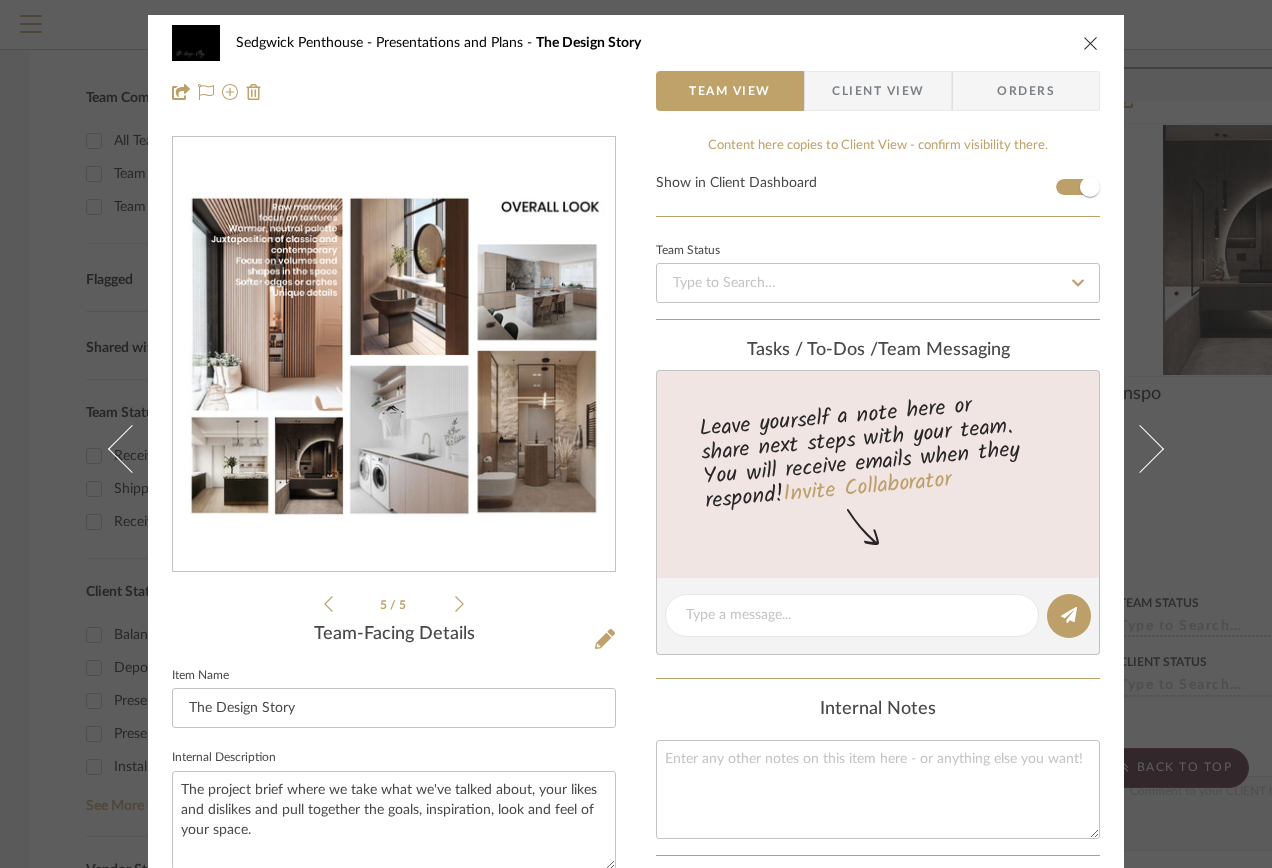 click 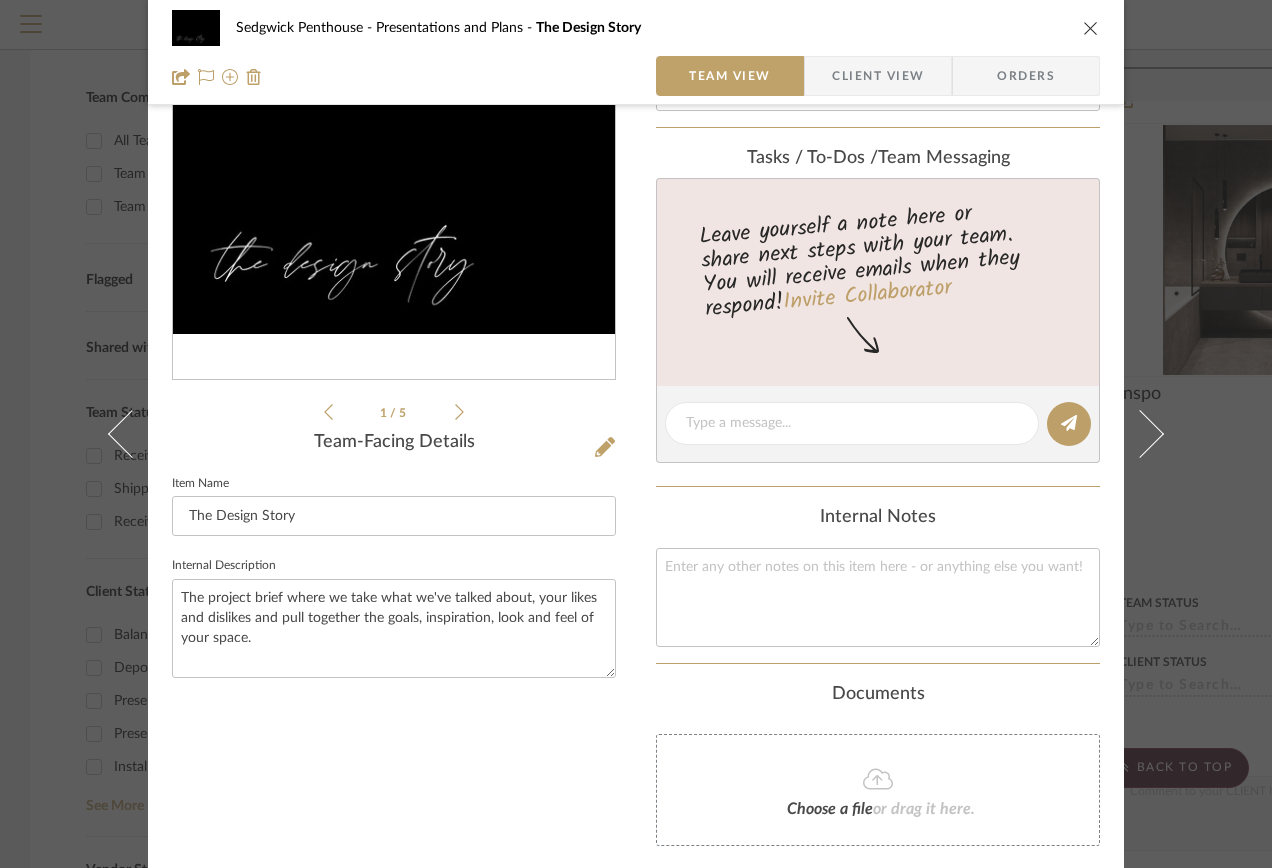 scroll, scrollTop: 200, scrollLeft: 0, axis: vertical 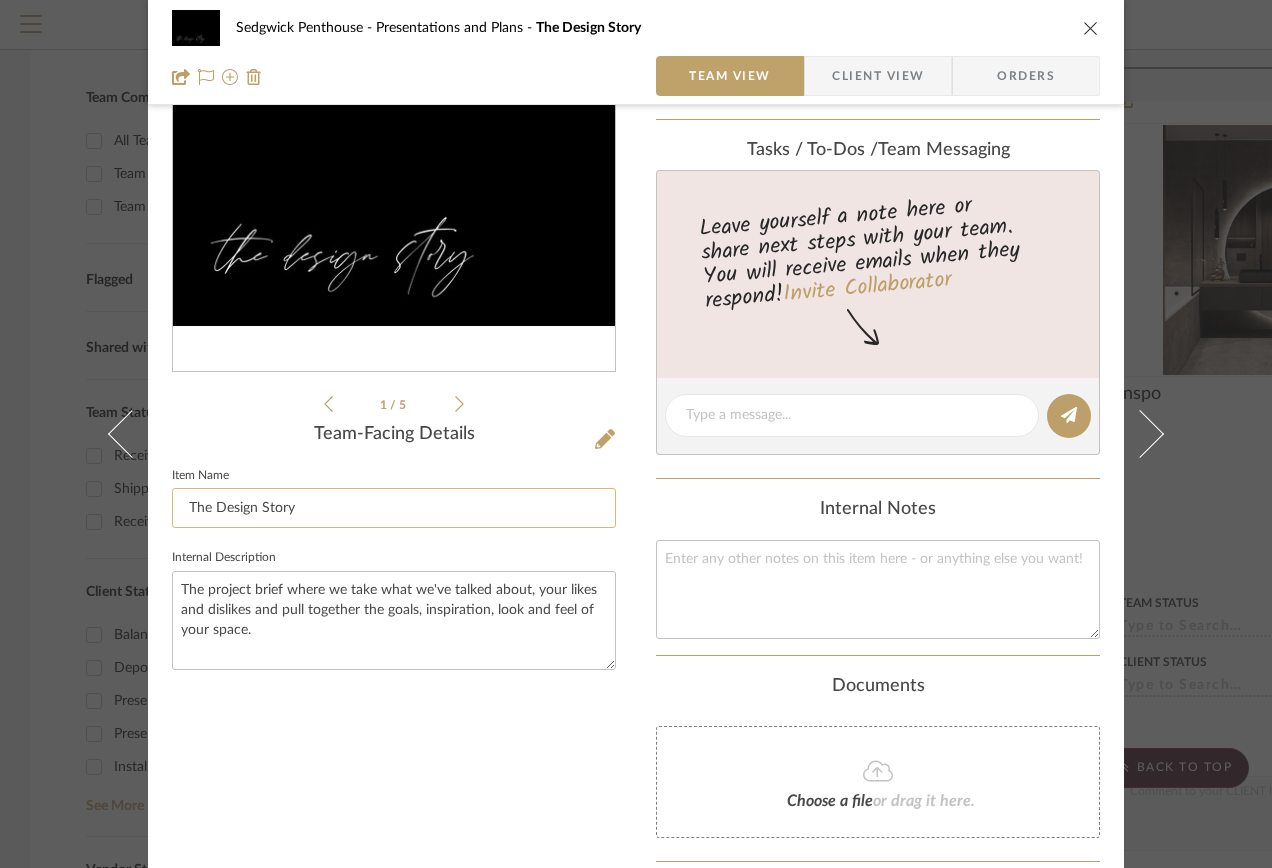 click on "The Design Story" 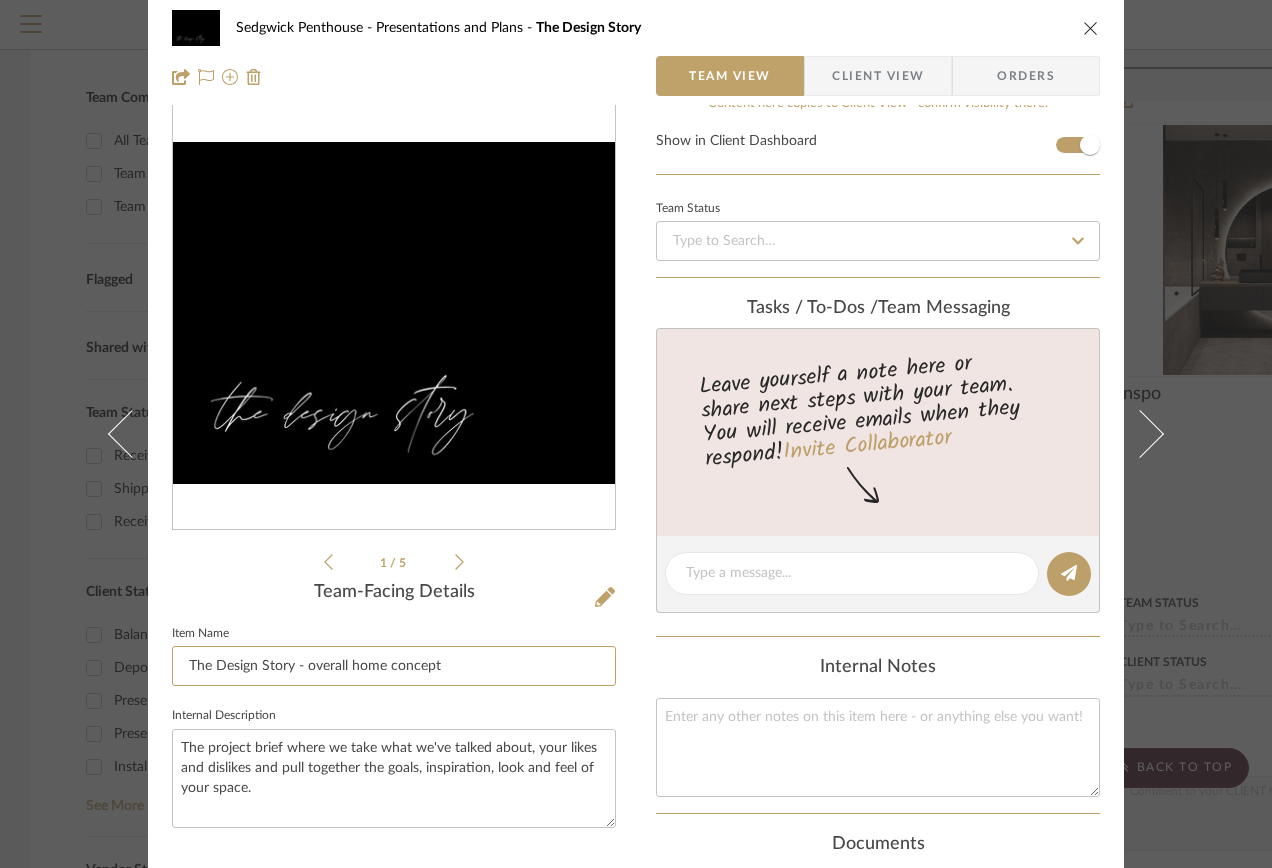 scroll, scrollTop: 0, scrollLeft: 0, axis: both 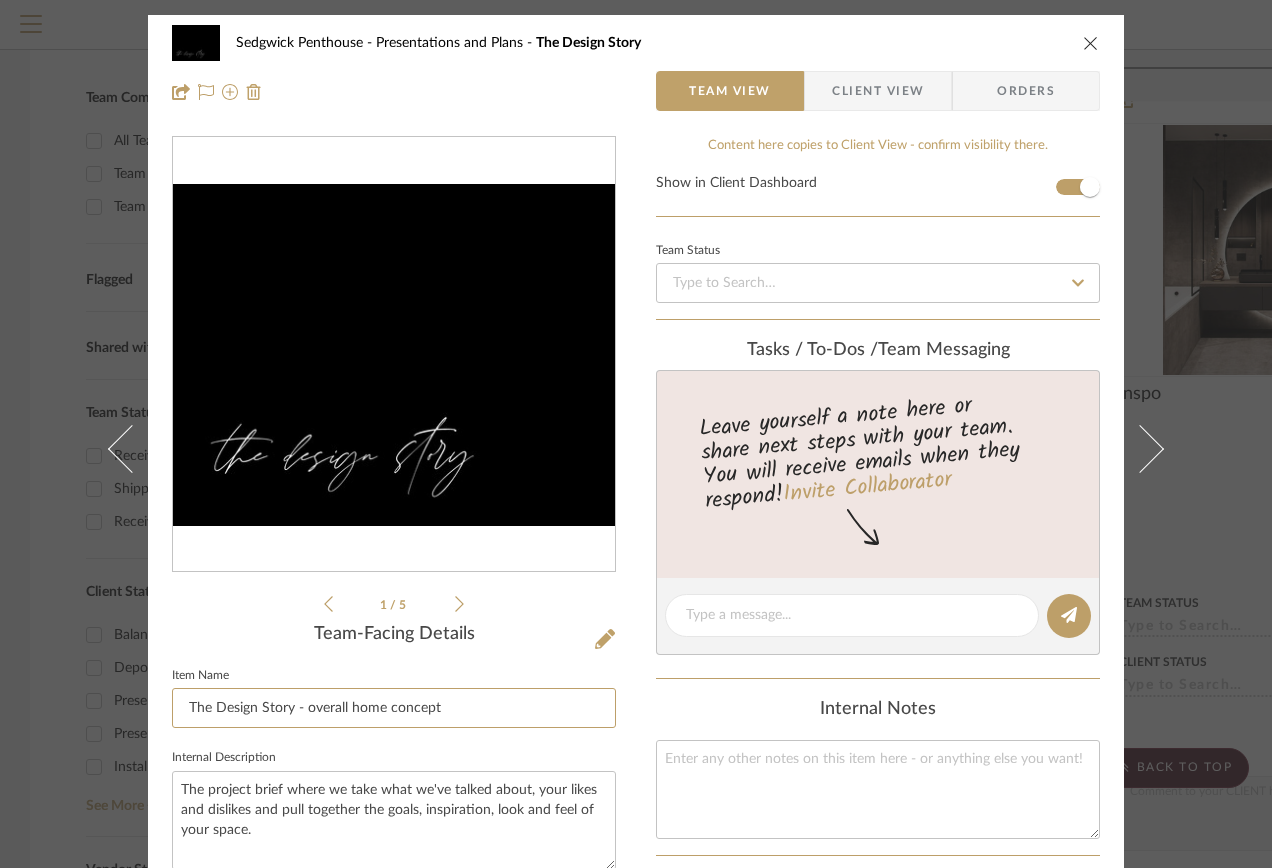 type on "The Design Story - overall home concept" 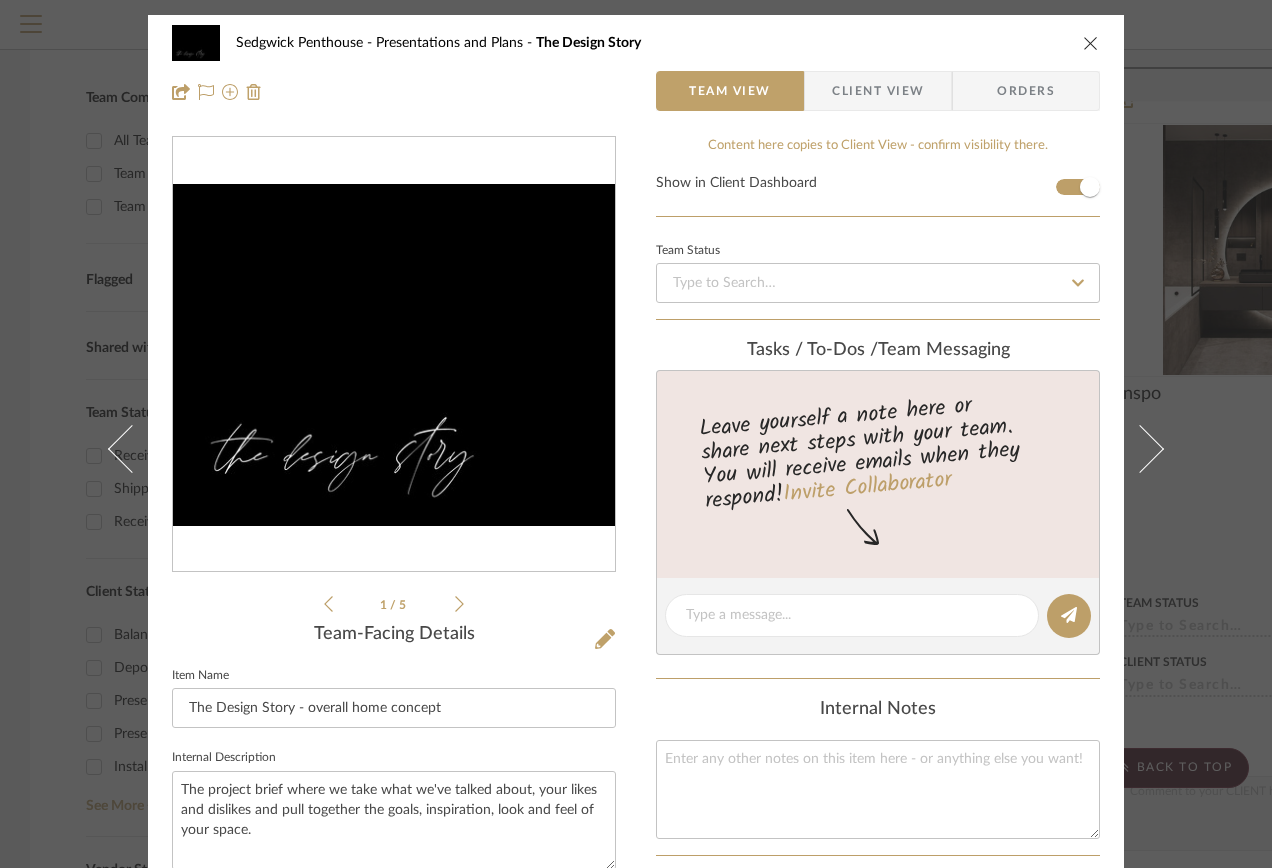 click on "Client View" at bounding box center [878, 91] 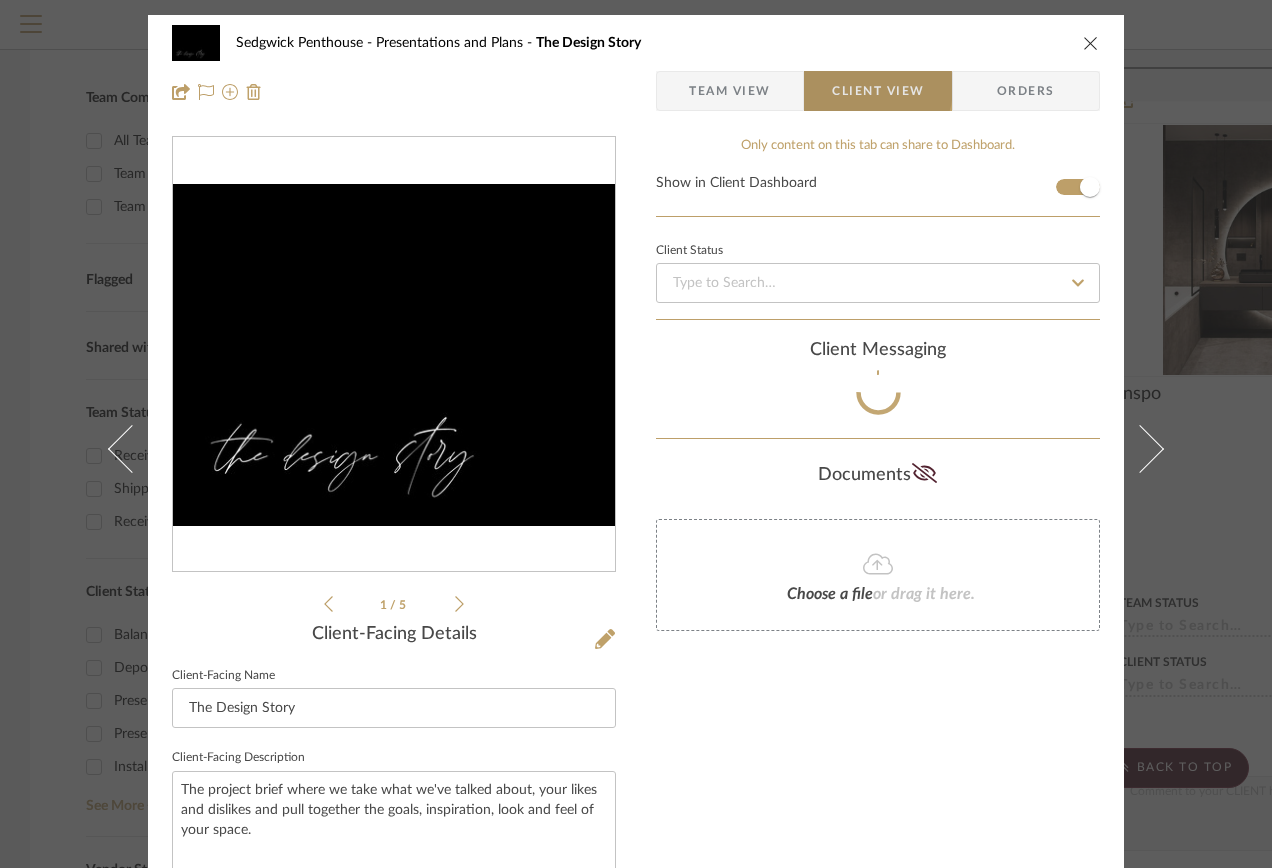 type on "The Design Story - overall home concept" 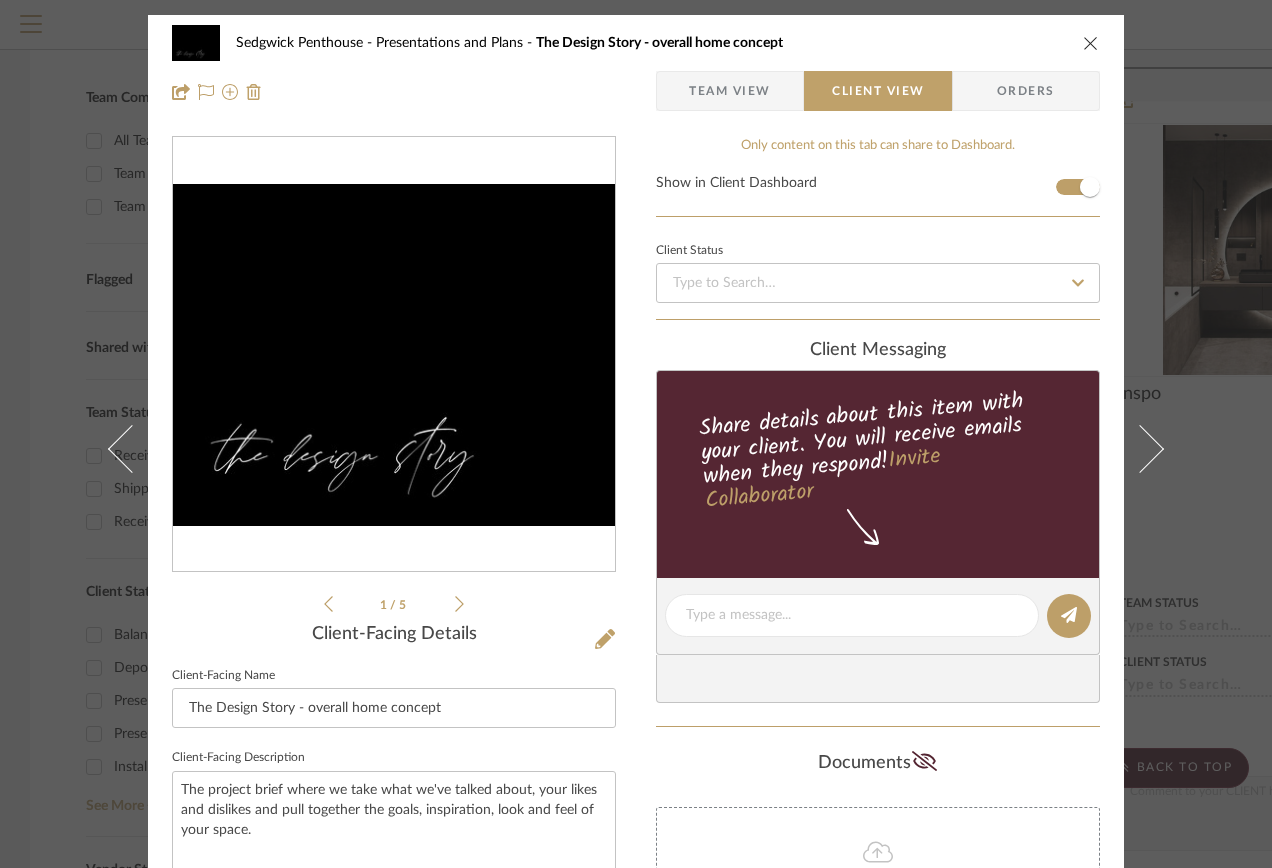 click at bounding box center [1091, 43] 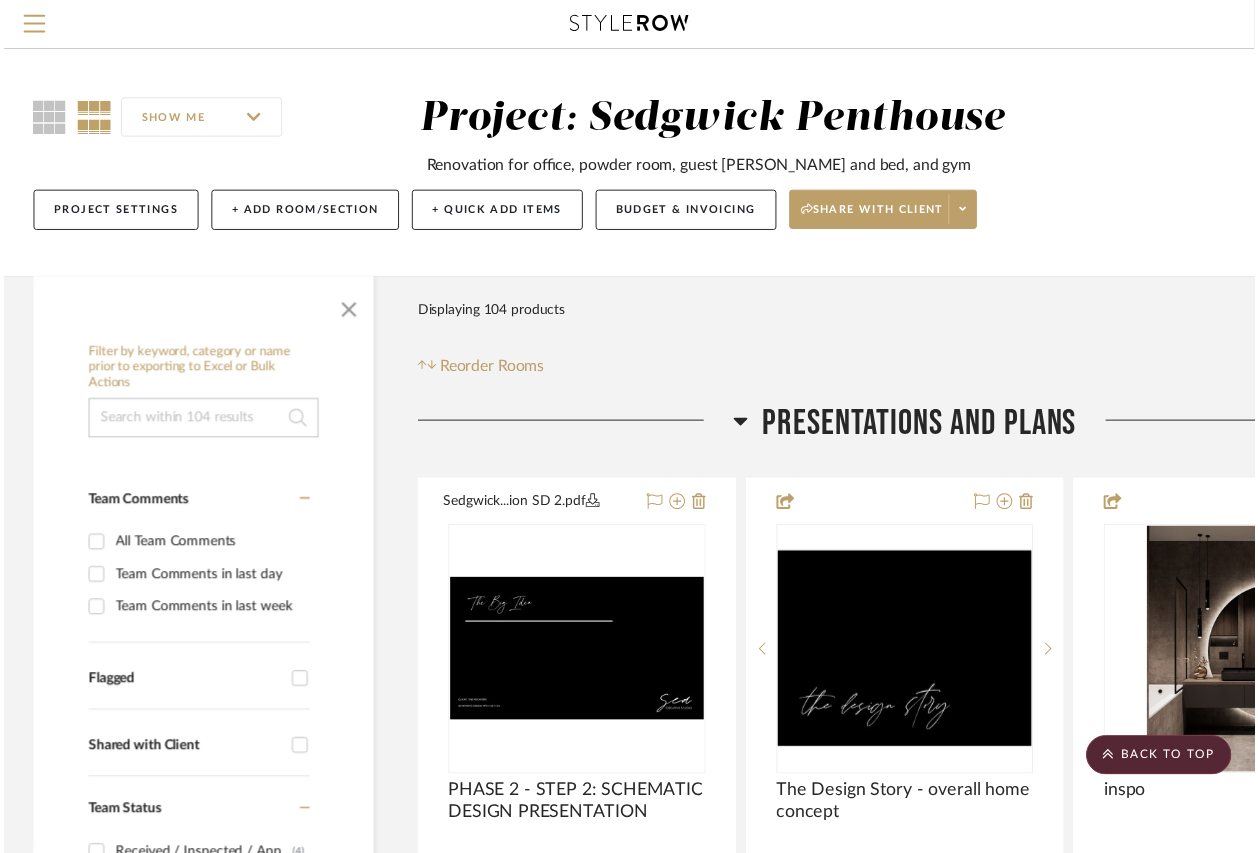 scroll, scrollTop: 410, scrollLeft: 0, axis: vertical 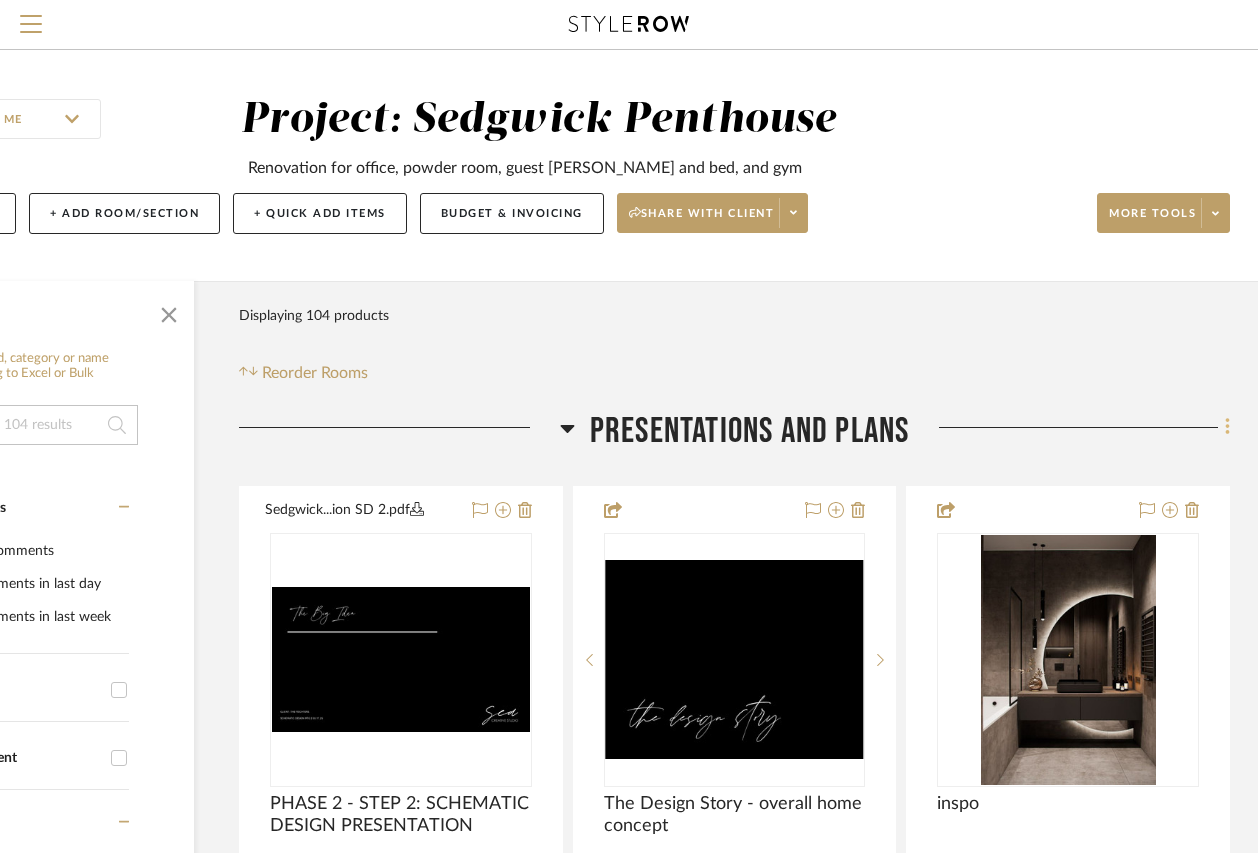 click 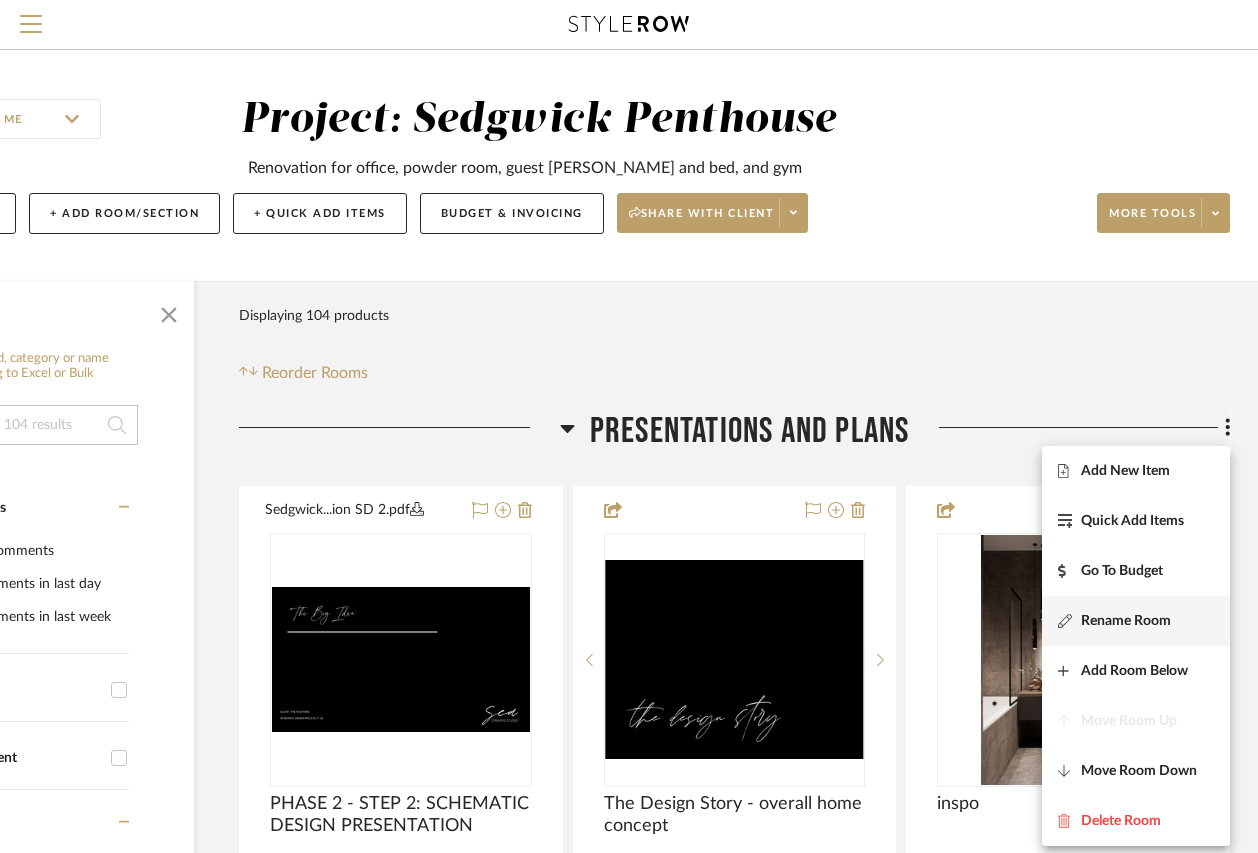 click at bounding box center [1069, 621] 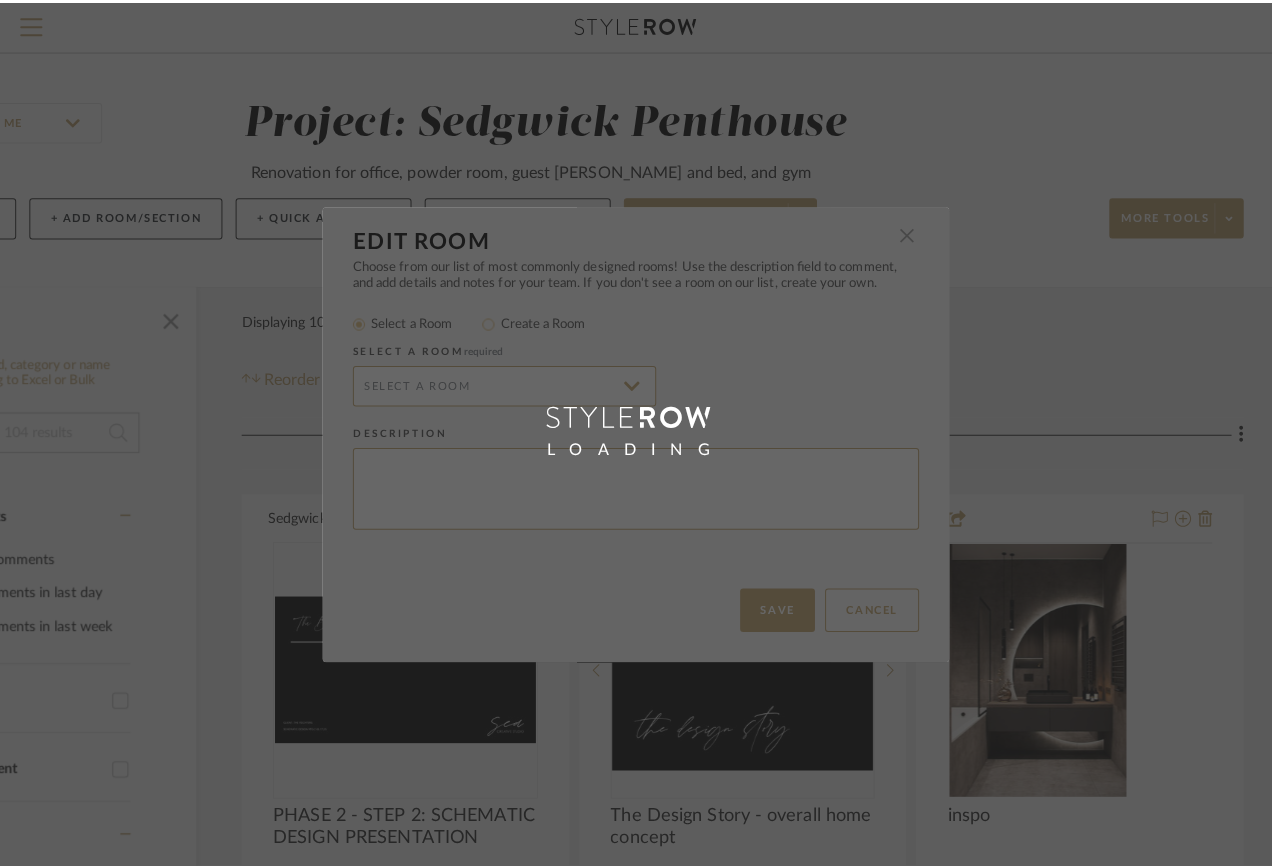 scroll, scrollTop: 0, scrollLeft: 0, axis: both 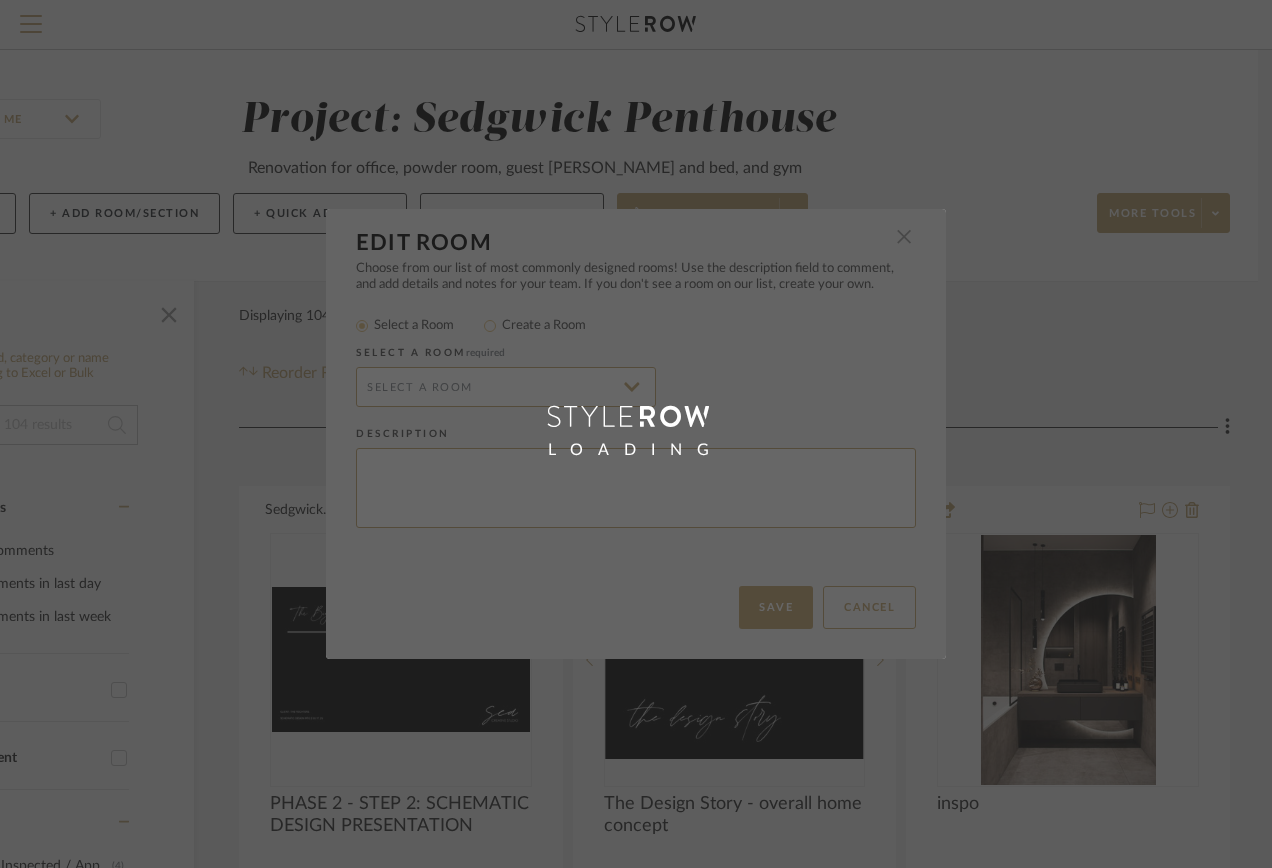 radio on "false" 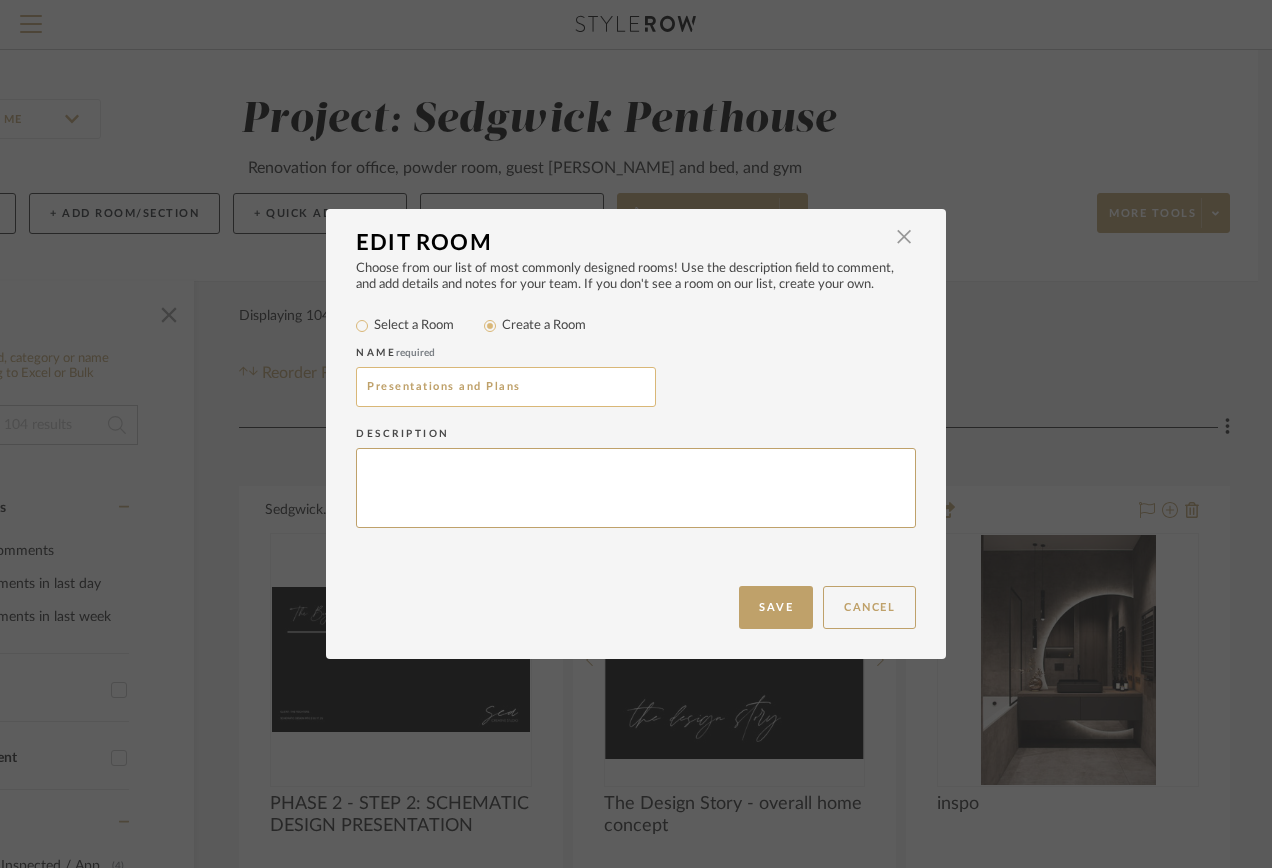 drag, startPoint x: 522, startPoint y: 386, endPoint x: 446, endPoint y: 394, distance: 76.41989 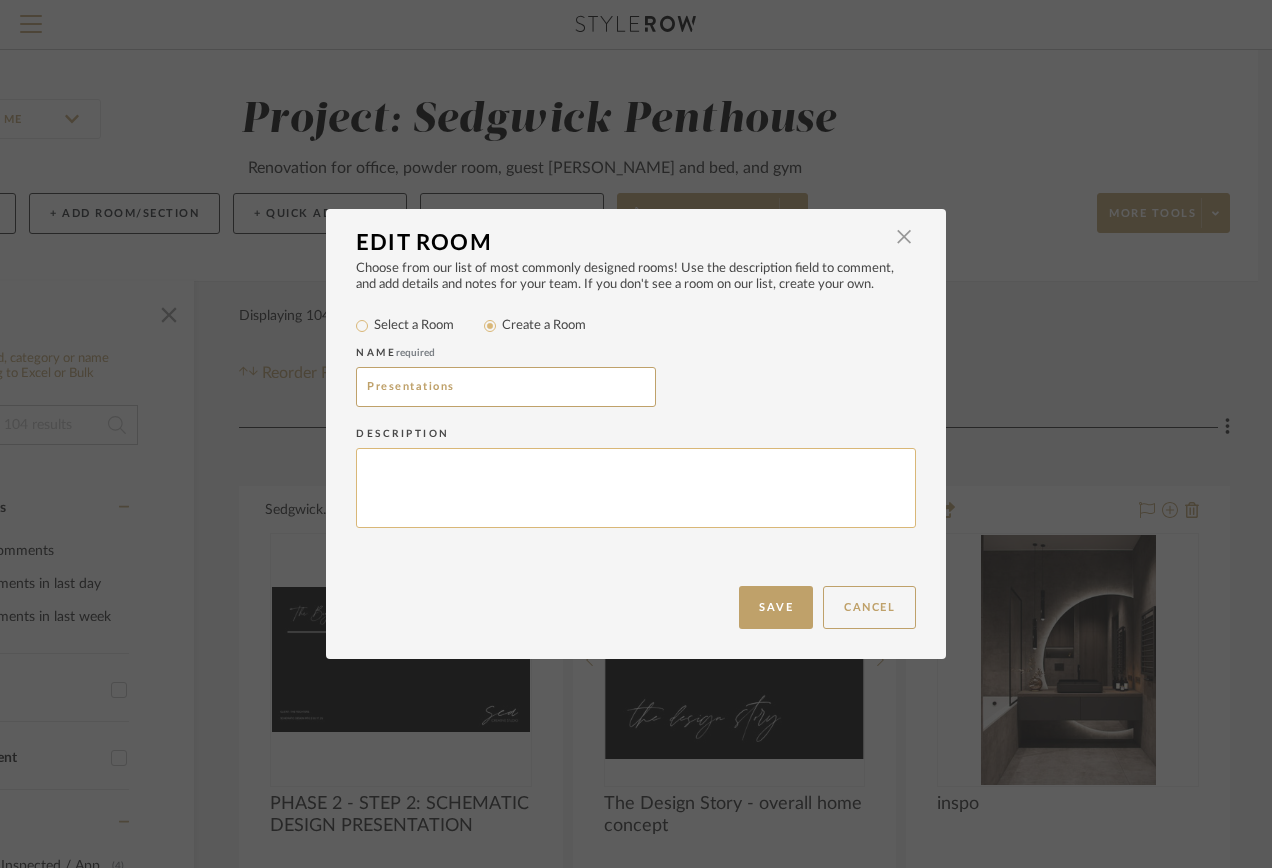 type on "Presentations" 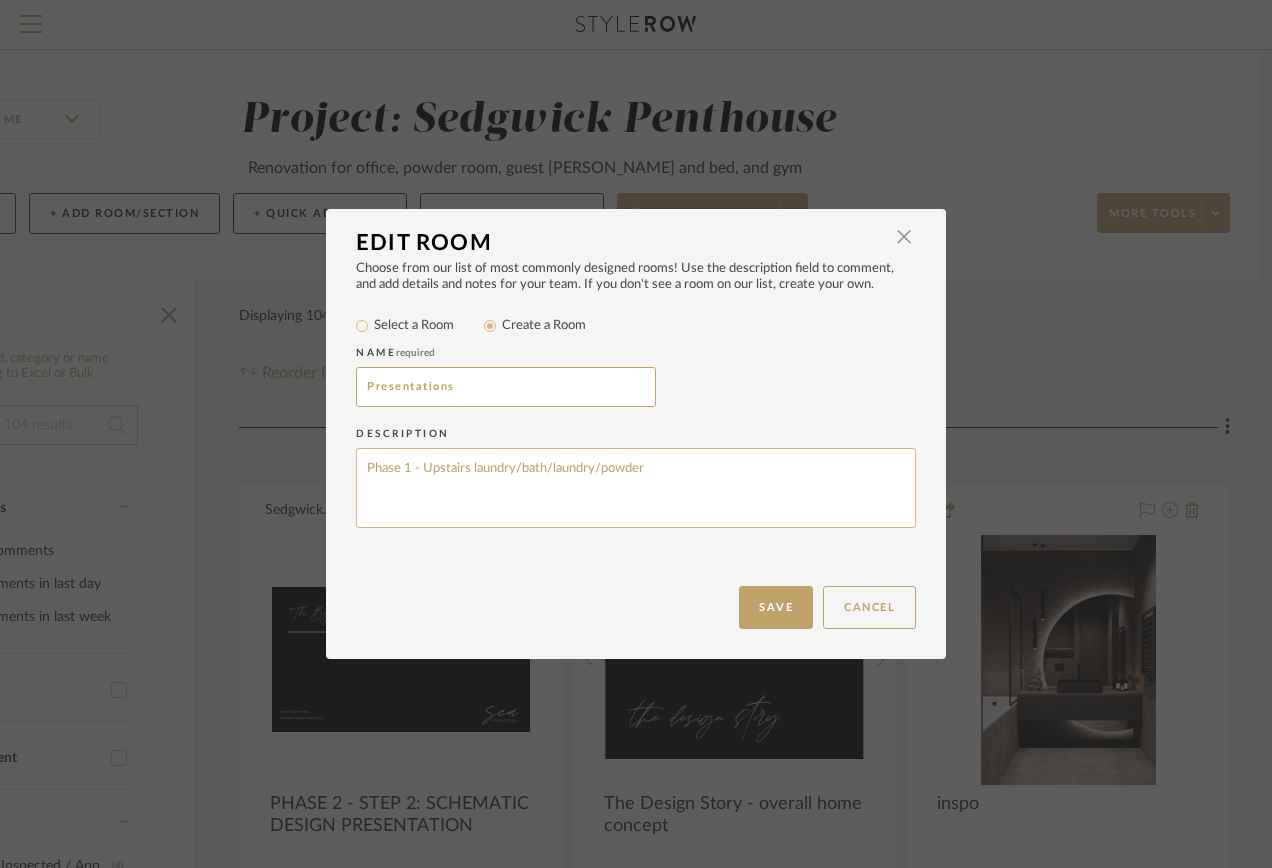 click on "Phase 1 - Upstairs laundry/bath/laundry/powder" at bounding box center [636, 488] 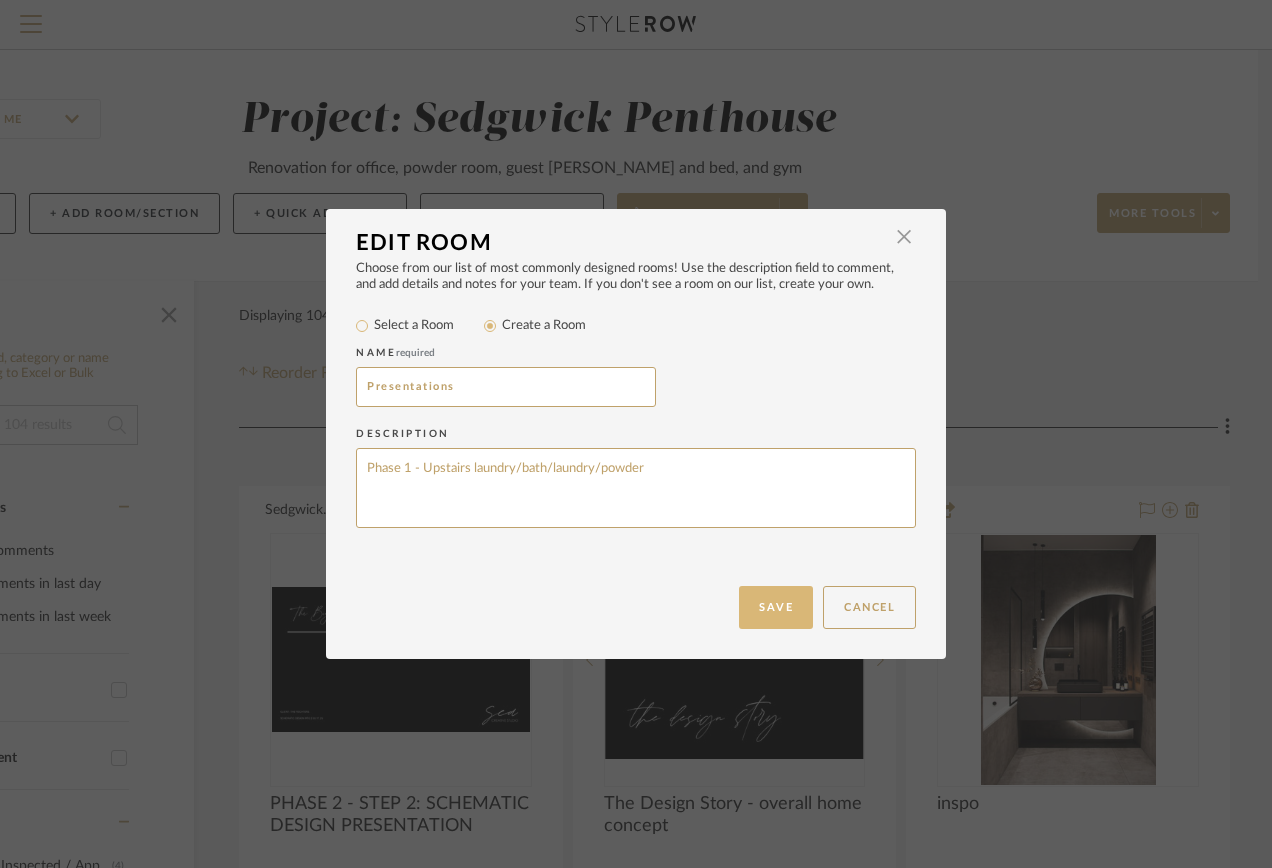 type on "Phase 1 - Upstairs laundry/bath/laundry/powder" 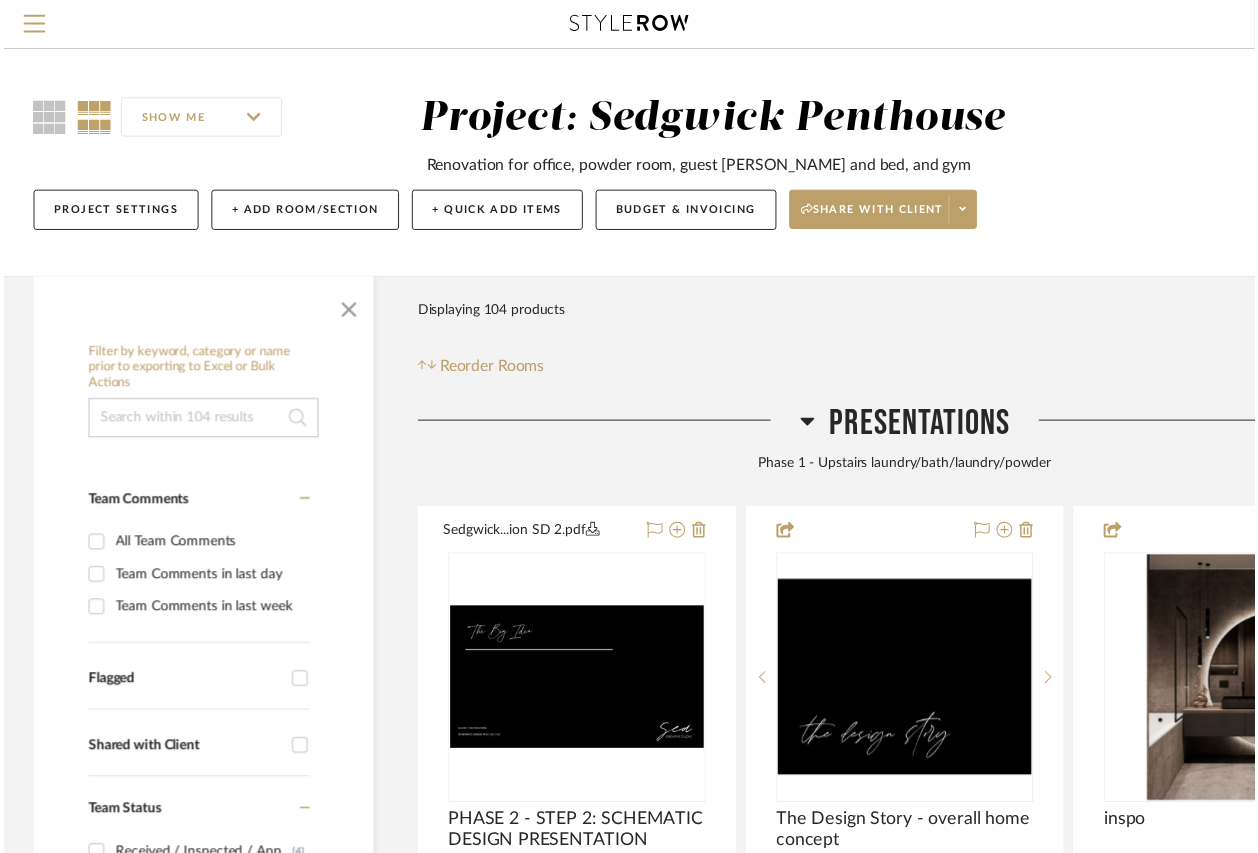 scroll, scrollTop: 0, scrollLeft: 182, axis: horizontal 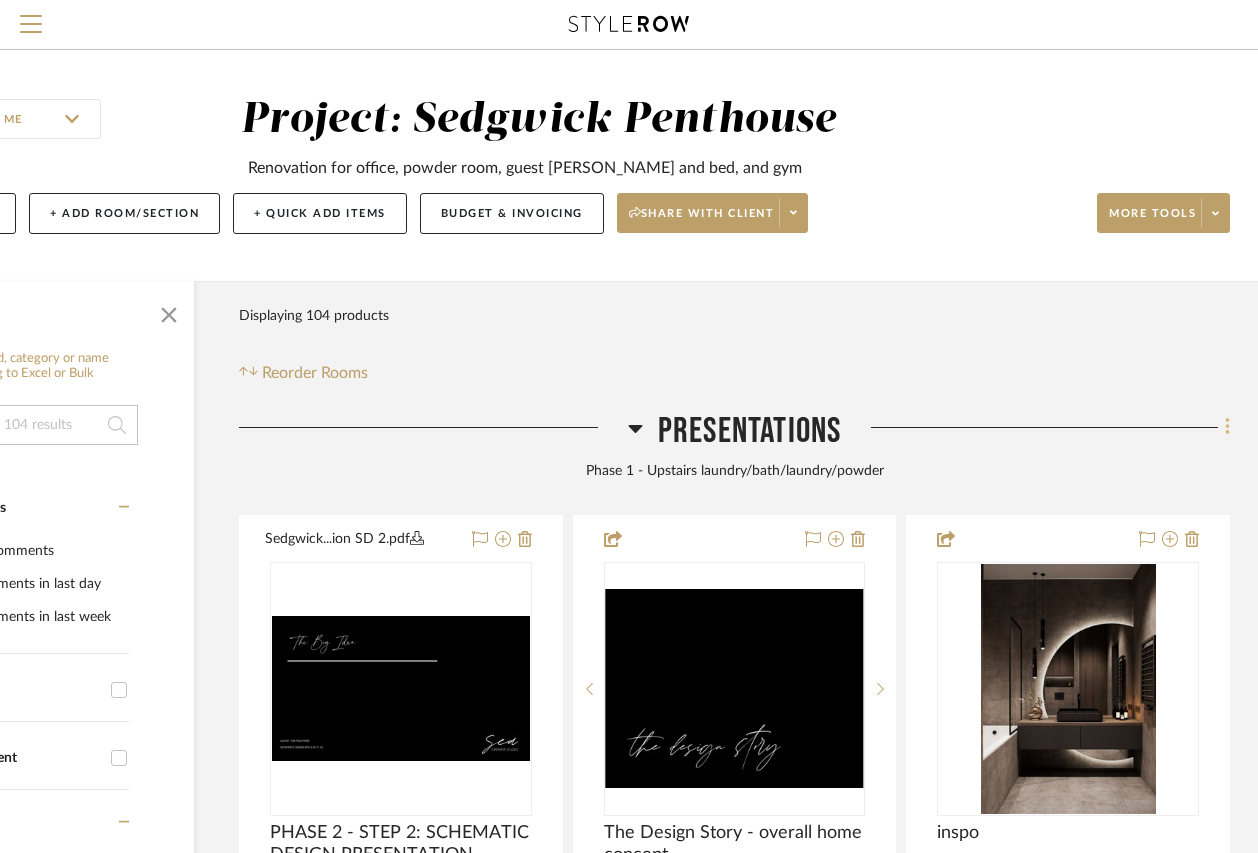 click 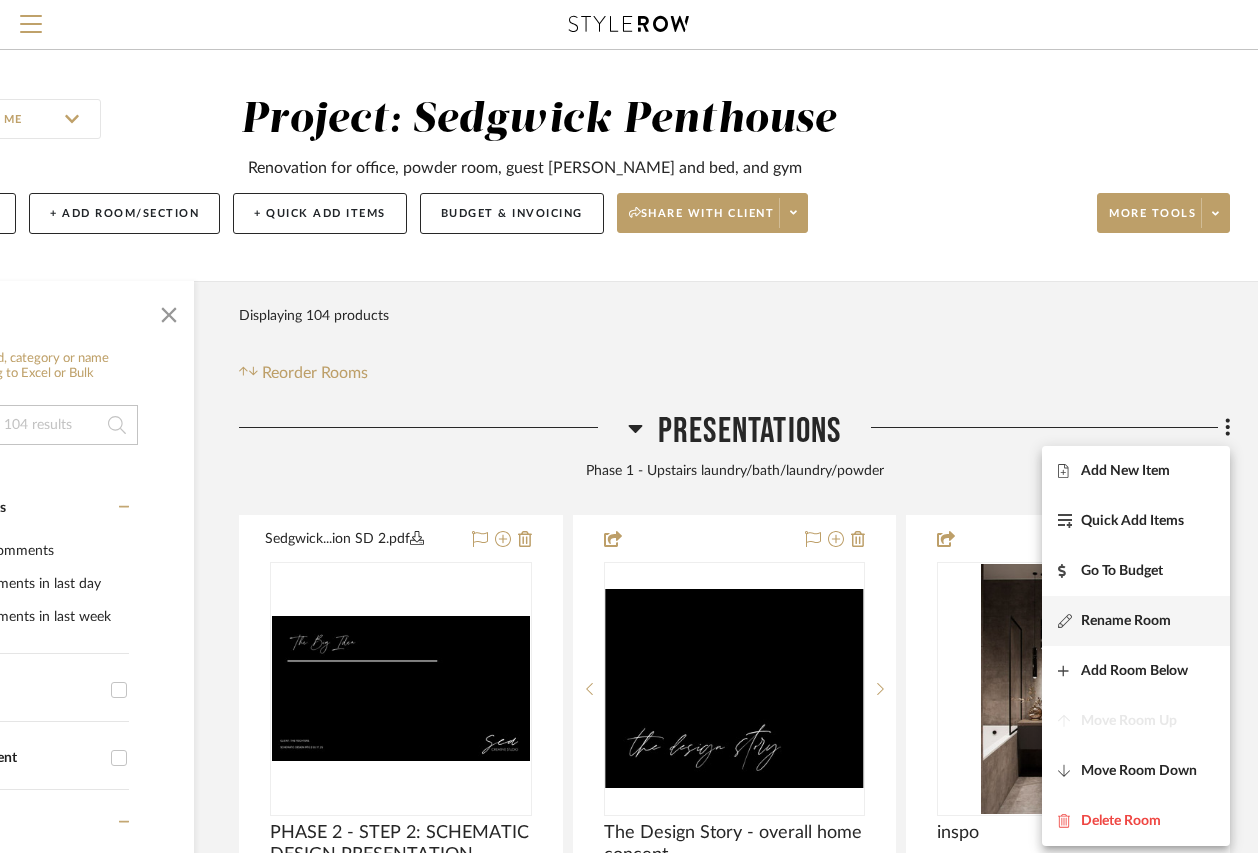 click on "Rename Room" at bounding box center [1126, 620] 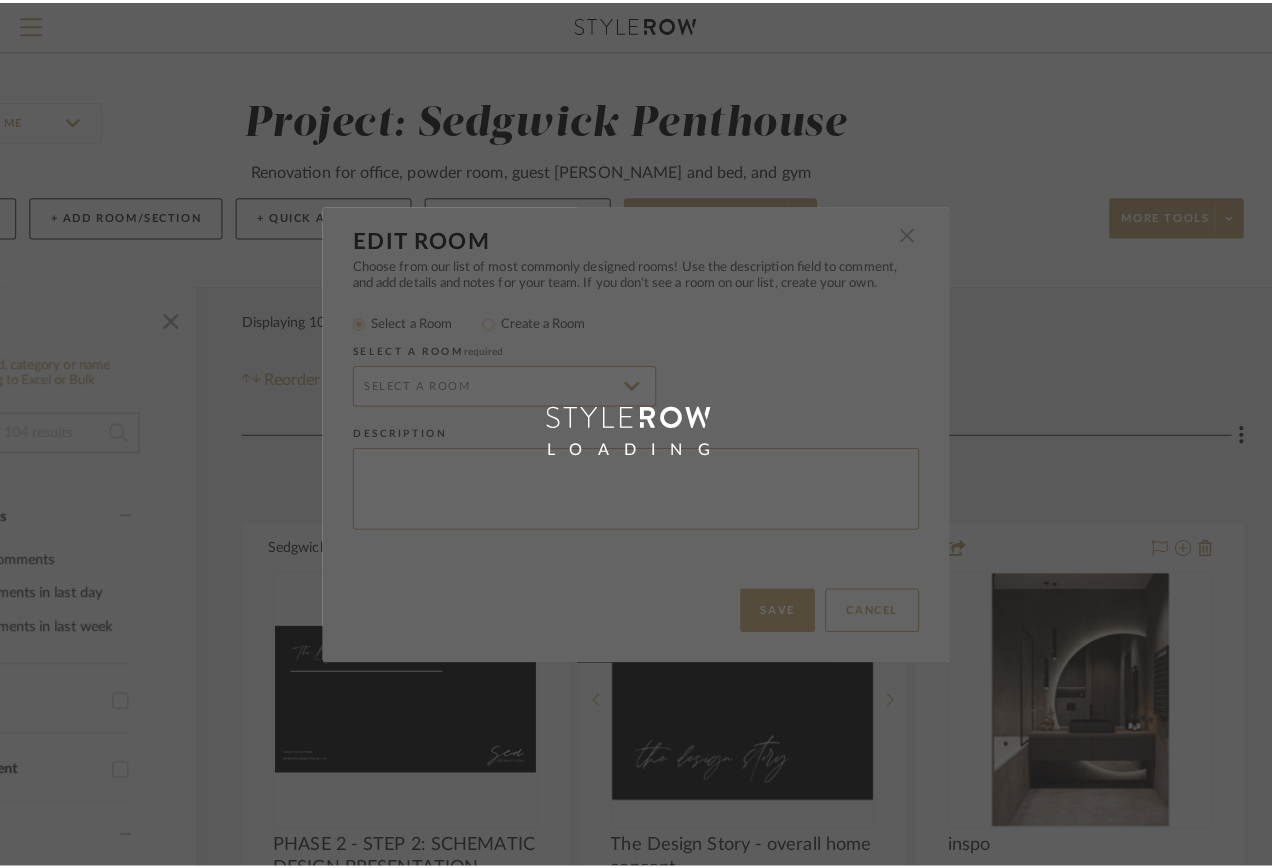 scroll, scrollTop: 0, scrollLeft: 0, axis: both 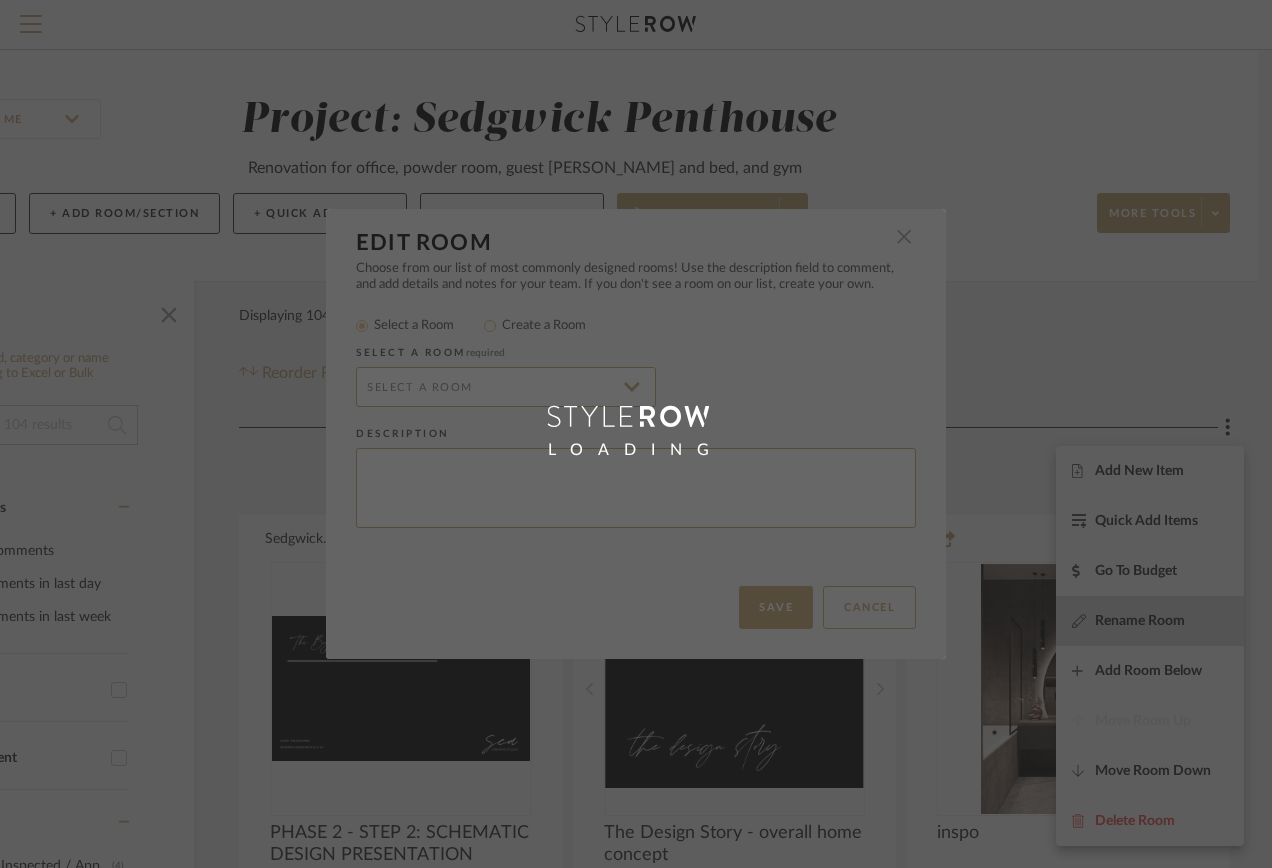 type on "Phase 1 - Upstairs laundry/bath/laundry/powder" 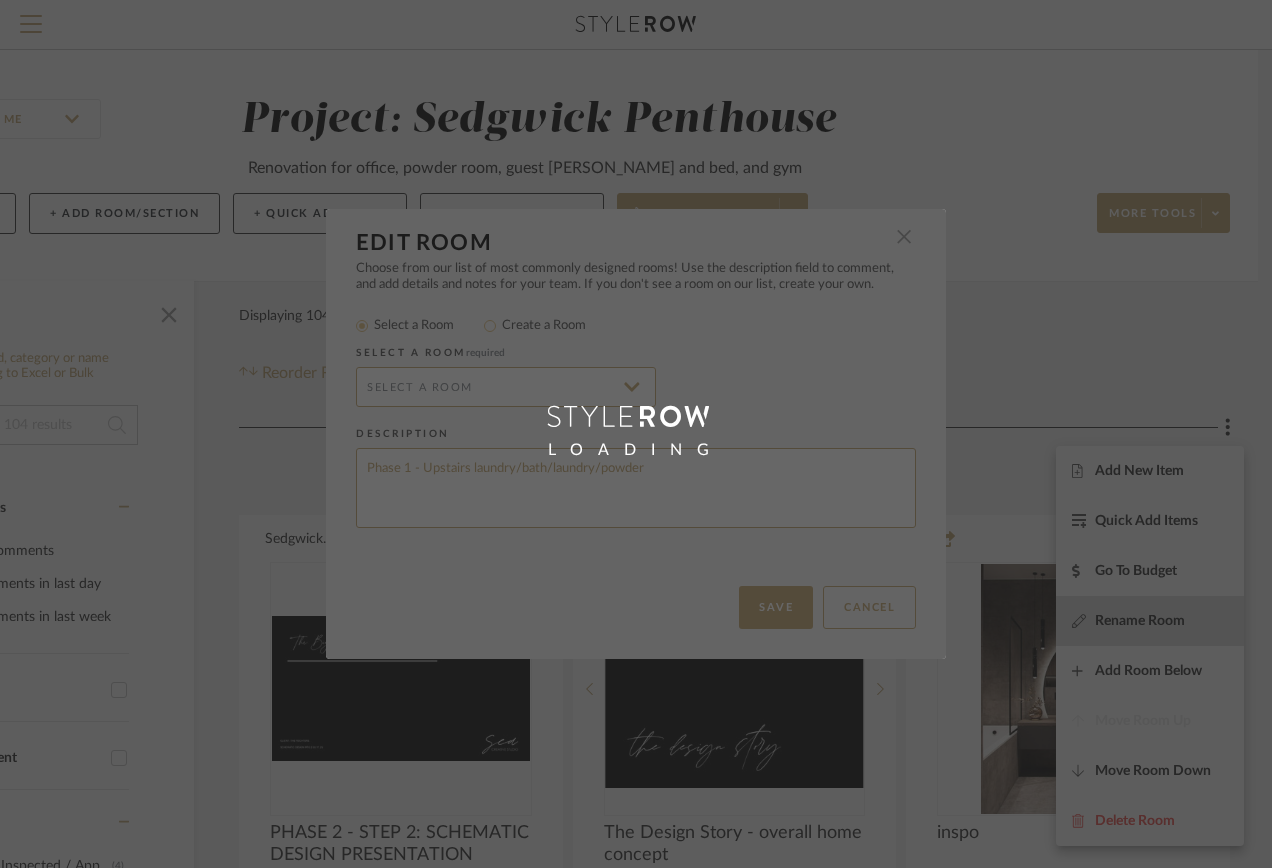radio on "false" 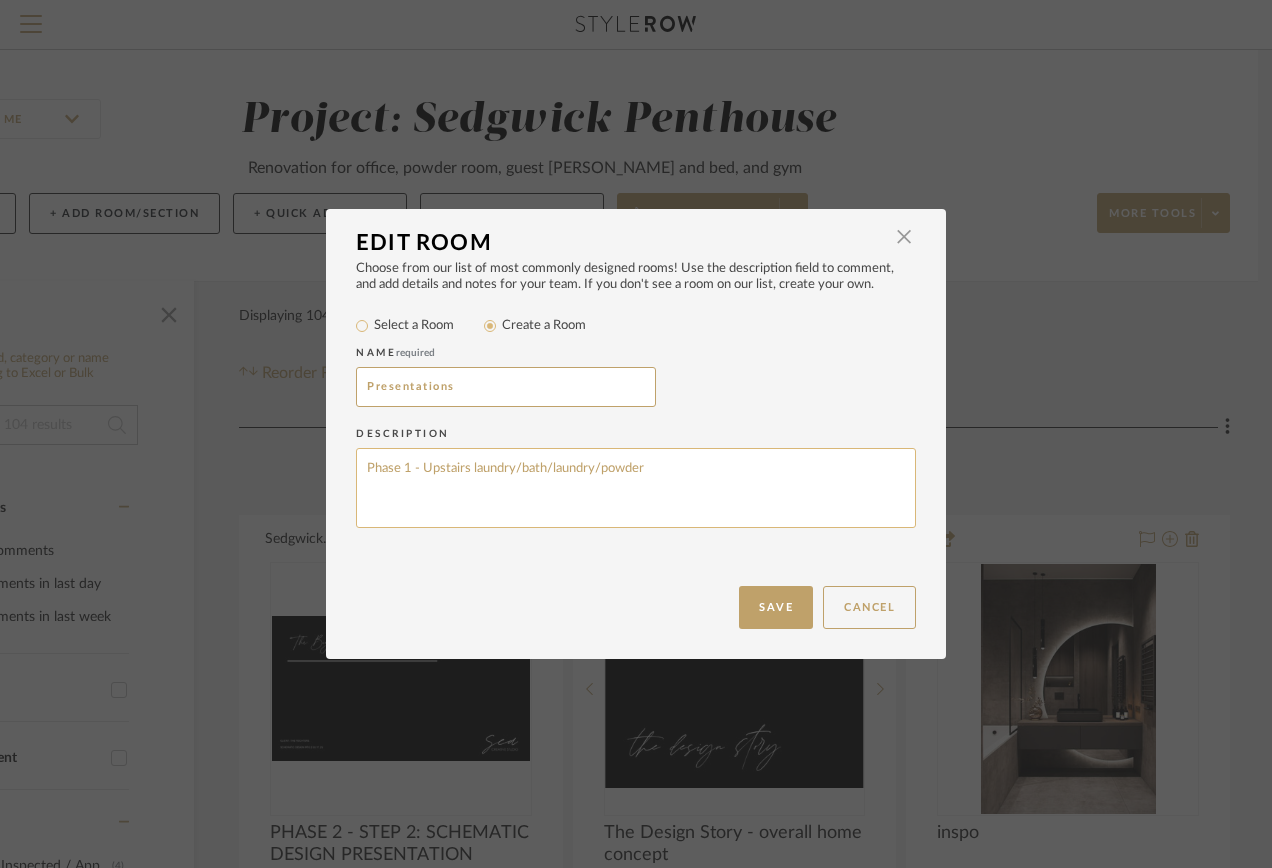 click on "Phase 1 - Upstairs laundry/bath/laundry/powder" at bounding box center [636, 488] 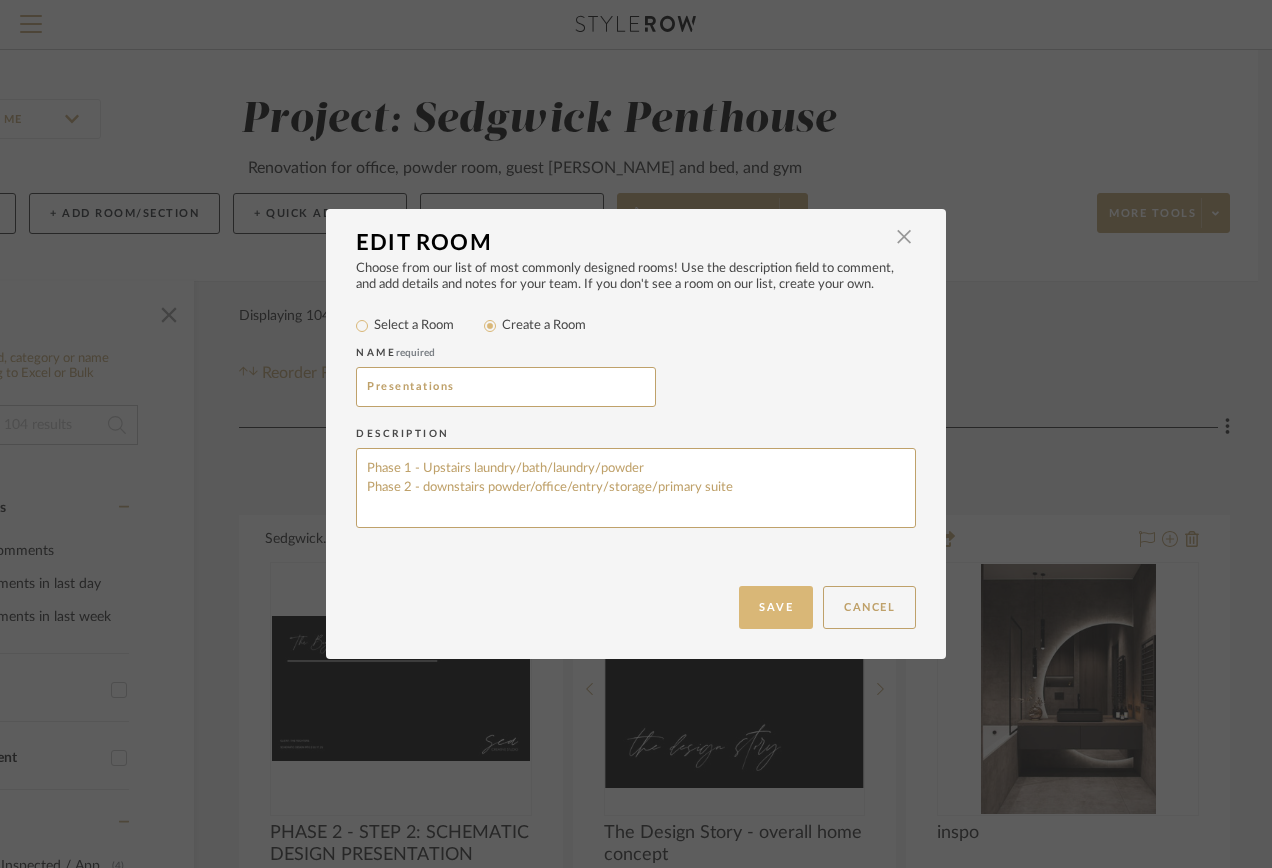 type on "Phase 1 - Upstairs laundry/bath/laundry/powder
Phase 2 - downstairs powder/office/entry/storage/primary suite" 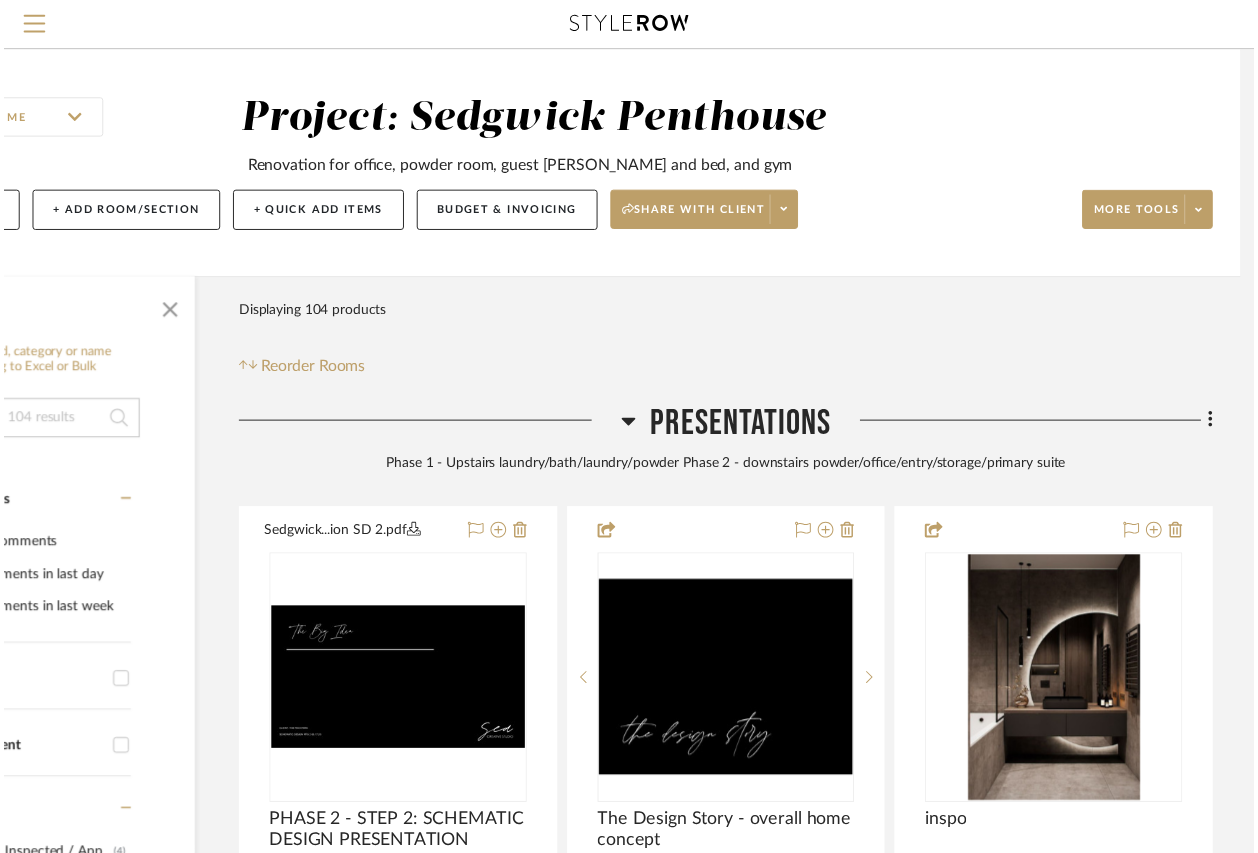scroll, scrollTop: 0, scrollLeft: 182, axis: horizontal 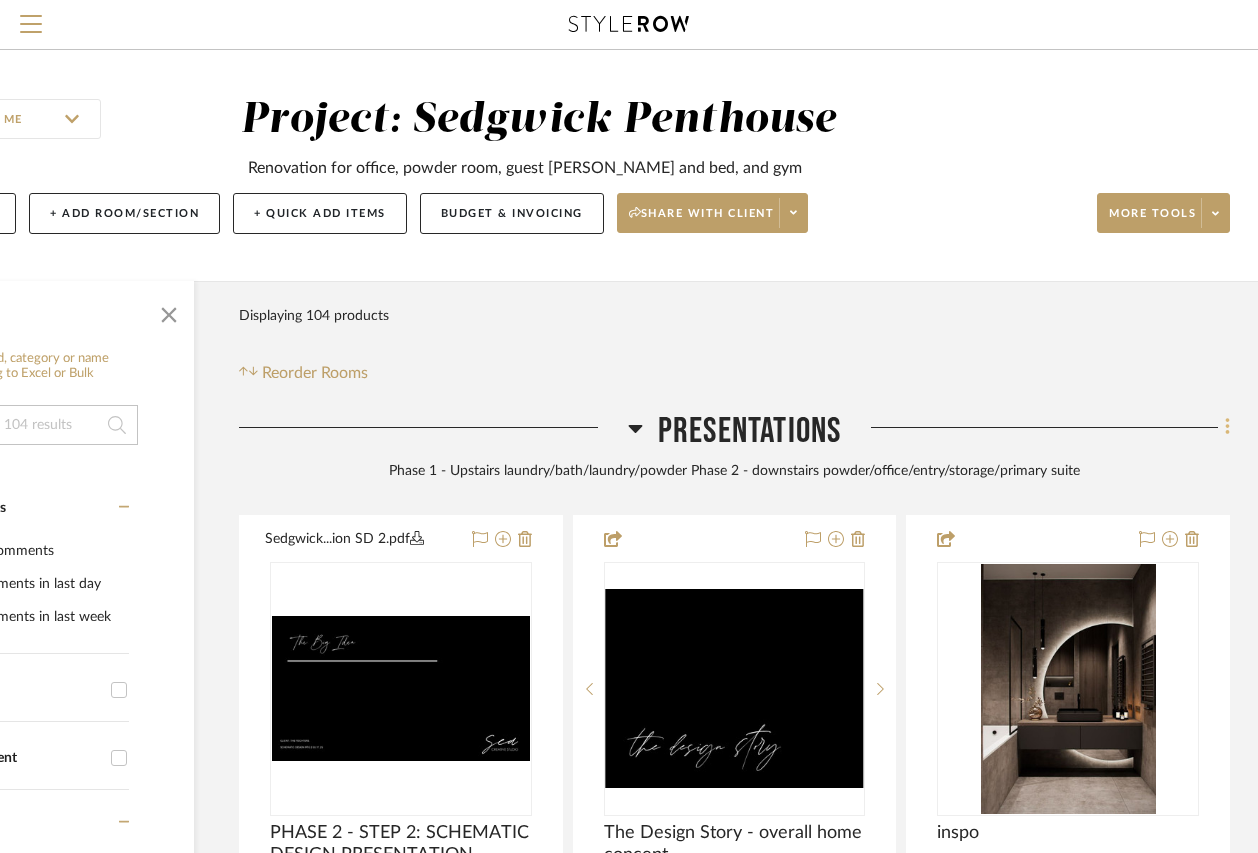 click 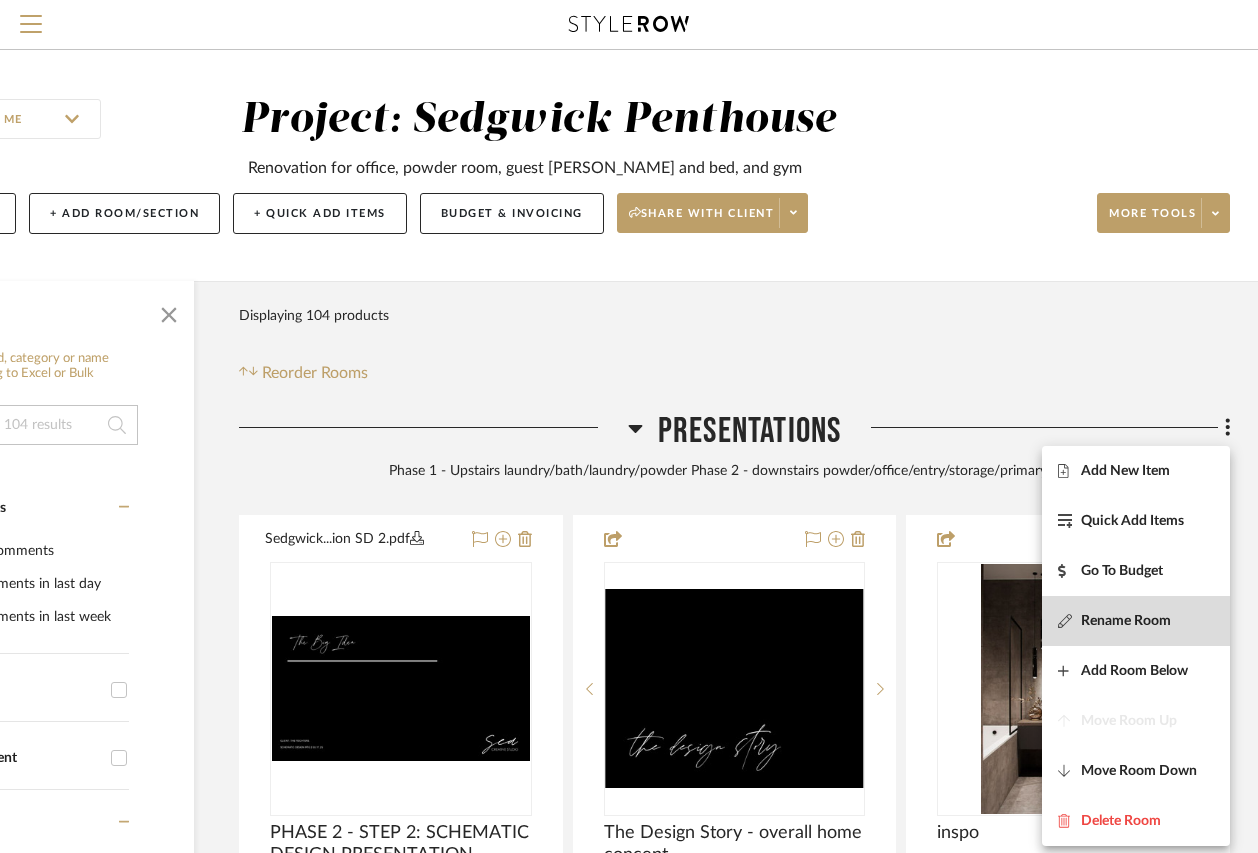 click on "Rename Room" at bounding box center [1126, 620] 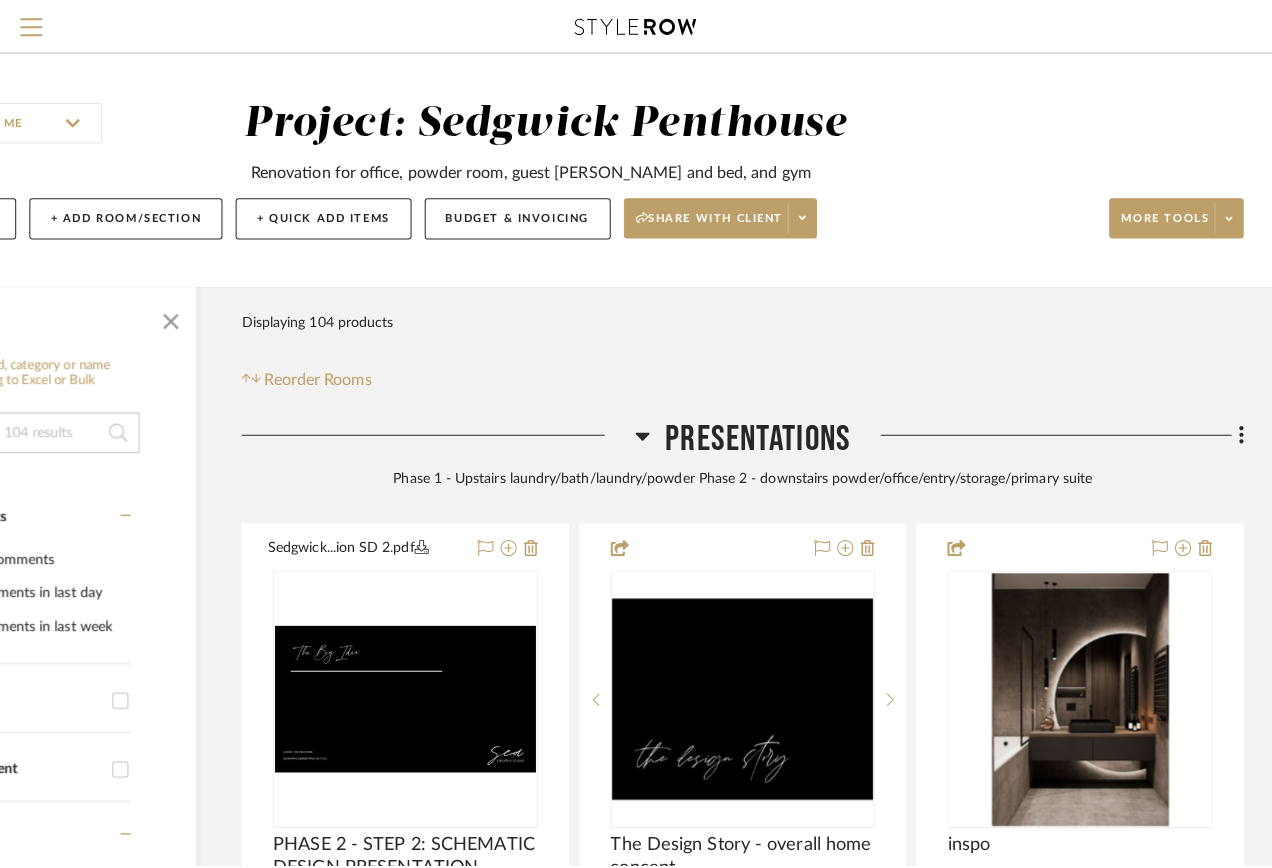 scroll, scrollTop: 0, scrollLeft: 0, axis: both 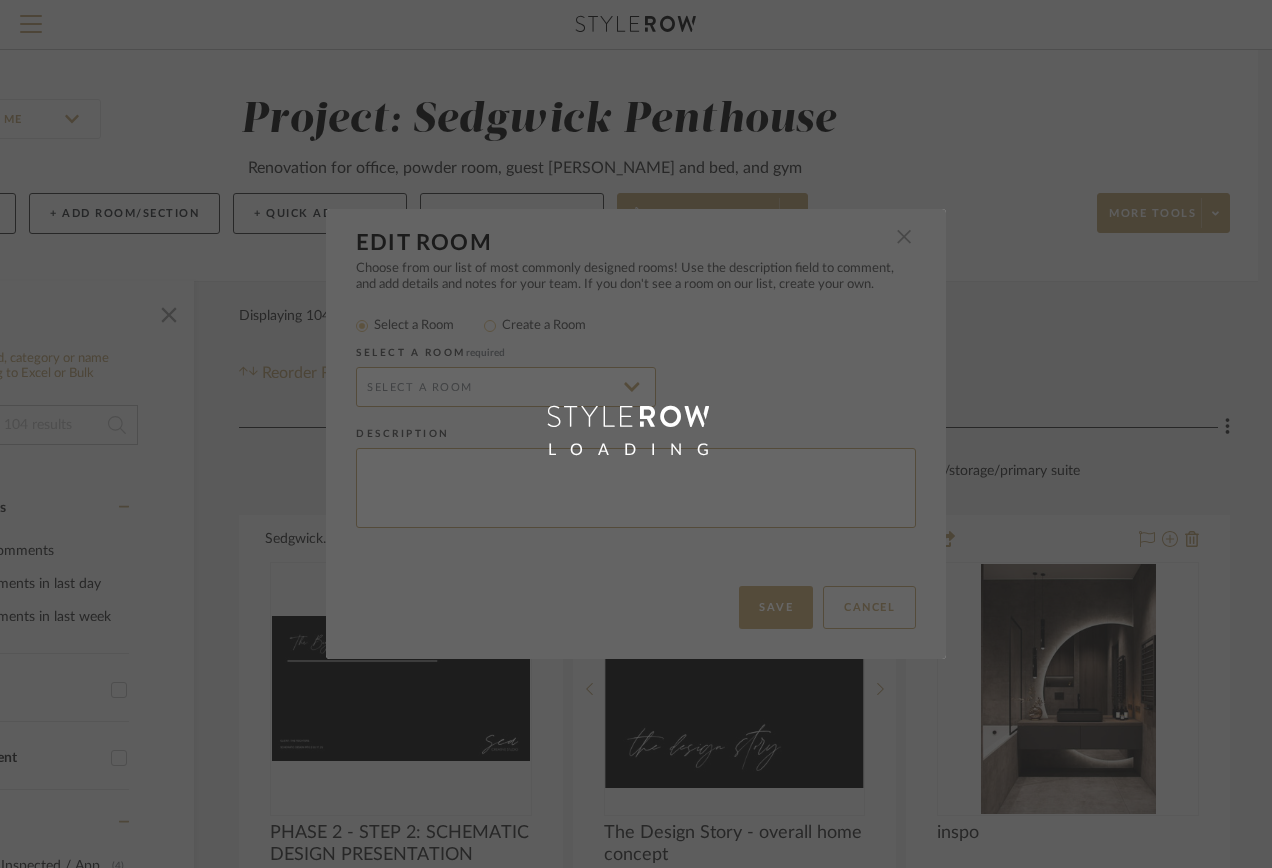 type on "Phase 1 - Upstairs laundry/bath/laundry/powder
Phase 2 - downstairs powder/office/entry/storage/primary suite" 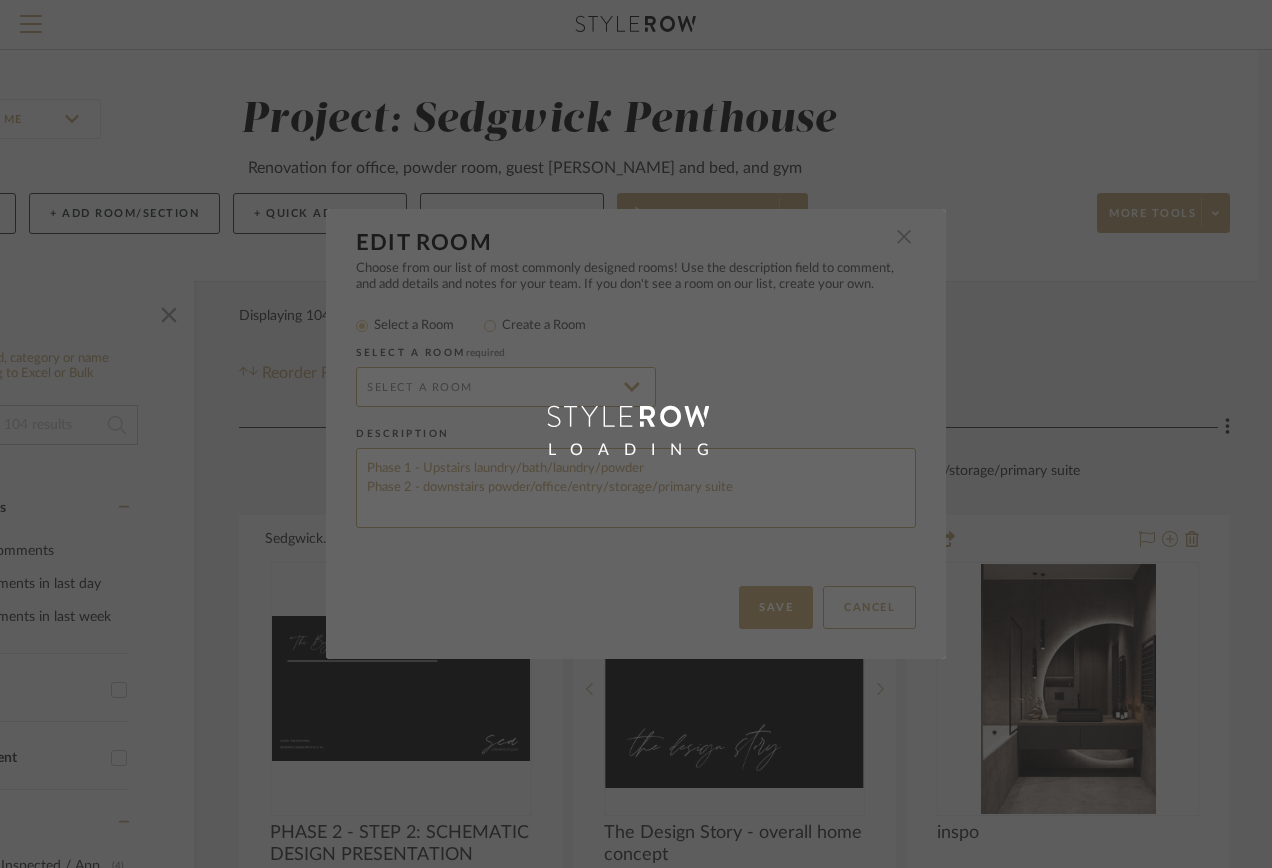 radio on "false" 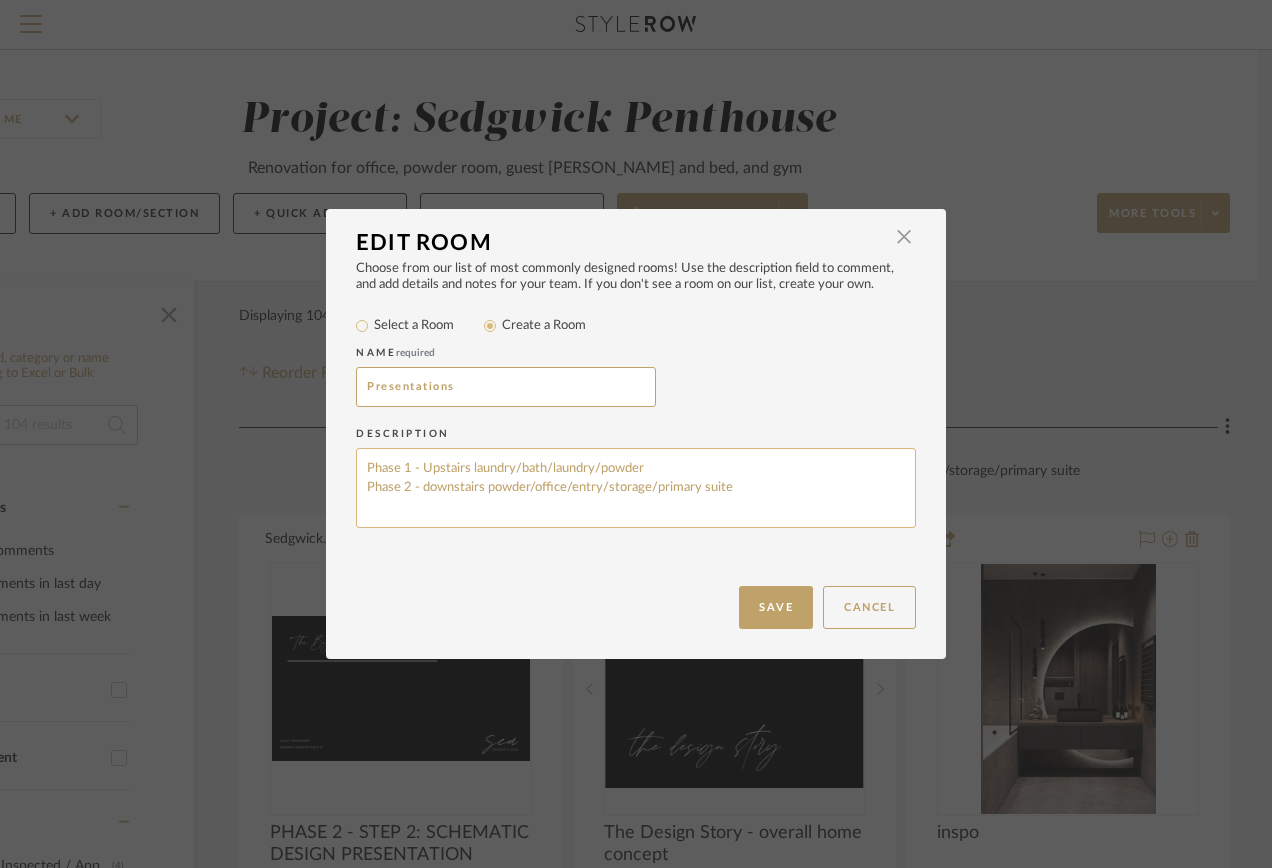 click on "Phase 1 - Upstairs laundry/bath/laundry/powder
Phase 2 - downstairs powder/office/entry/storage/primary suite" at bounding box center (636, 488) 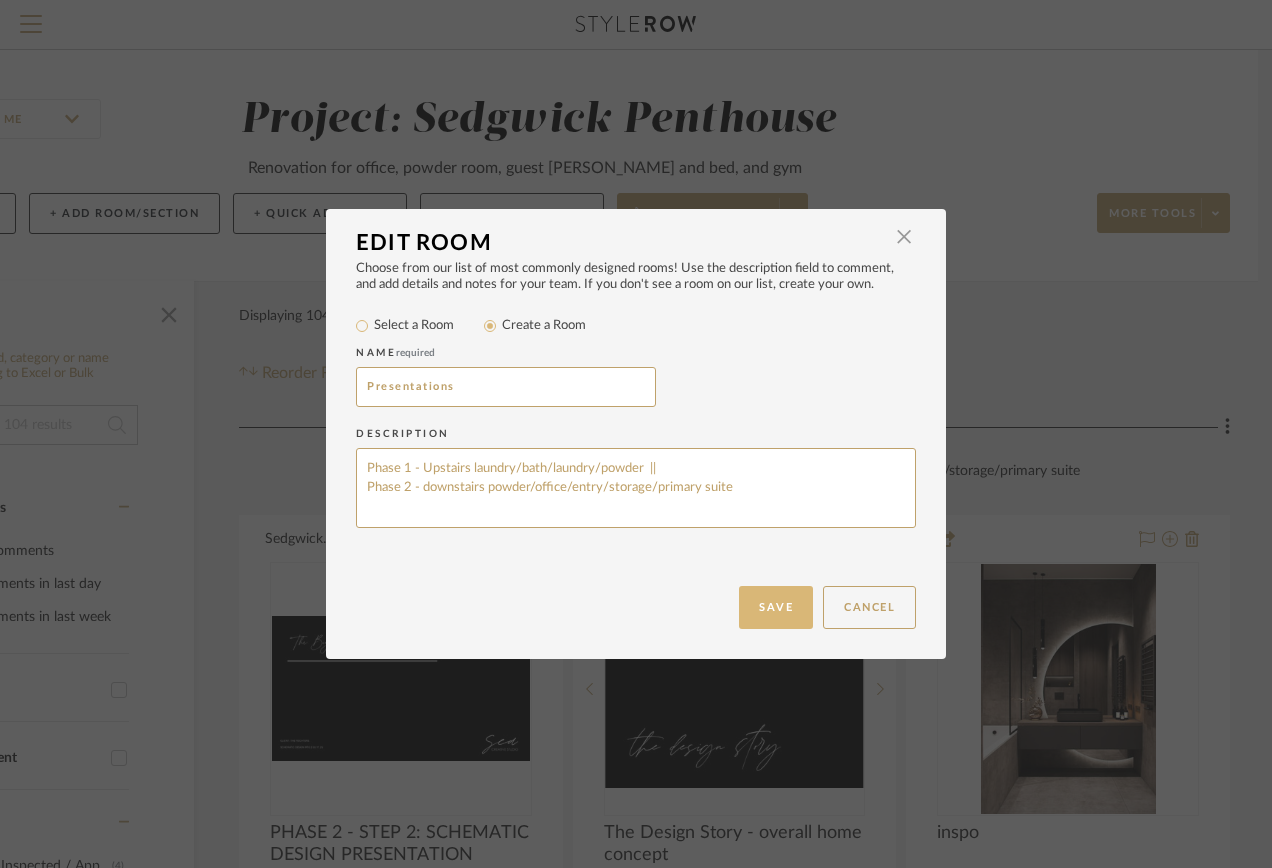 type on "Phase 1 - Upstairs laundry/bath/laundry/powder  ||
Phase 2 - downstairs powder/office/entry/storage/primary suite" 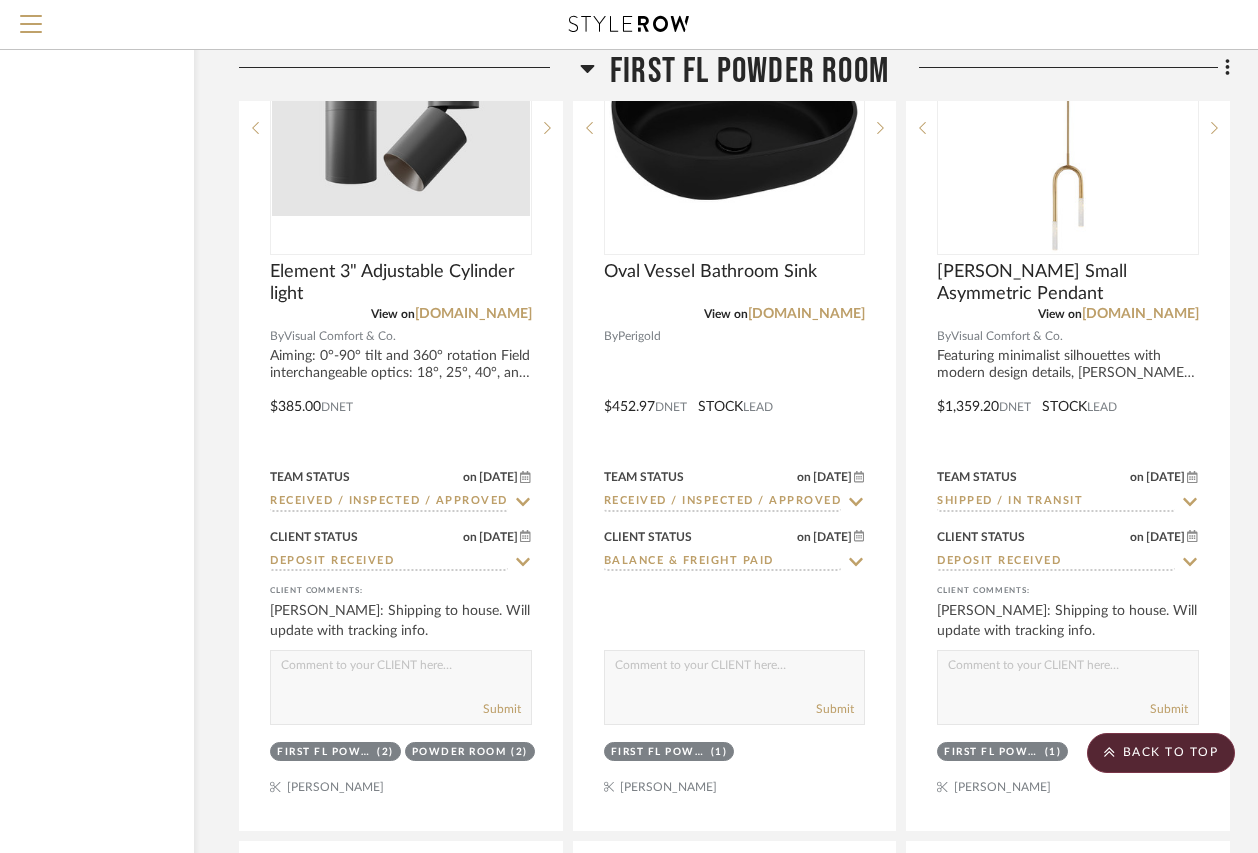 scroll, scrollTop: 4500, scrollLeft: 182, axis: both 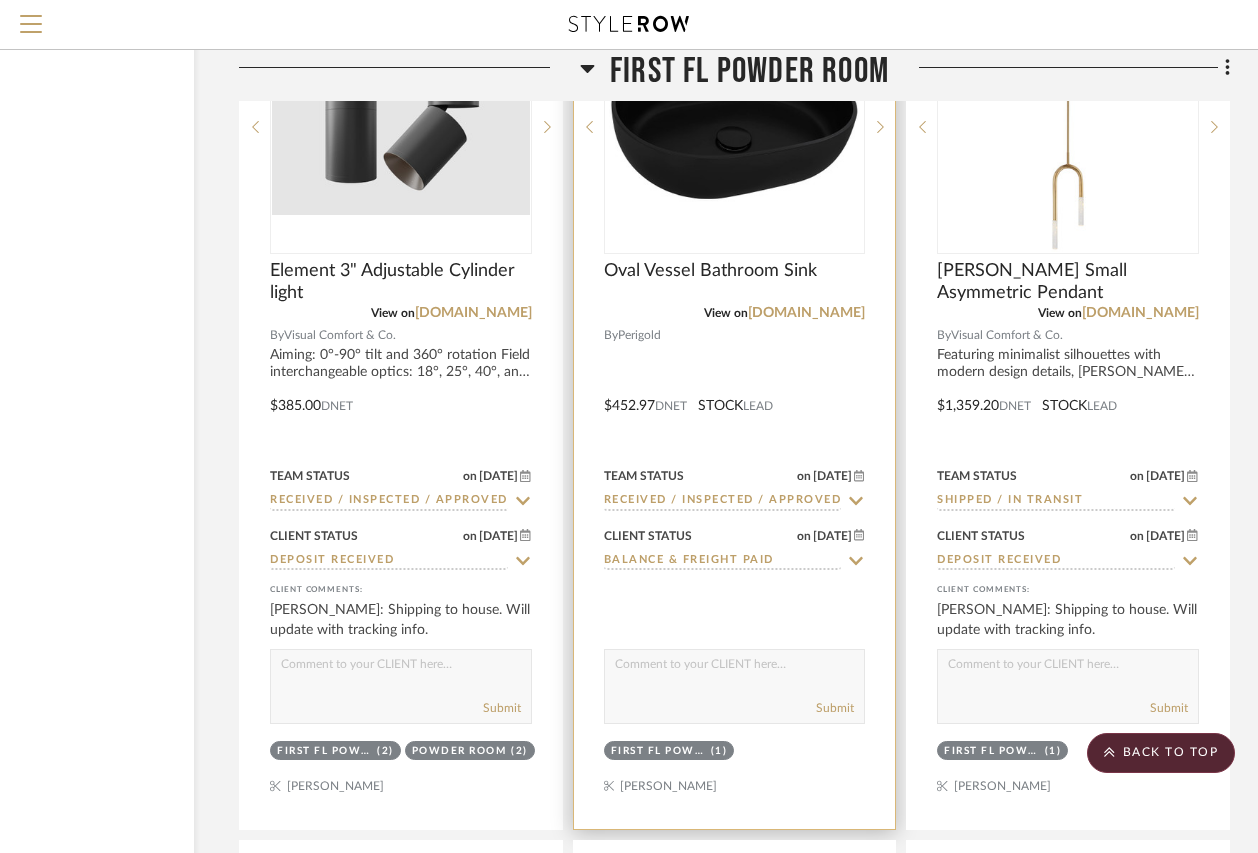 click 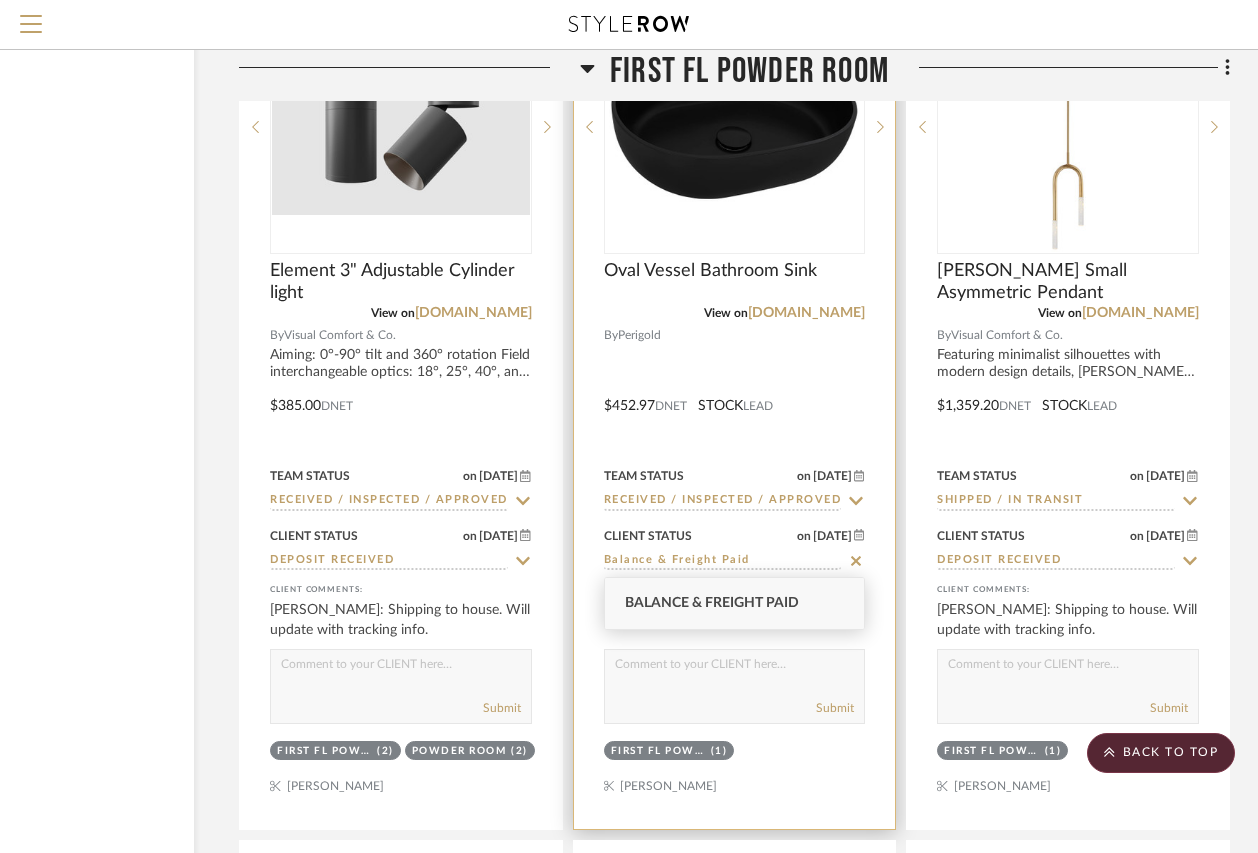 click 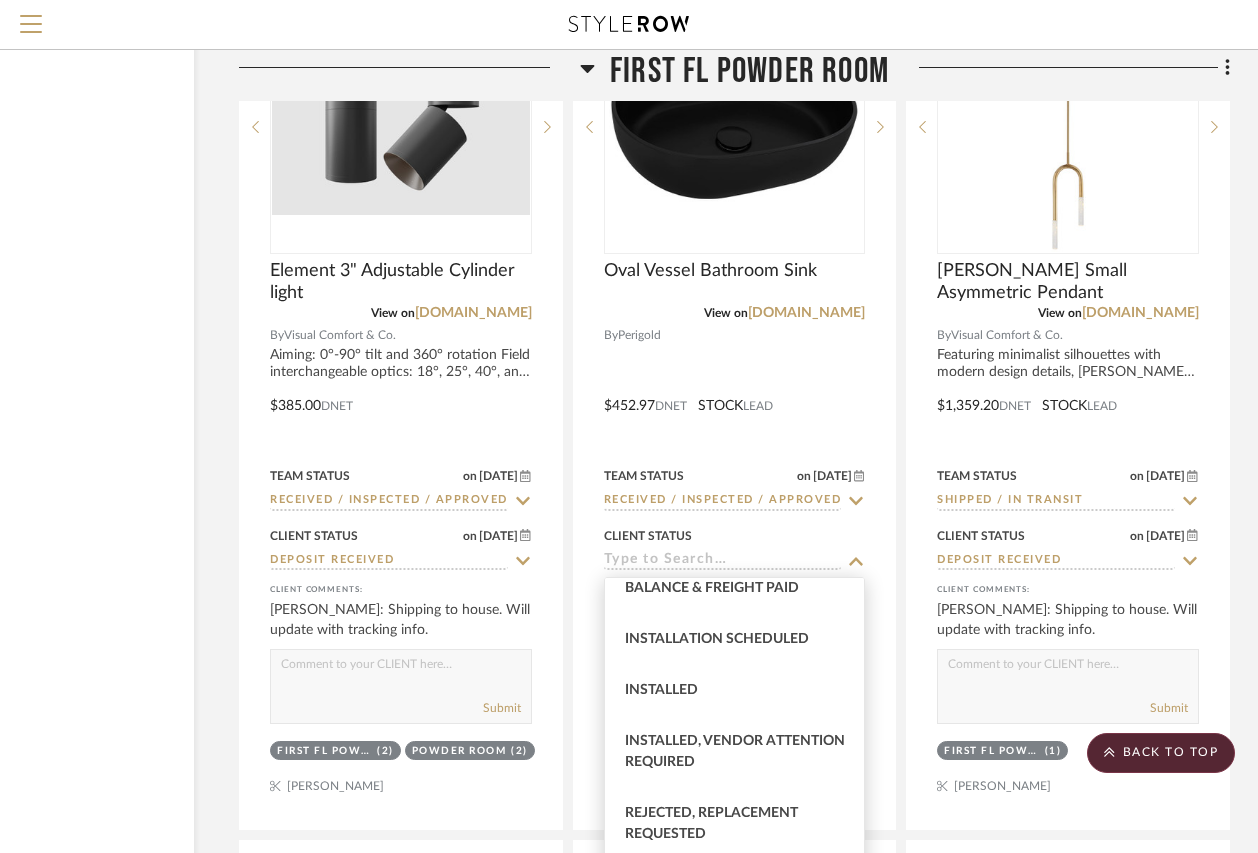 scroll, scrollTop: 600, scrollLeft: 0, axis: vertical 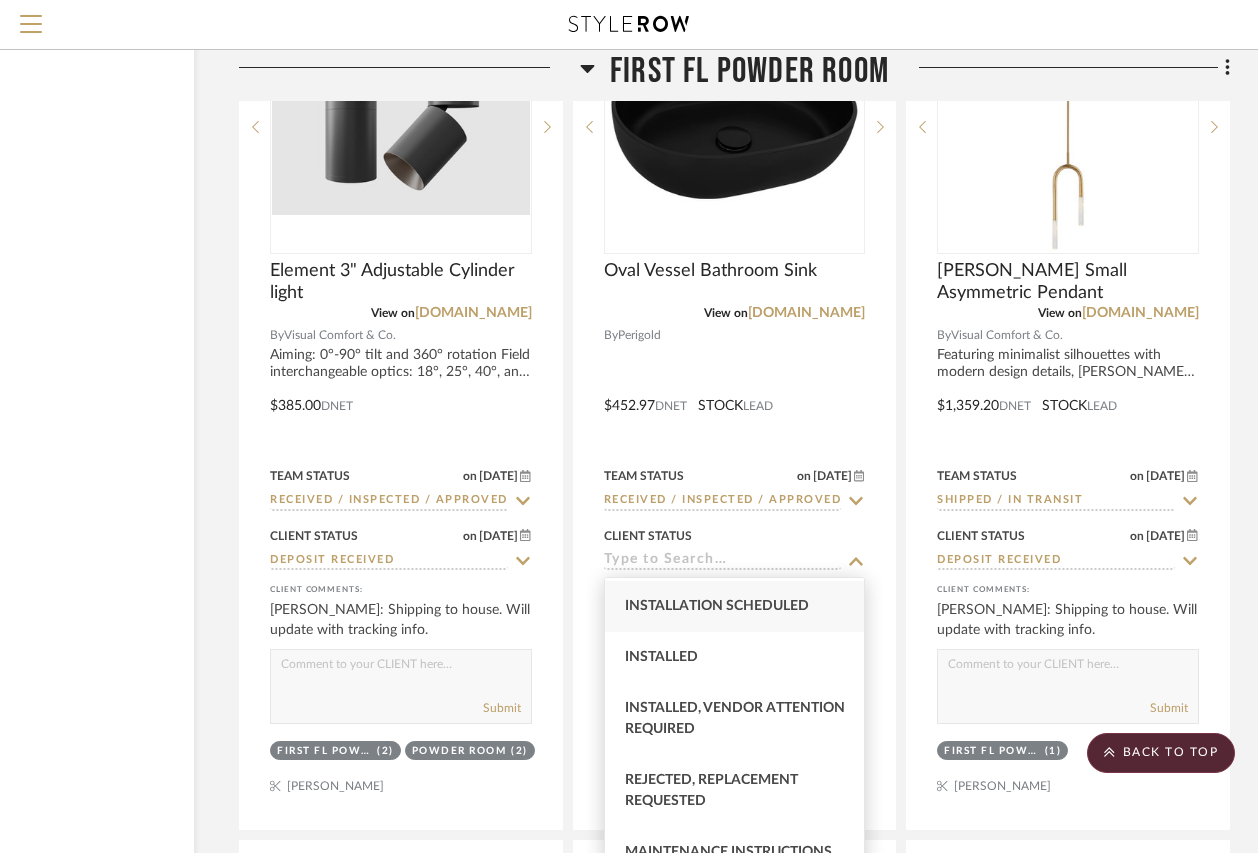 click on "Installation Scheduled" at bounding box center (717, 606) 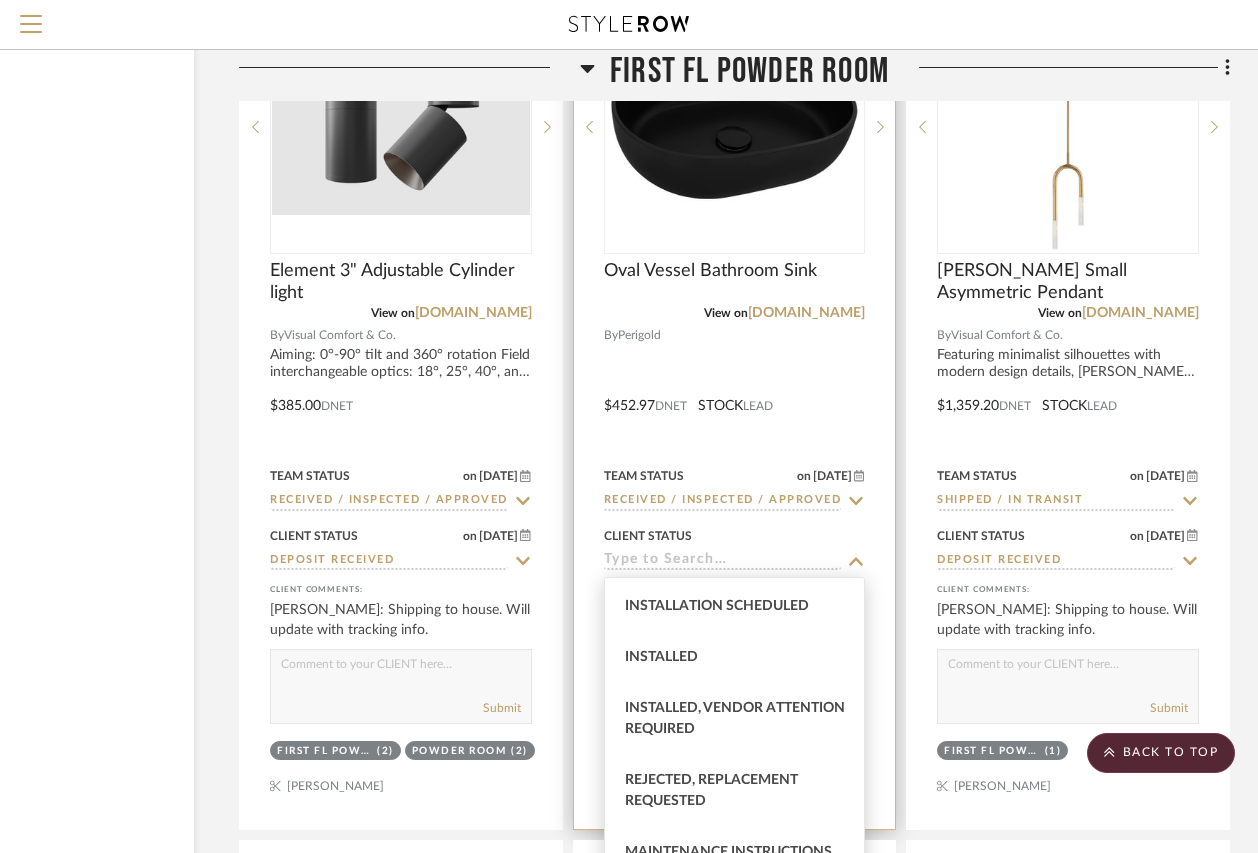 type on "Installation Scheduled" 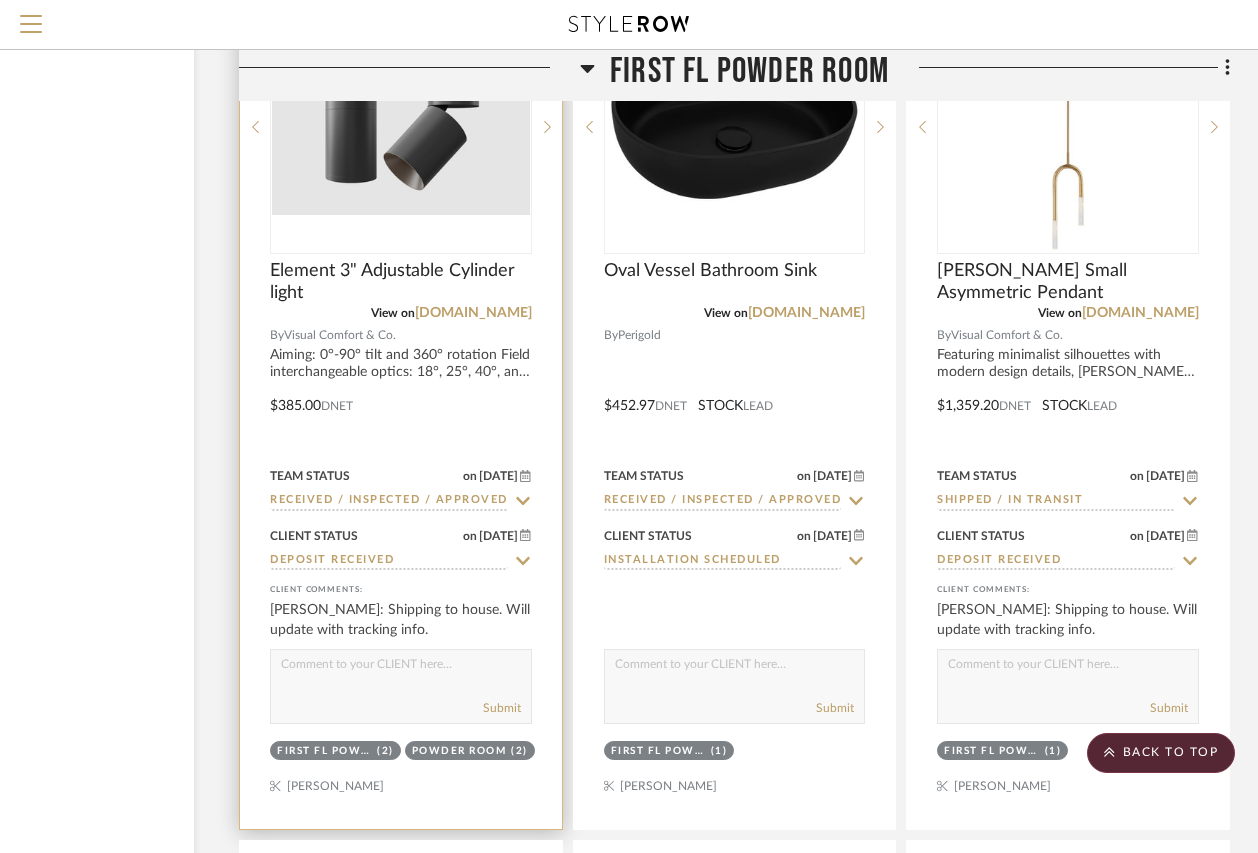 click 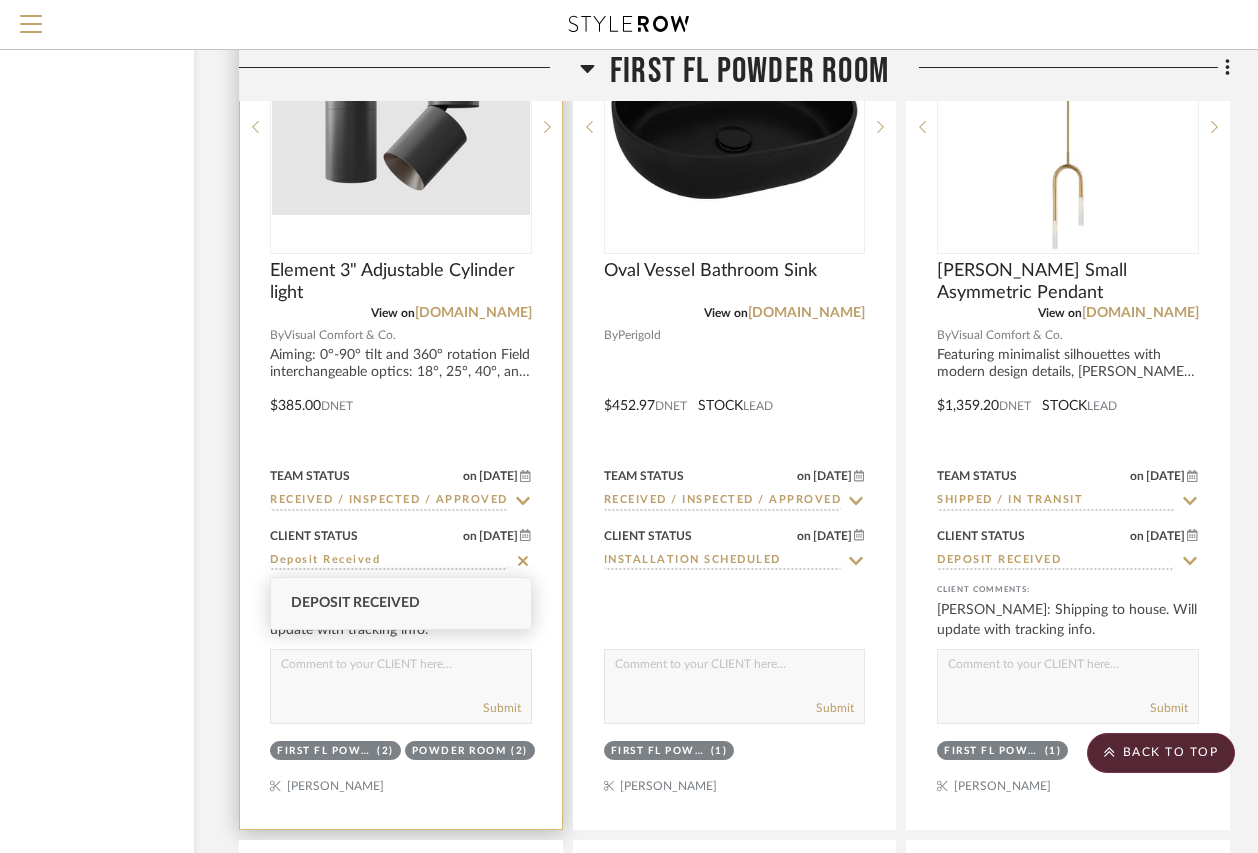 click 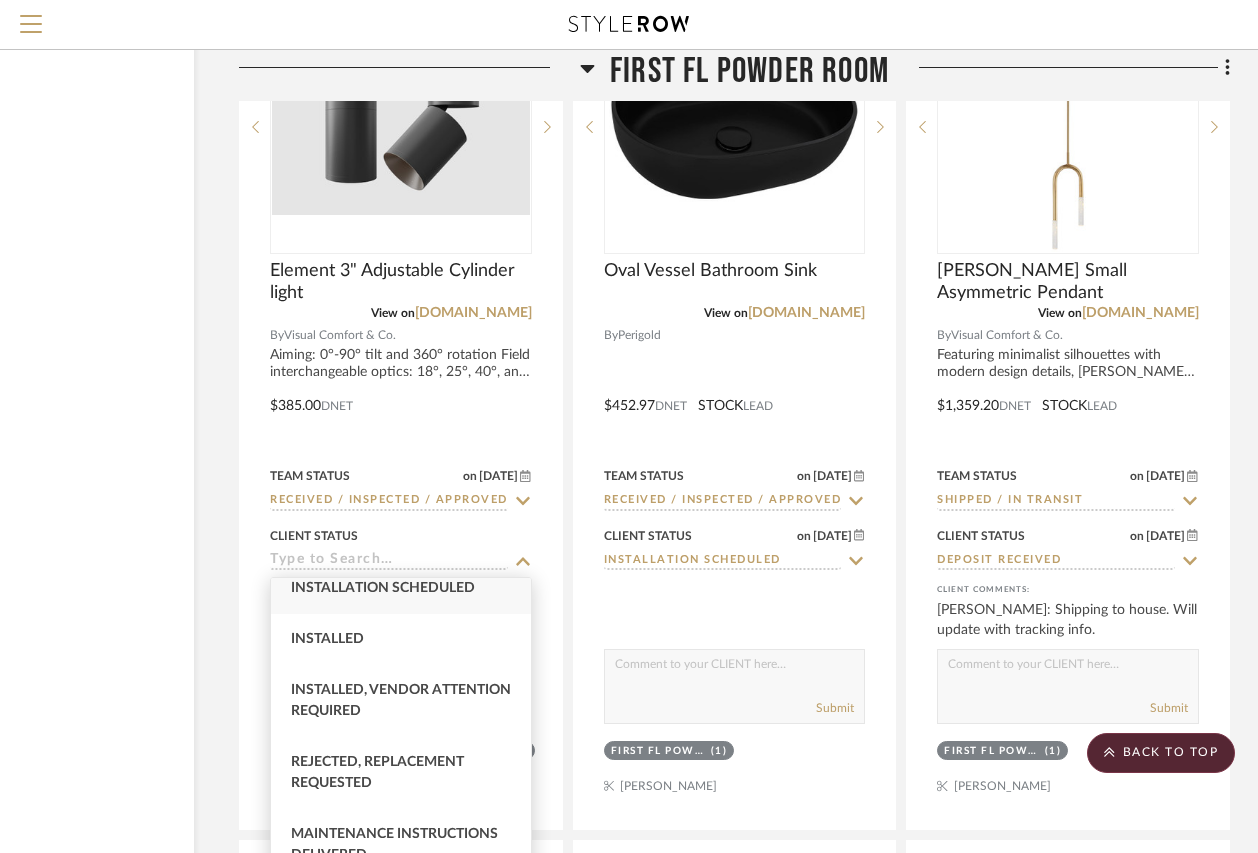 scroll, scrollTop: 674, scrollLeft: 0, axis: vertical 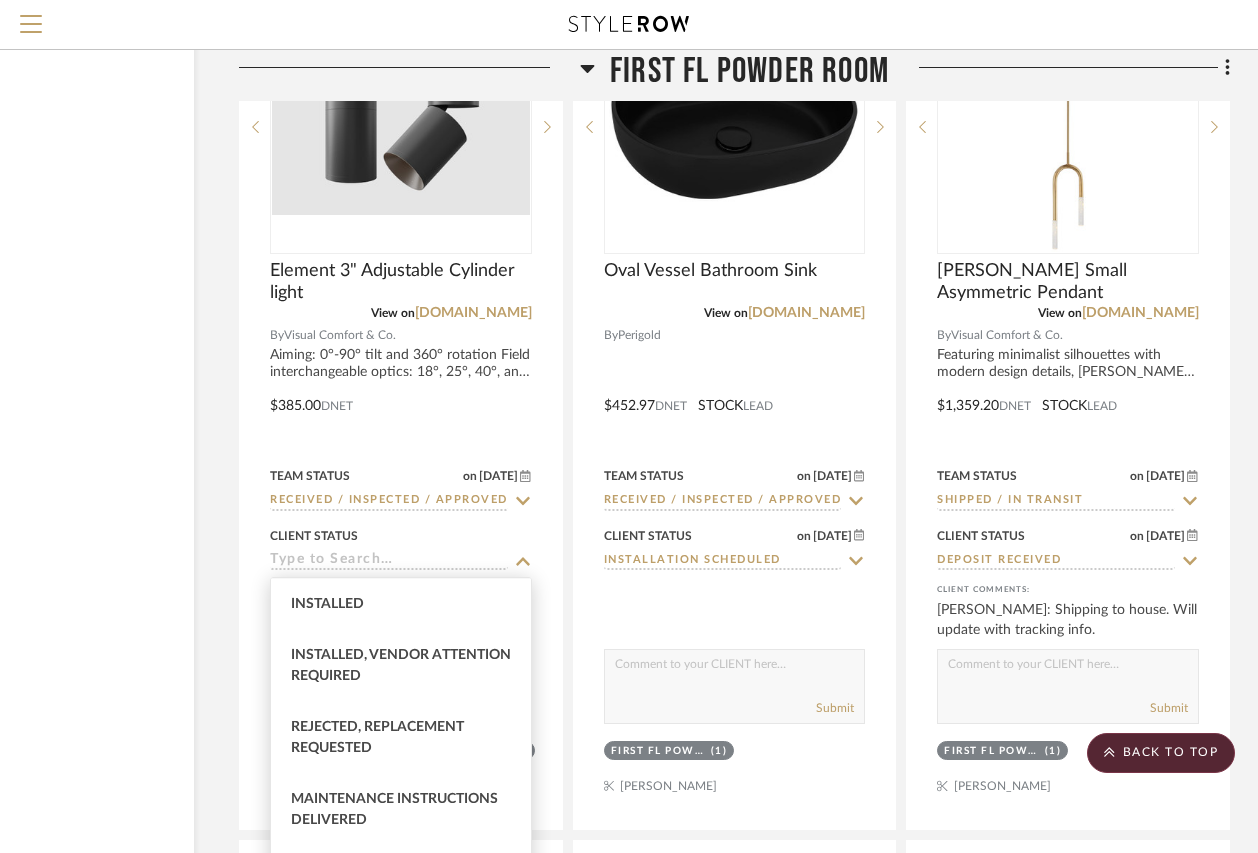 click on "Installed" at bounding box center (401, 604) 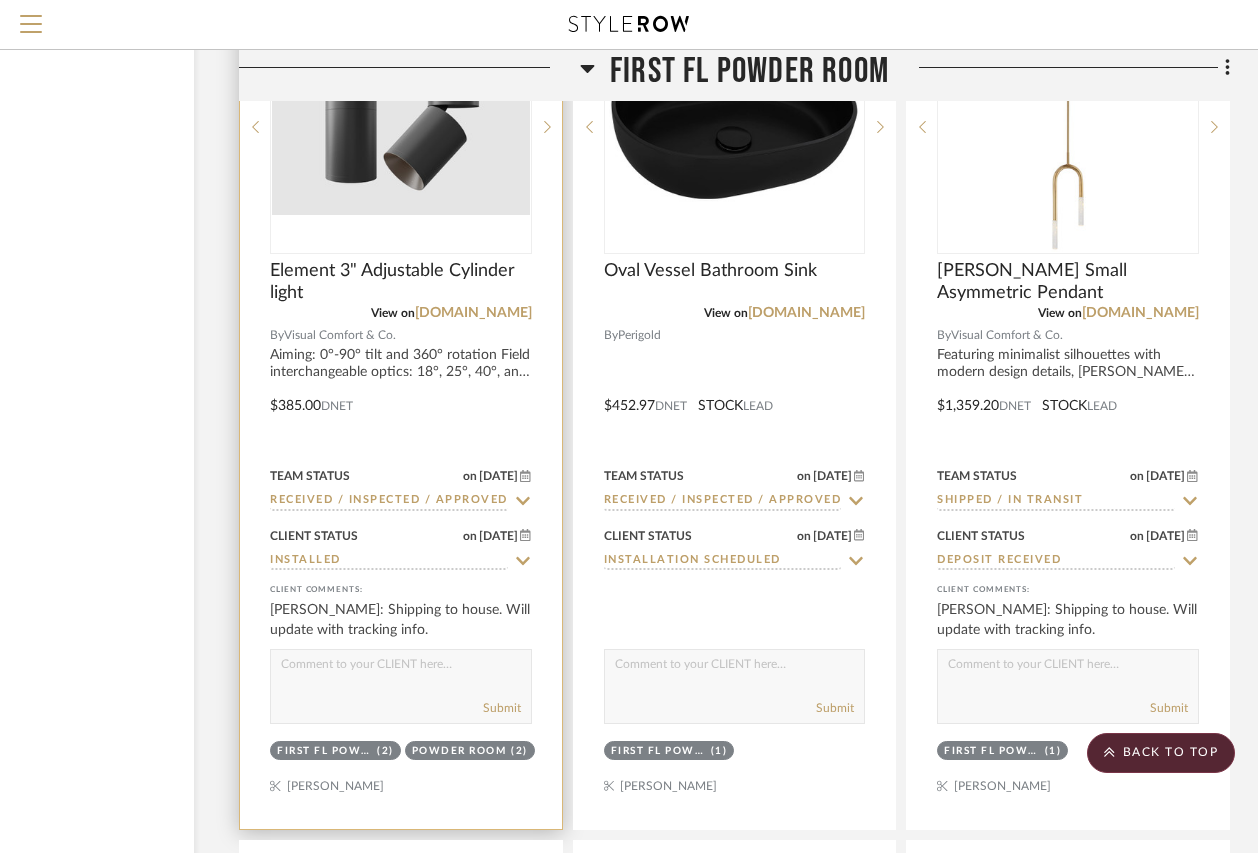 click 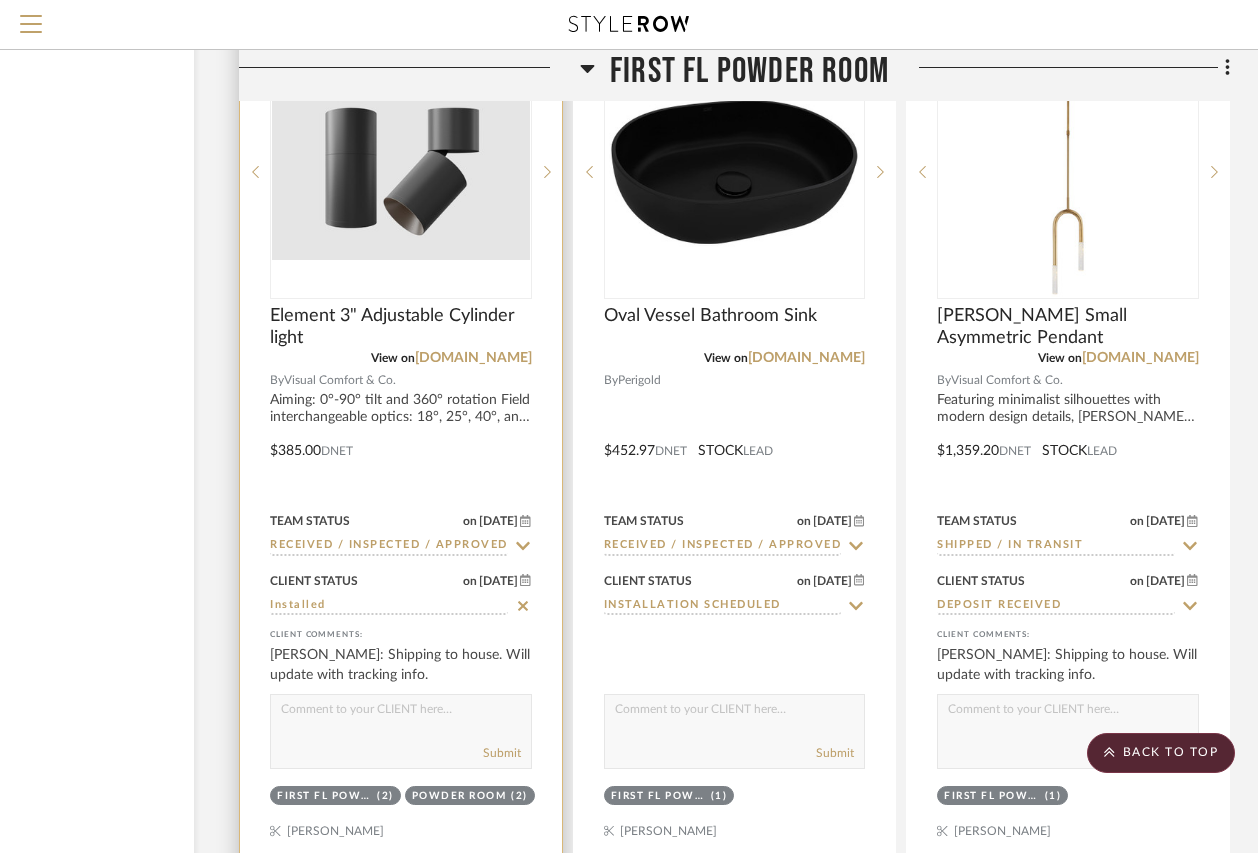 scroll, scrollTop: 4500, scrollLeft: 182, axis: both 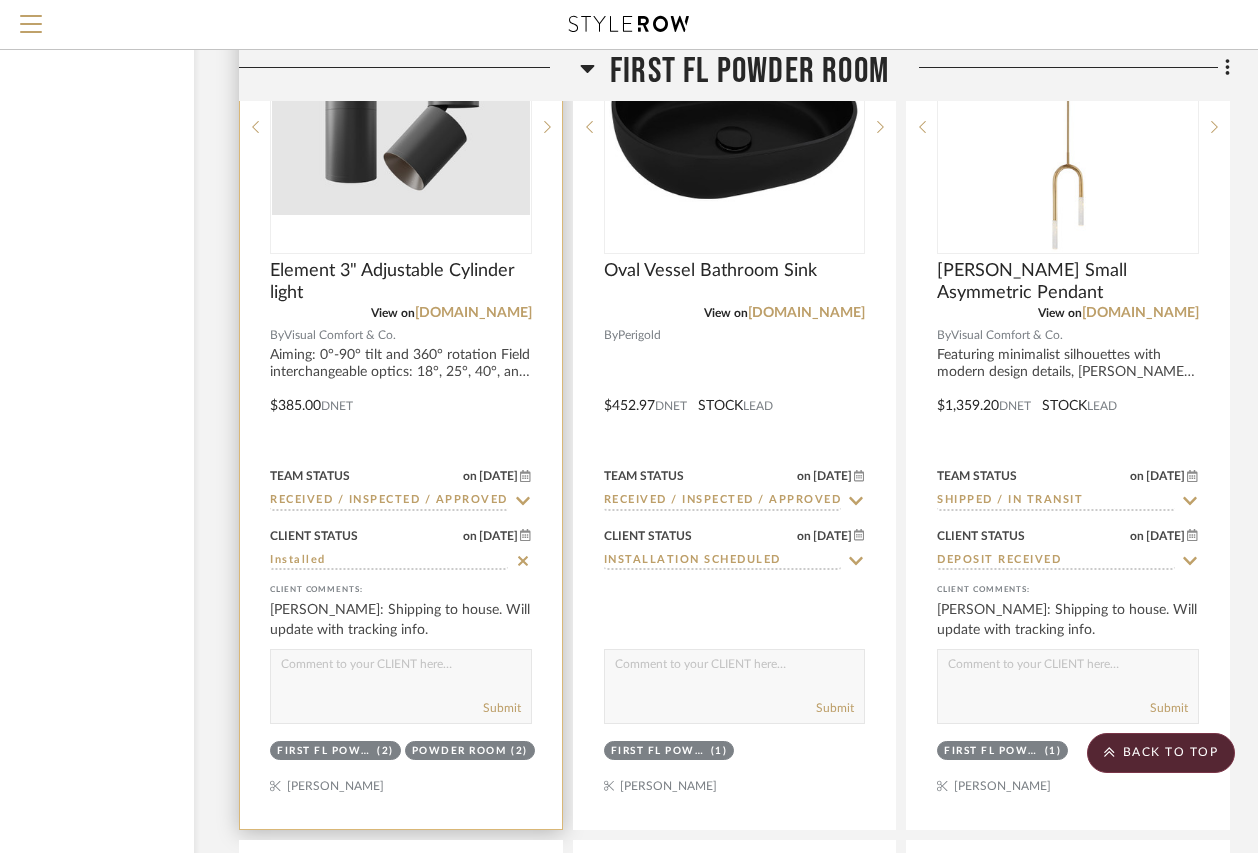 click 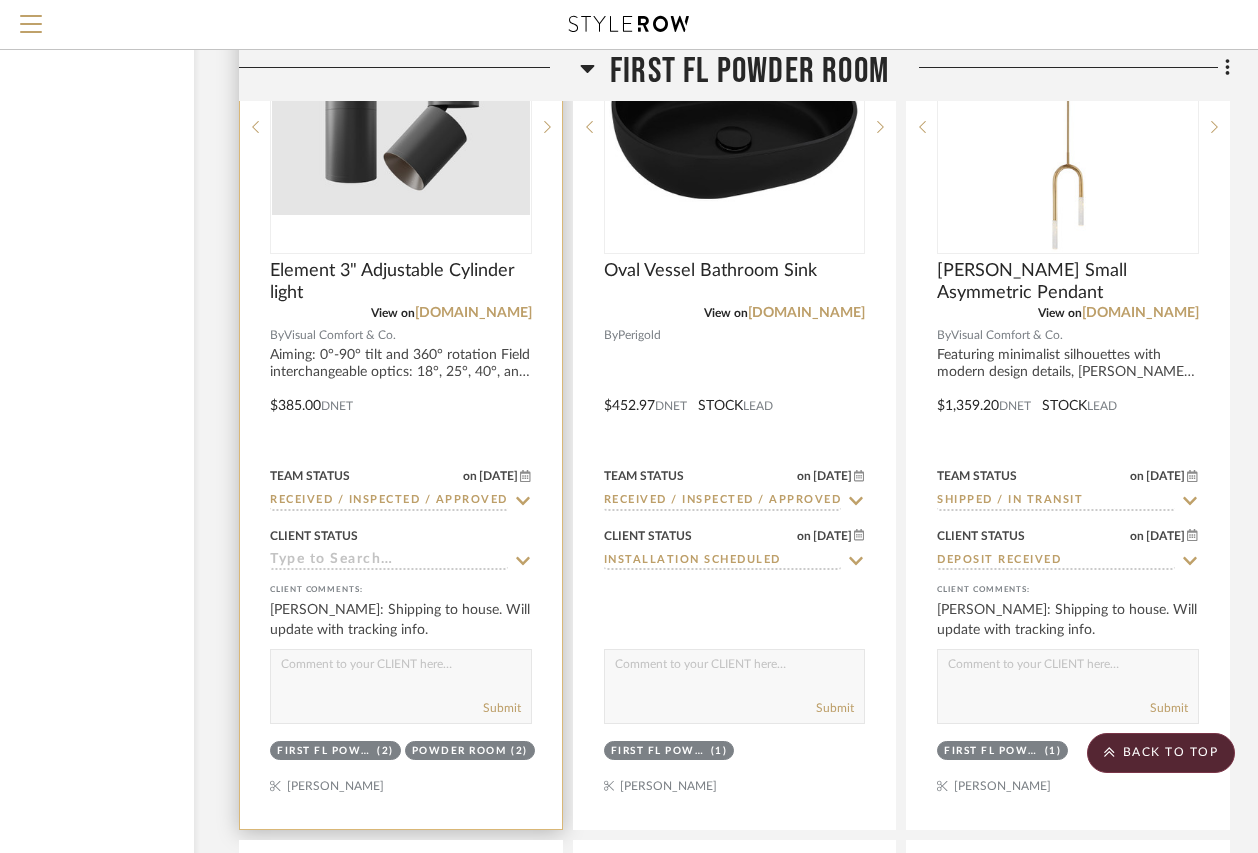 click 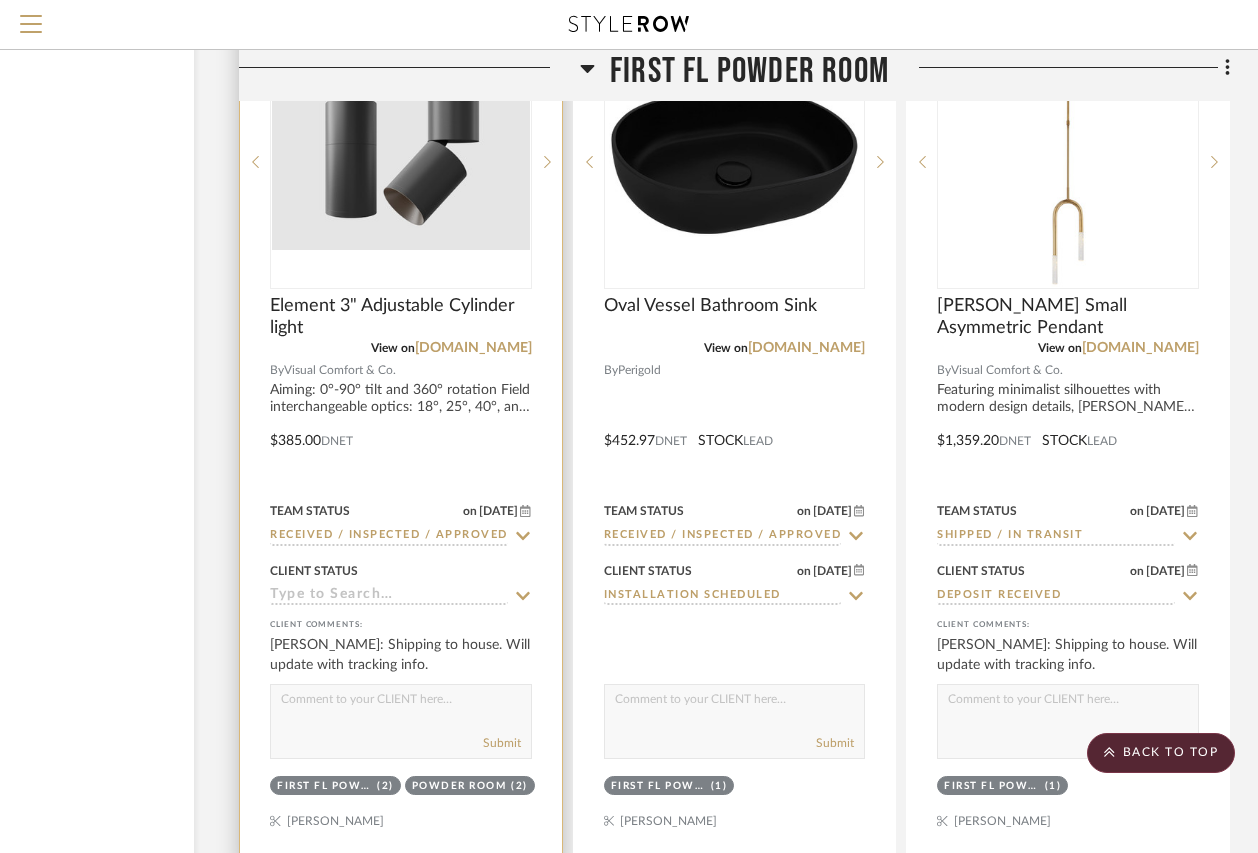 scroll, scrollTop: 4500, scrollLeft: 182, axis: both 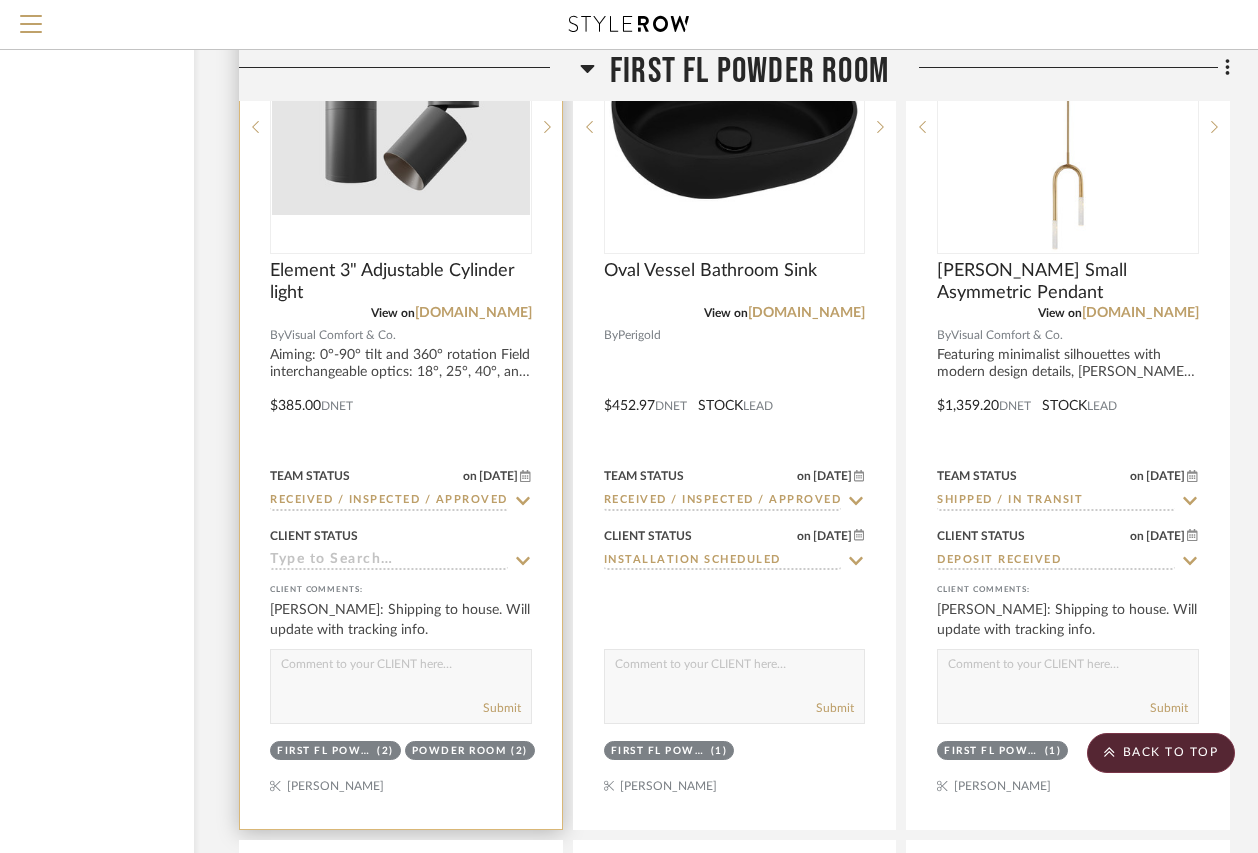 click 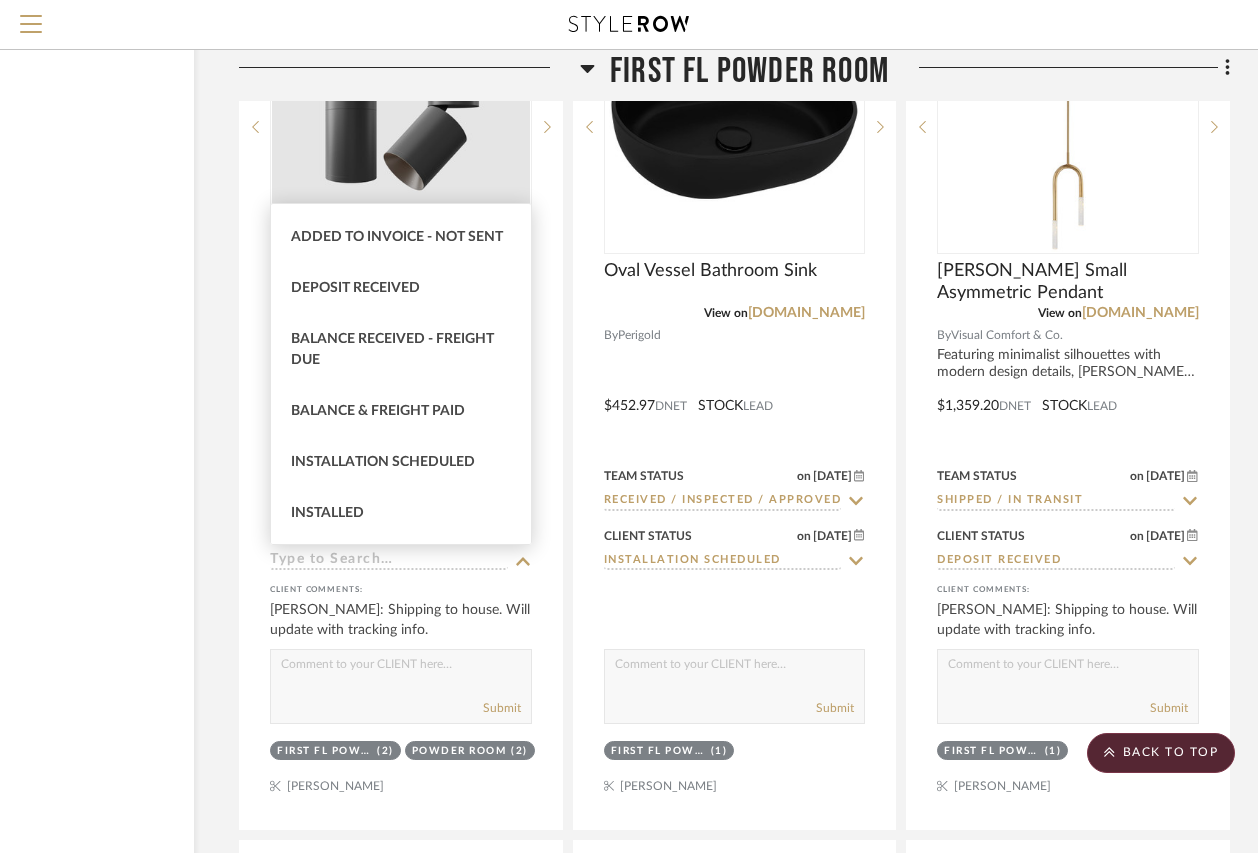scroll, scrollTop: 450, scrollLeft: 0, axis: vertical 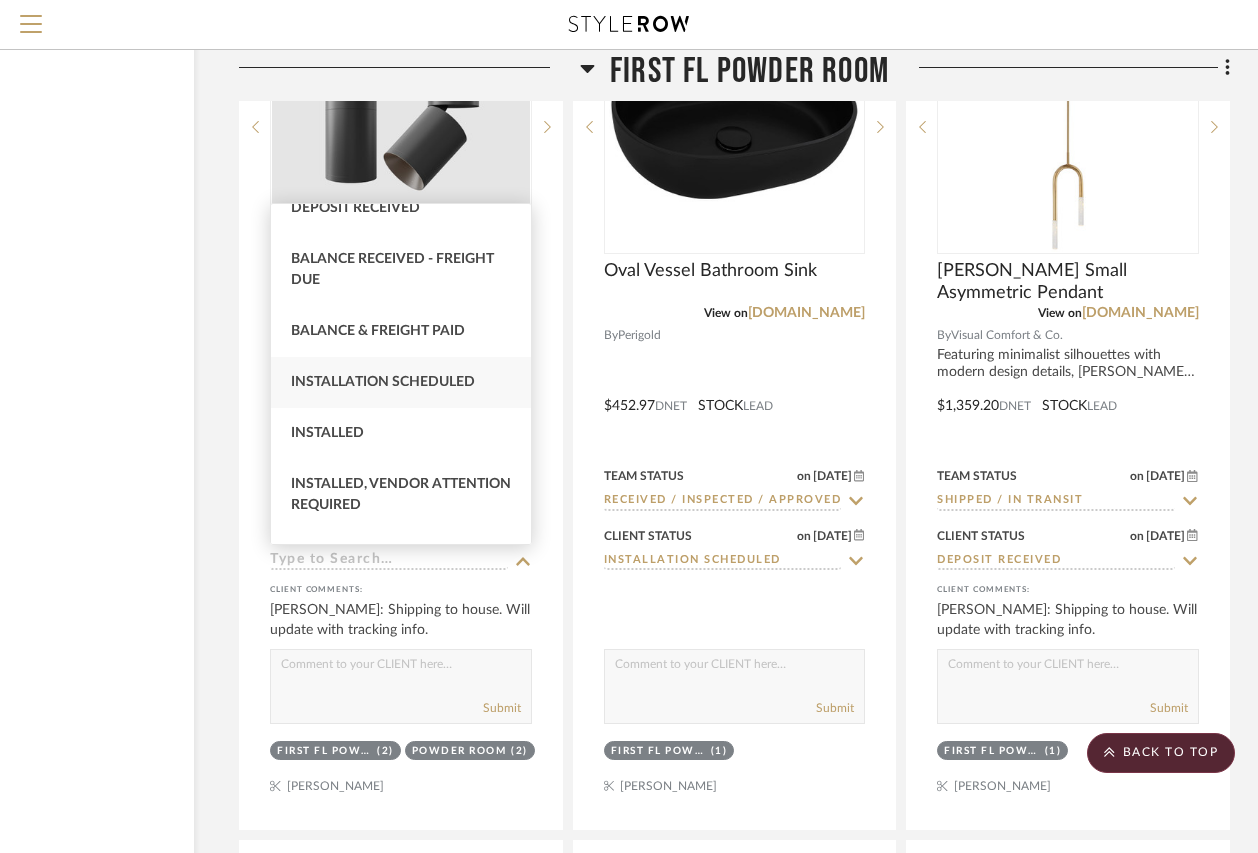 click on "Installation Scheduled" at bounding box center (383, 382) 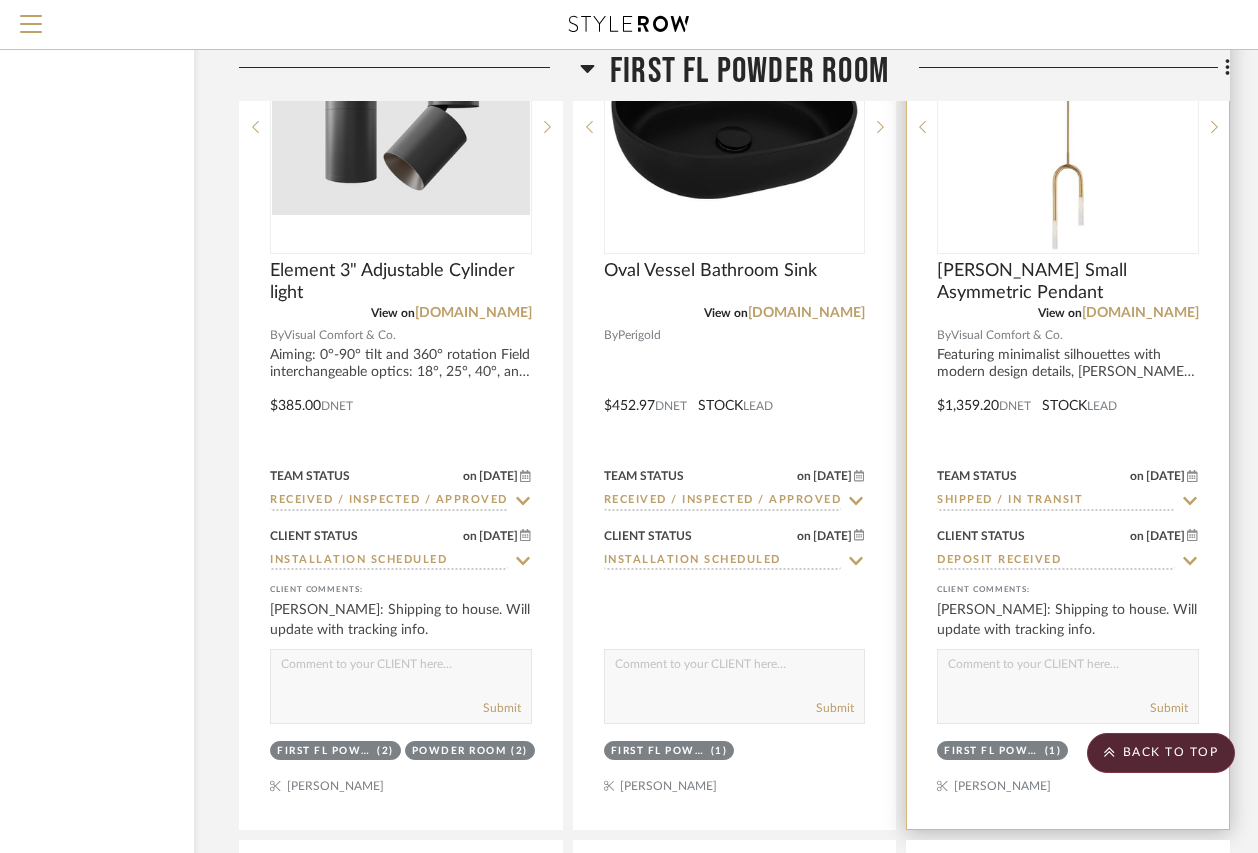 click 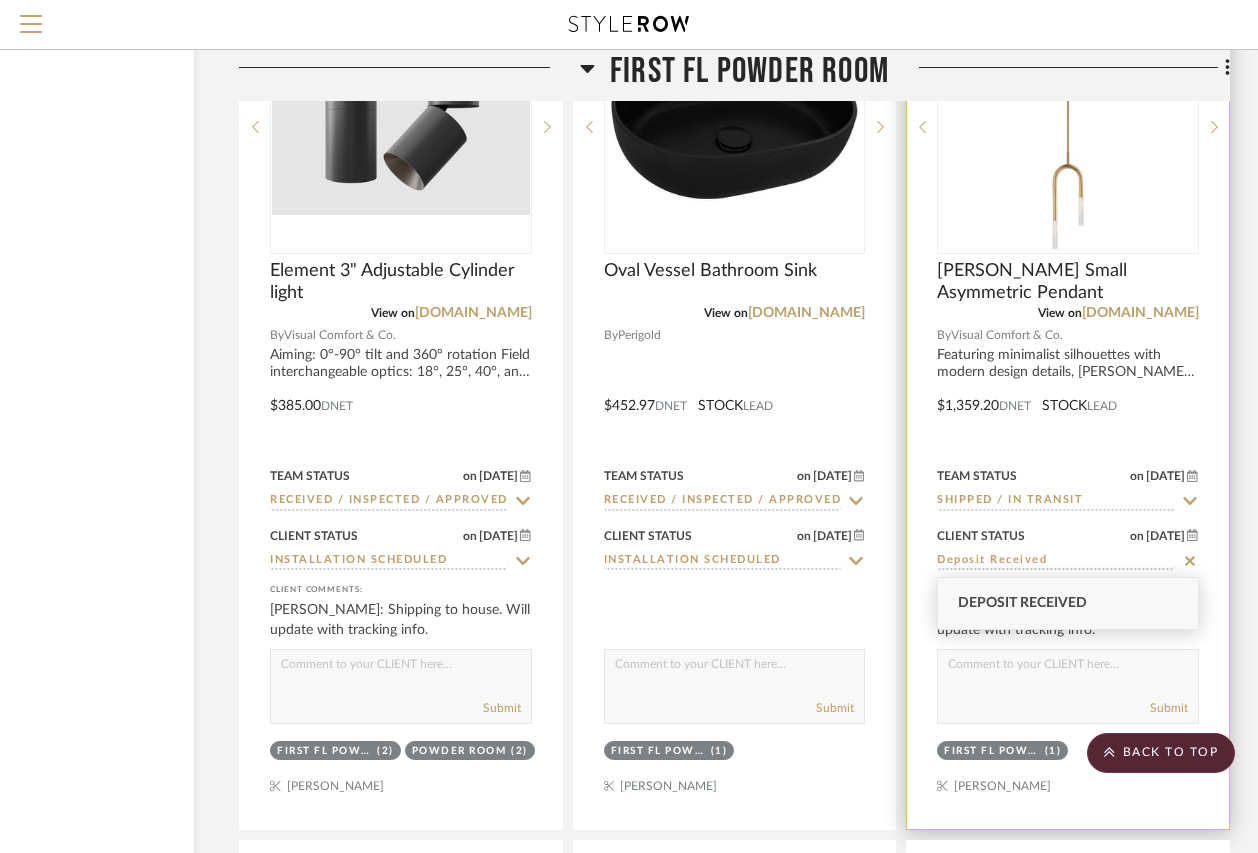 click 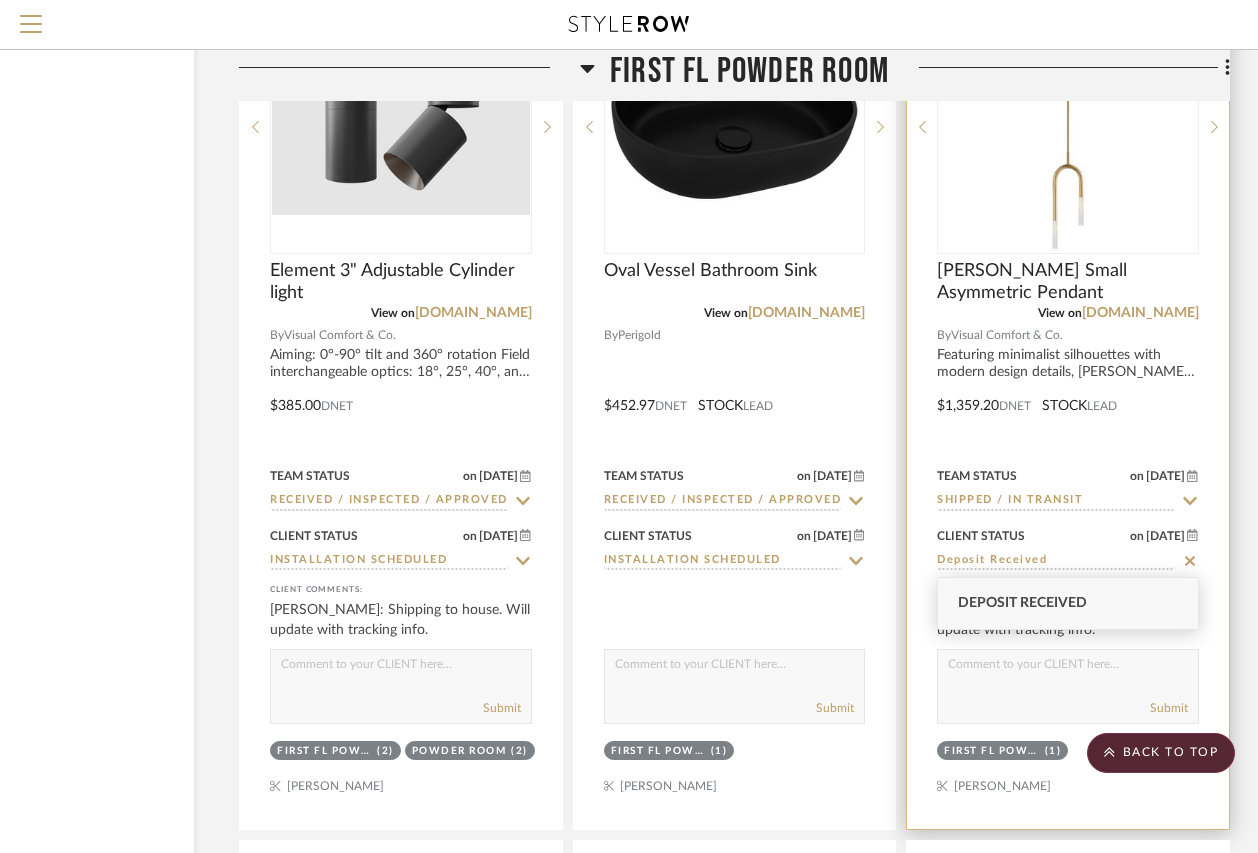 type on "7/24/2025" 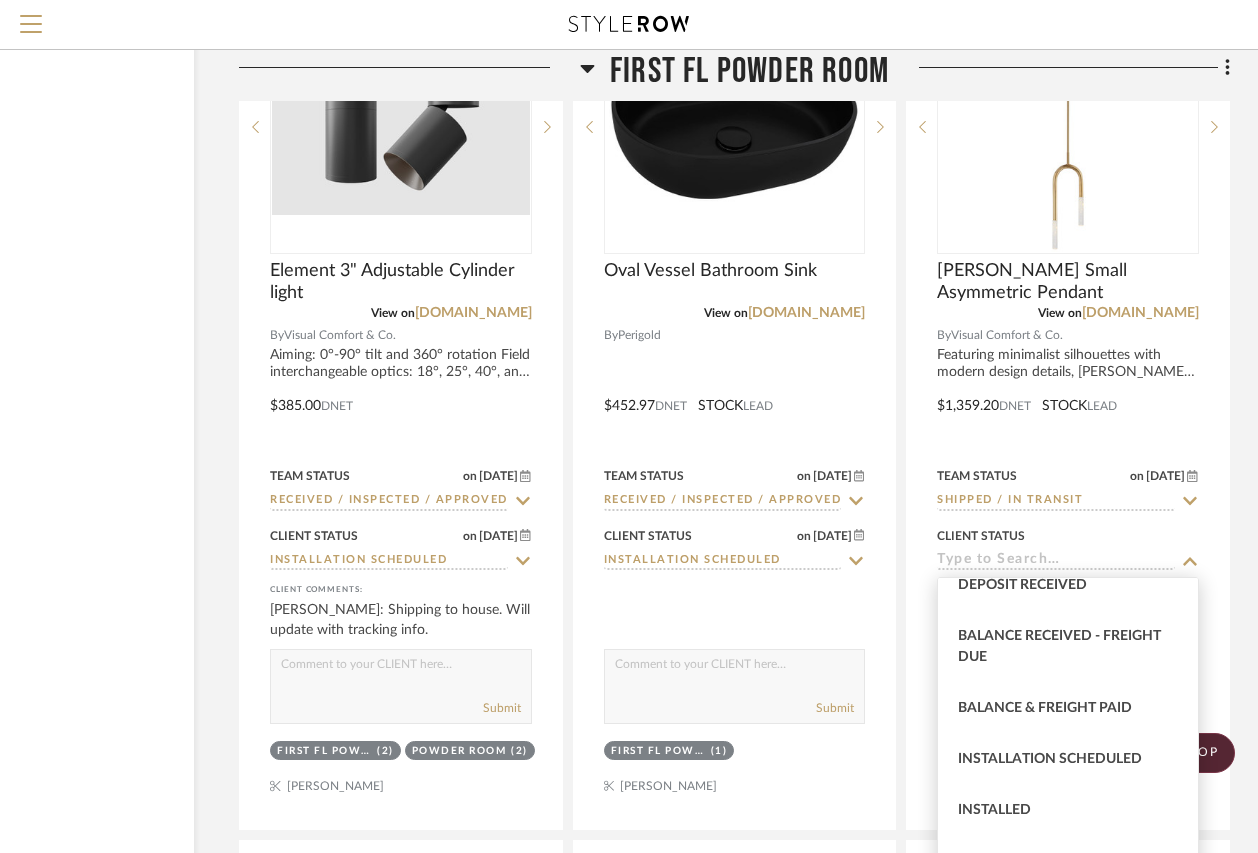 scroll, scrollTop: 483, scrollLeft: 0, axis: vertical 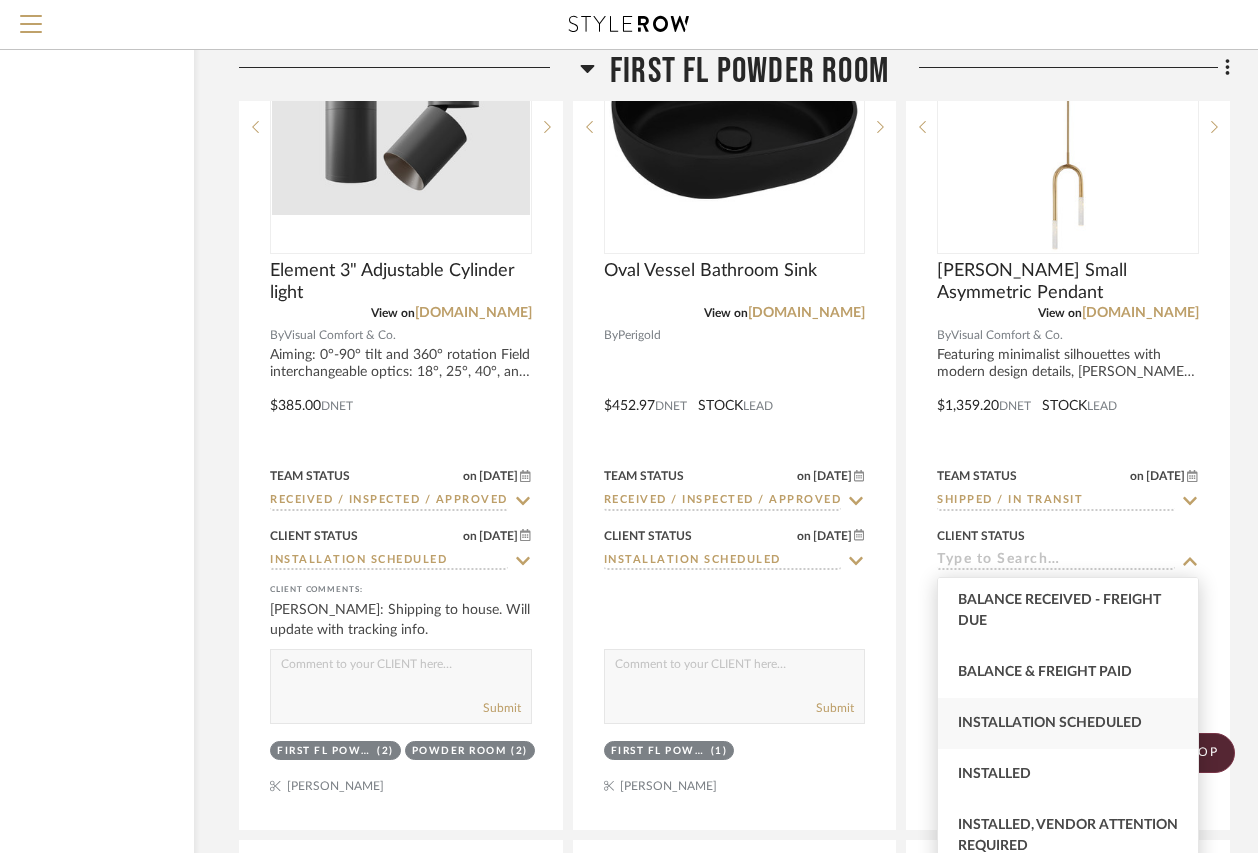 click on "Installation Scheduled" at bounding box center [1050, 723] 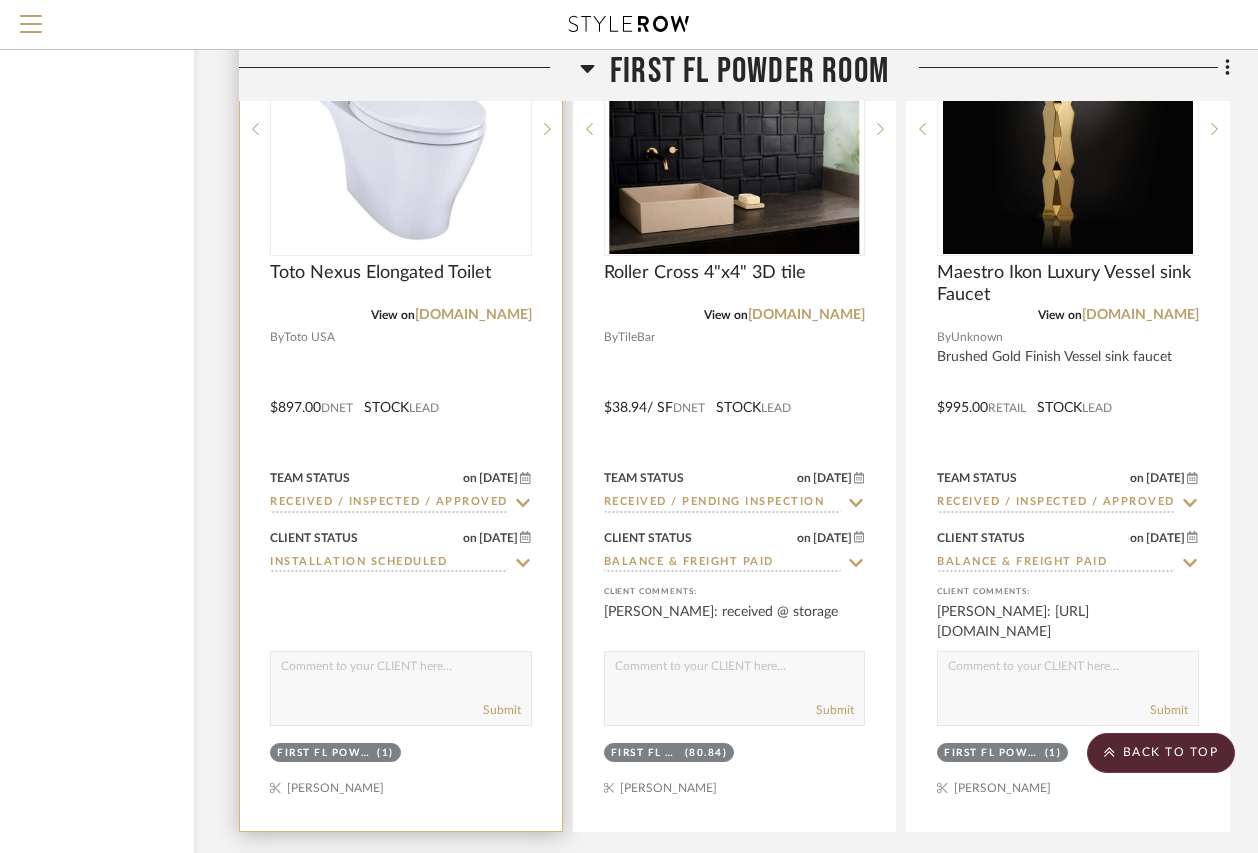 scroll, scrollTop: 5400, scrollLeft: 182, axis: both 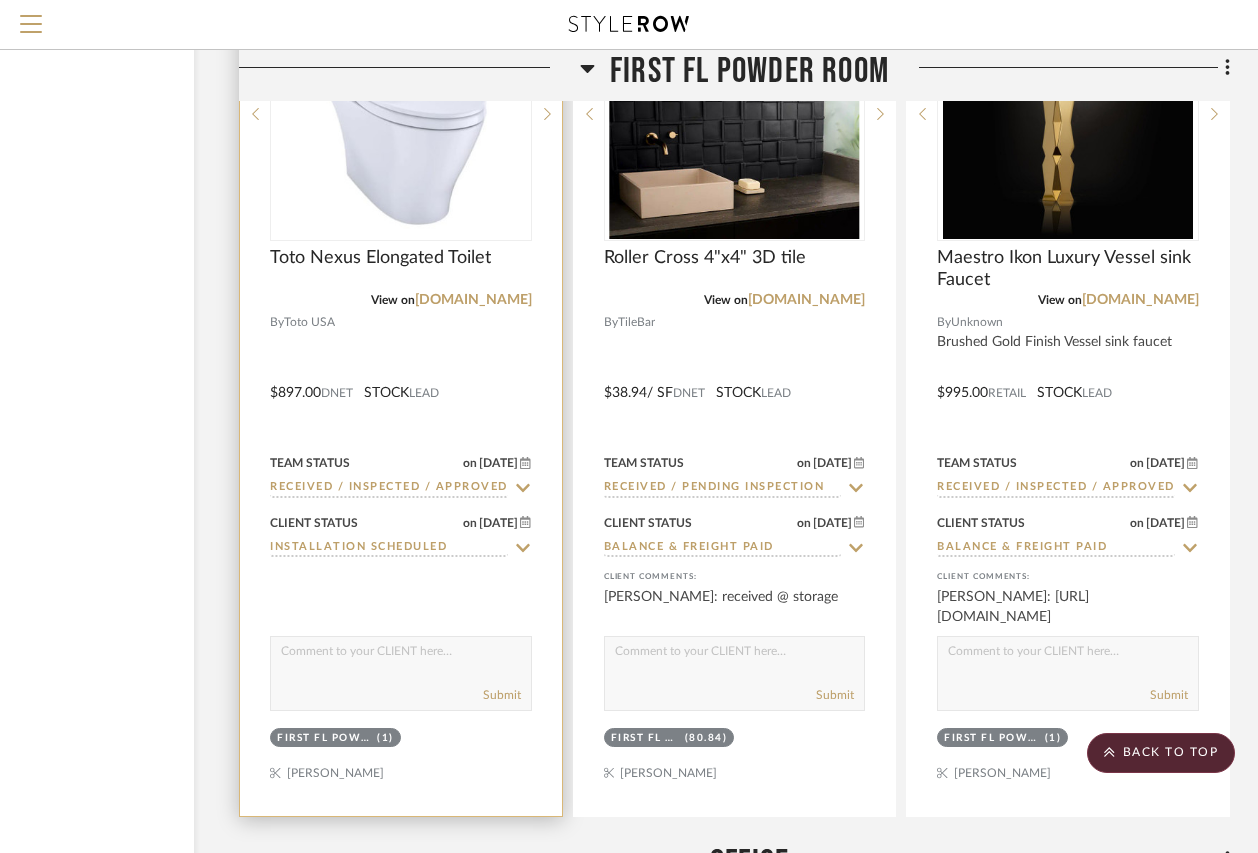 click 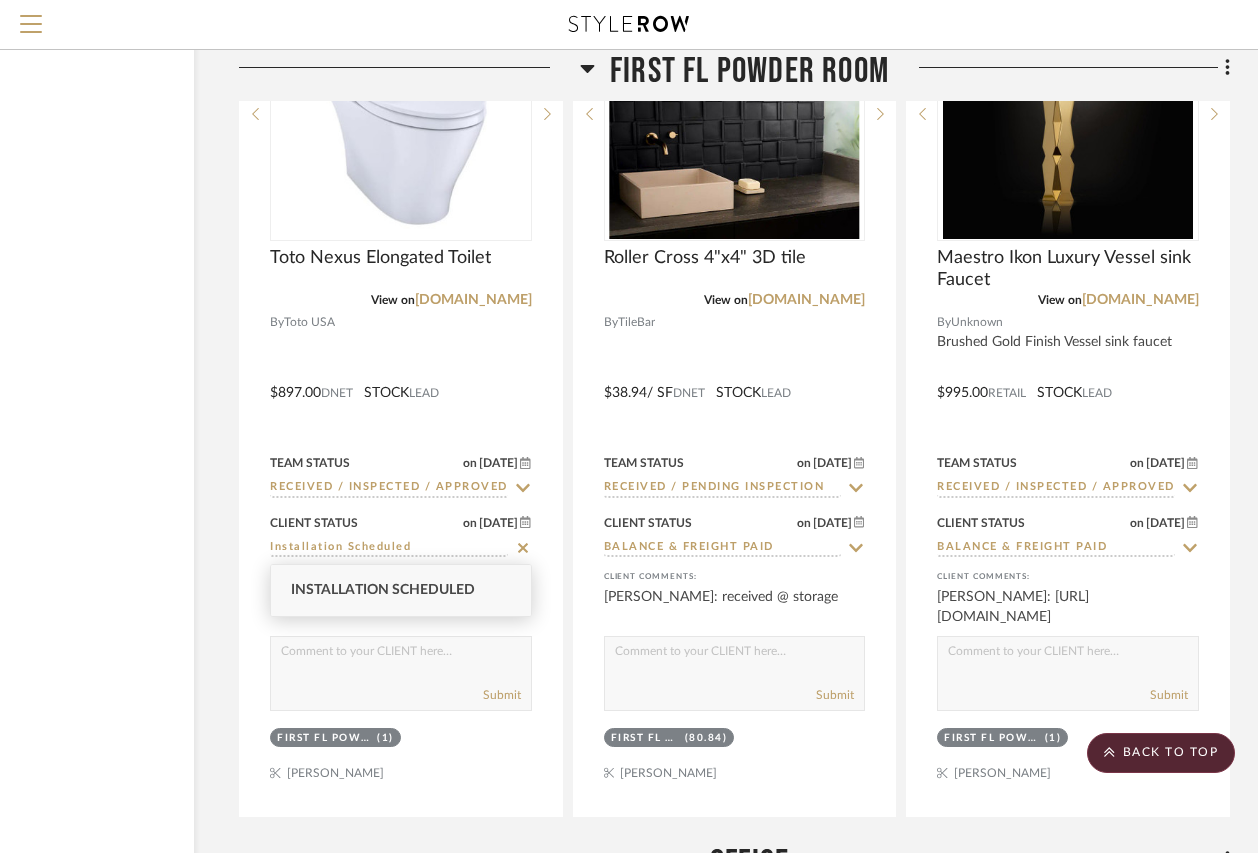 click on "Filter by keyword, category or name prior to exporting to Excel or Bulk Actions Team Comments All Team Comments Team Comments in last day Team Comments in last week Flagged Shared with Client Team Status Received / Inspected / Approved  (4)  Shipped / In Transit  (1)  Received / Pending Inspection  (1)  Client Status Installation Scheduled  (4)  Balance & Freight Paid  (2)  Presented, Approved  (1)  Presented, Rejected  (1)  Installed  (1)  Vendor Statuses Vendor Installed / Delivered  (1)  Payment Paid in Full w/ Freight  (1)  Client Feedback Liked  (1)  No Feedback  (51)  Client Comments All Client Comments Client Comments in last day Client Comments in last week Added To PO Category  Beds    (2)   Seating   (2)   Storage   (2)   Tables   (2)   Bath   (16)   Lighting   (14)   Tile & Stone   (10)   Architectural Elements   (7)   Hardware   (6)   Plumbing   (5)   Art   (4)   Rugs   (4)   Home Gym Equipment   (3)   Mirrors   (3)   Closets   (1)   Wallcoverings   (1)  Brand Alora  (2)  Artistic Tile  (1)   (2)" 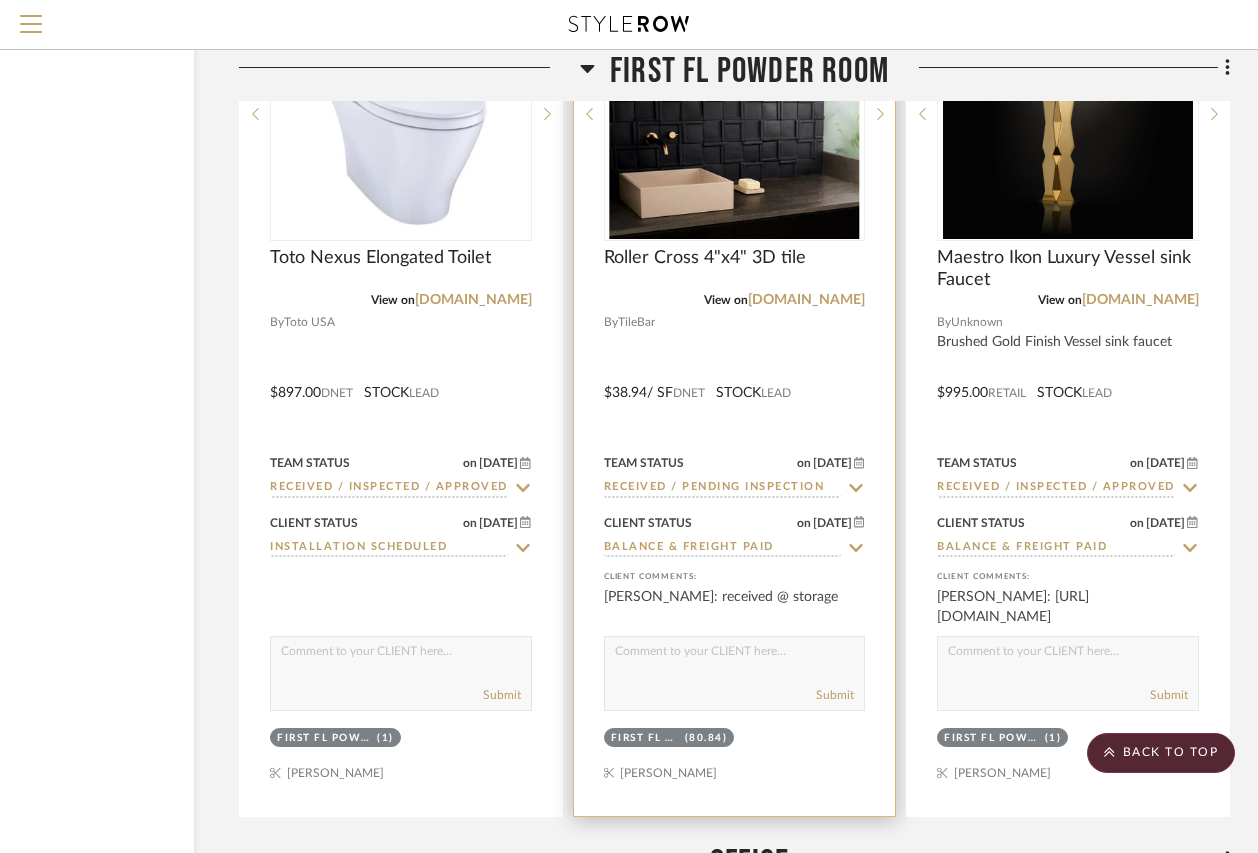 click 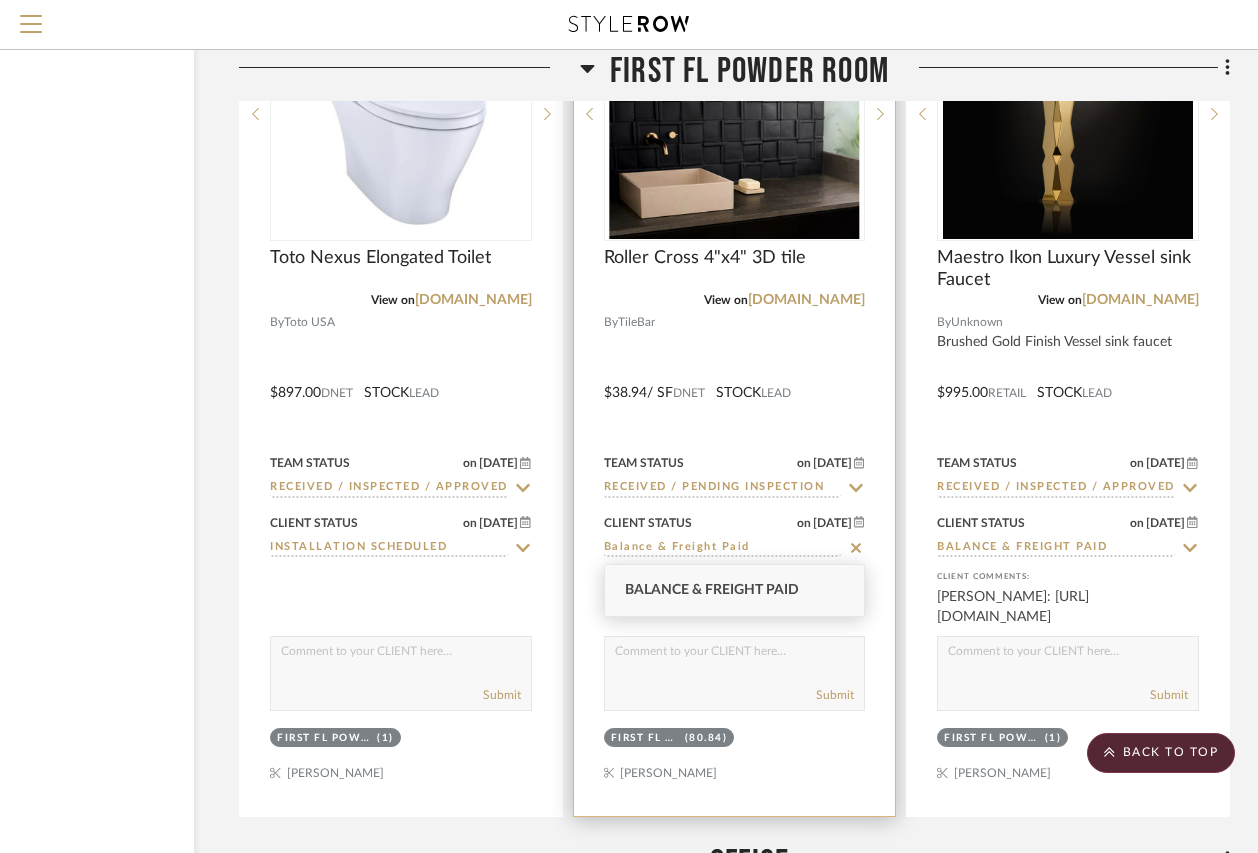 click 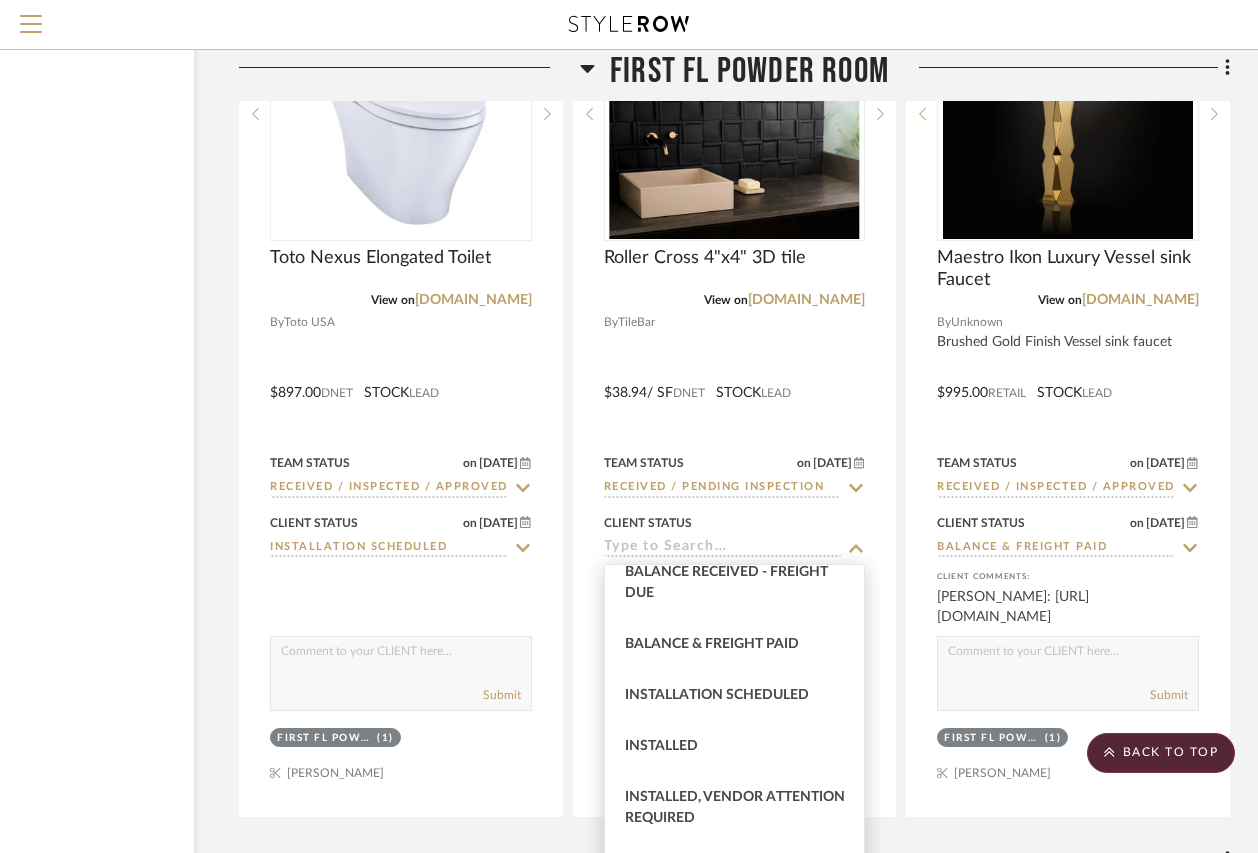 scroll, scrollTop: 500, scrollLeft: 0, axis: vertical 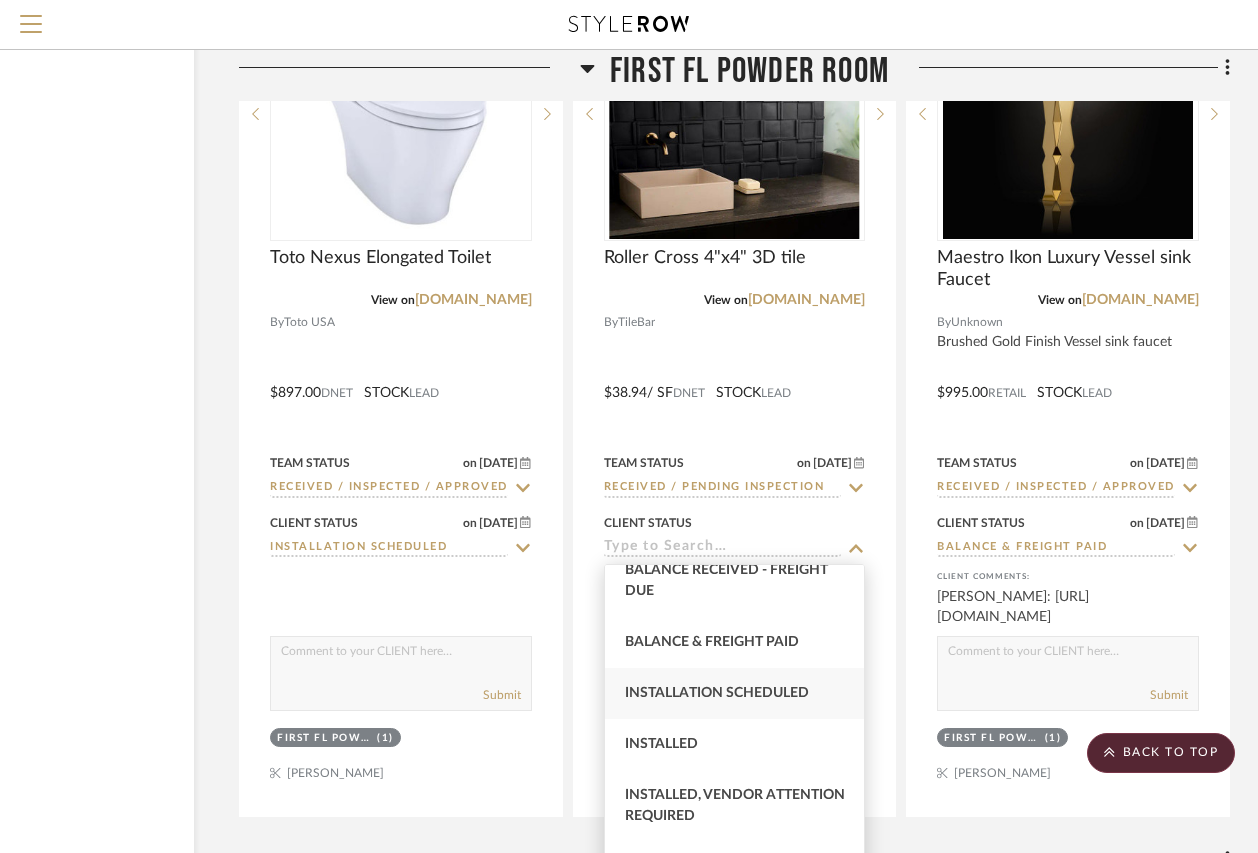 click on "Installation Scheduled" at bounding box center (717, 693) 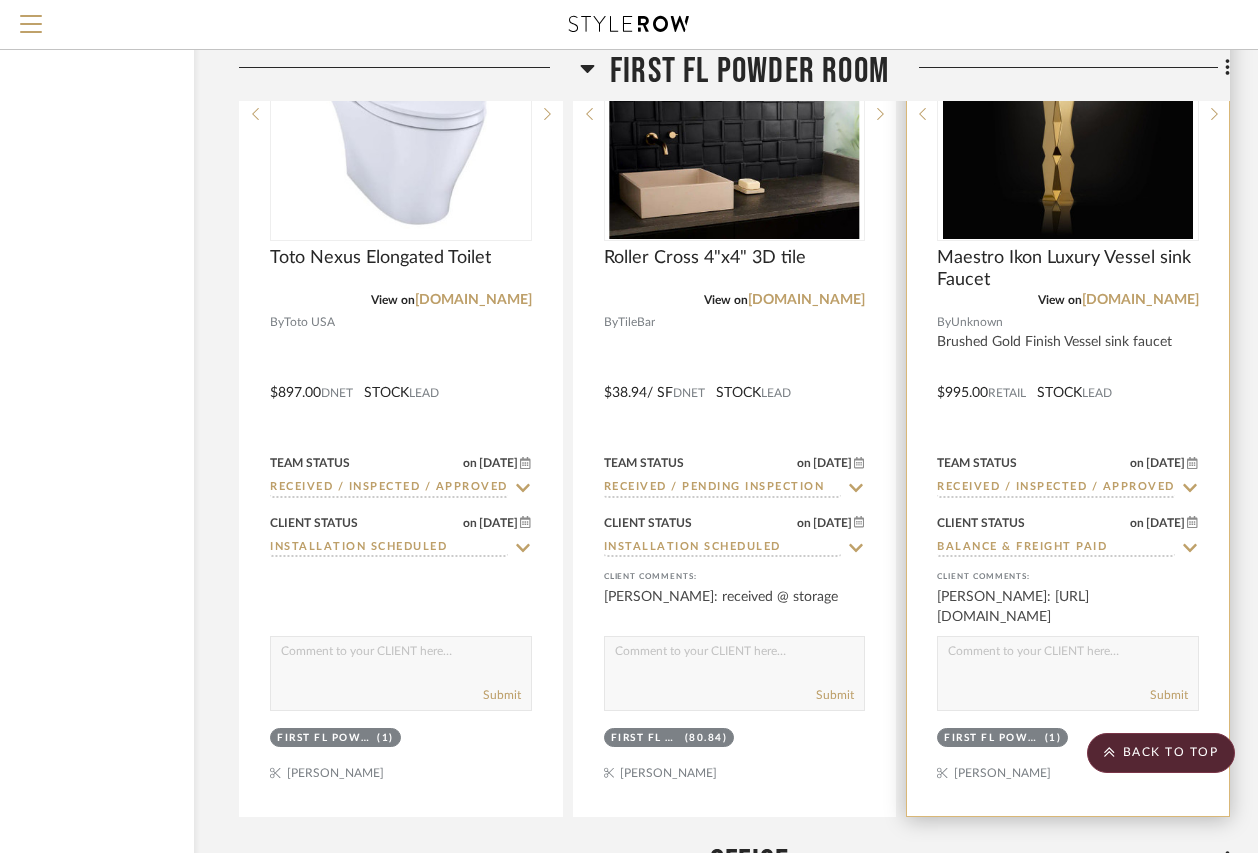click 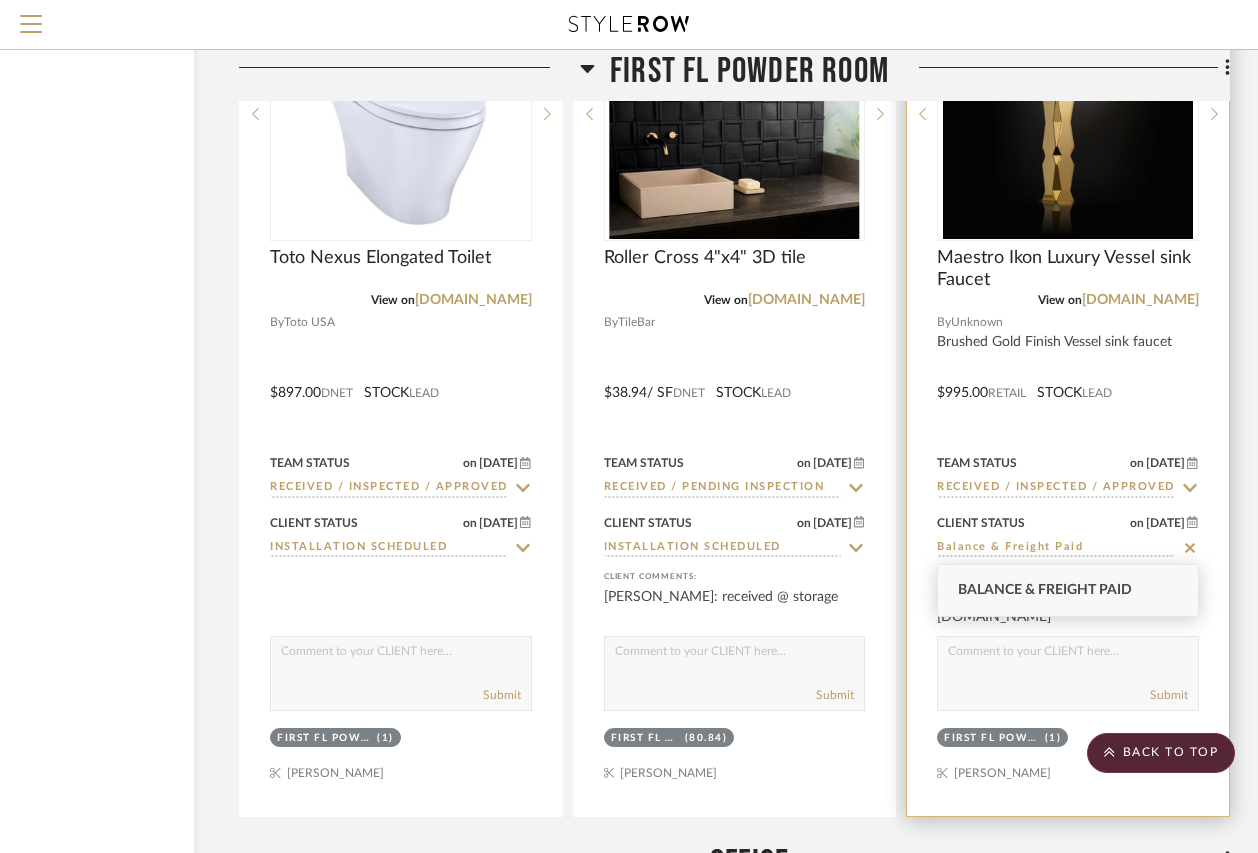 click 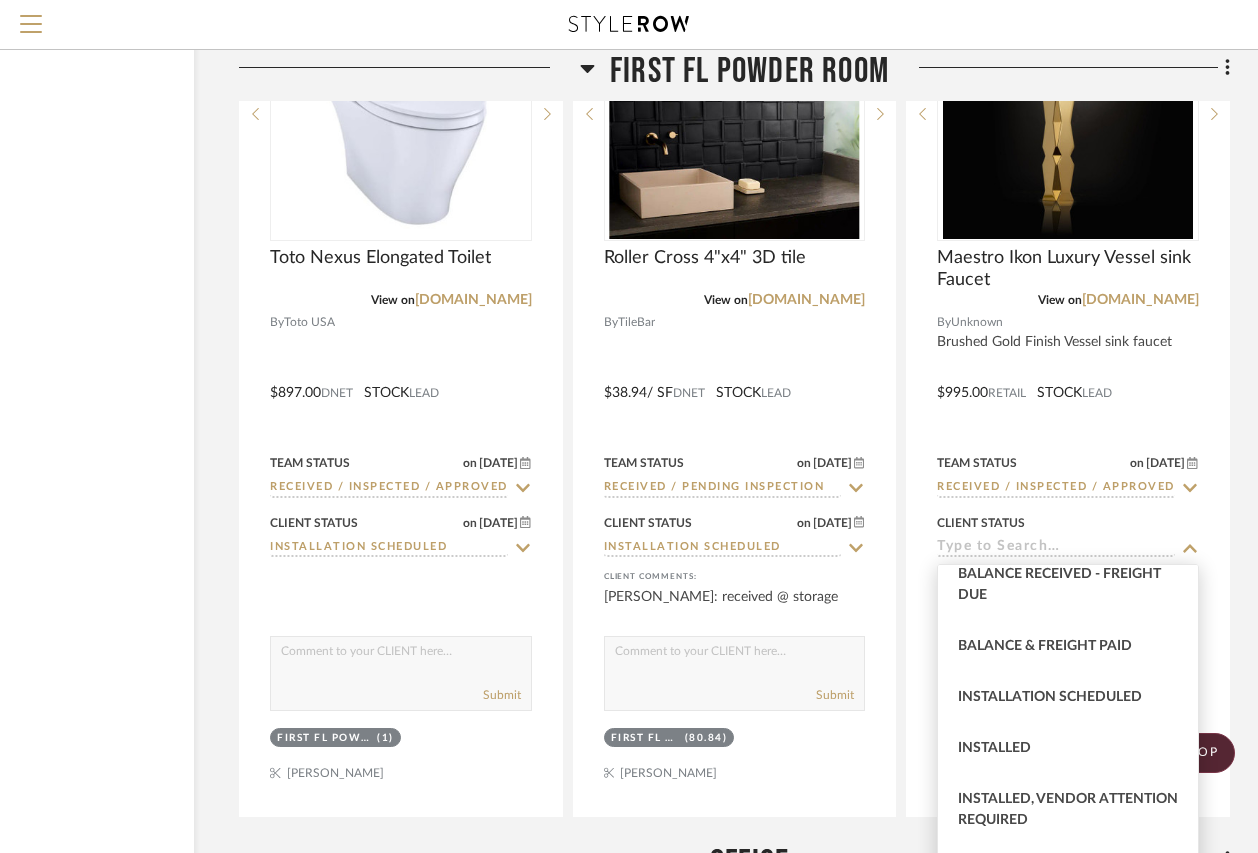 scroll, scrollTop: 504, scrollLeft: 0, axis: vertical 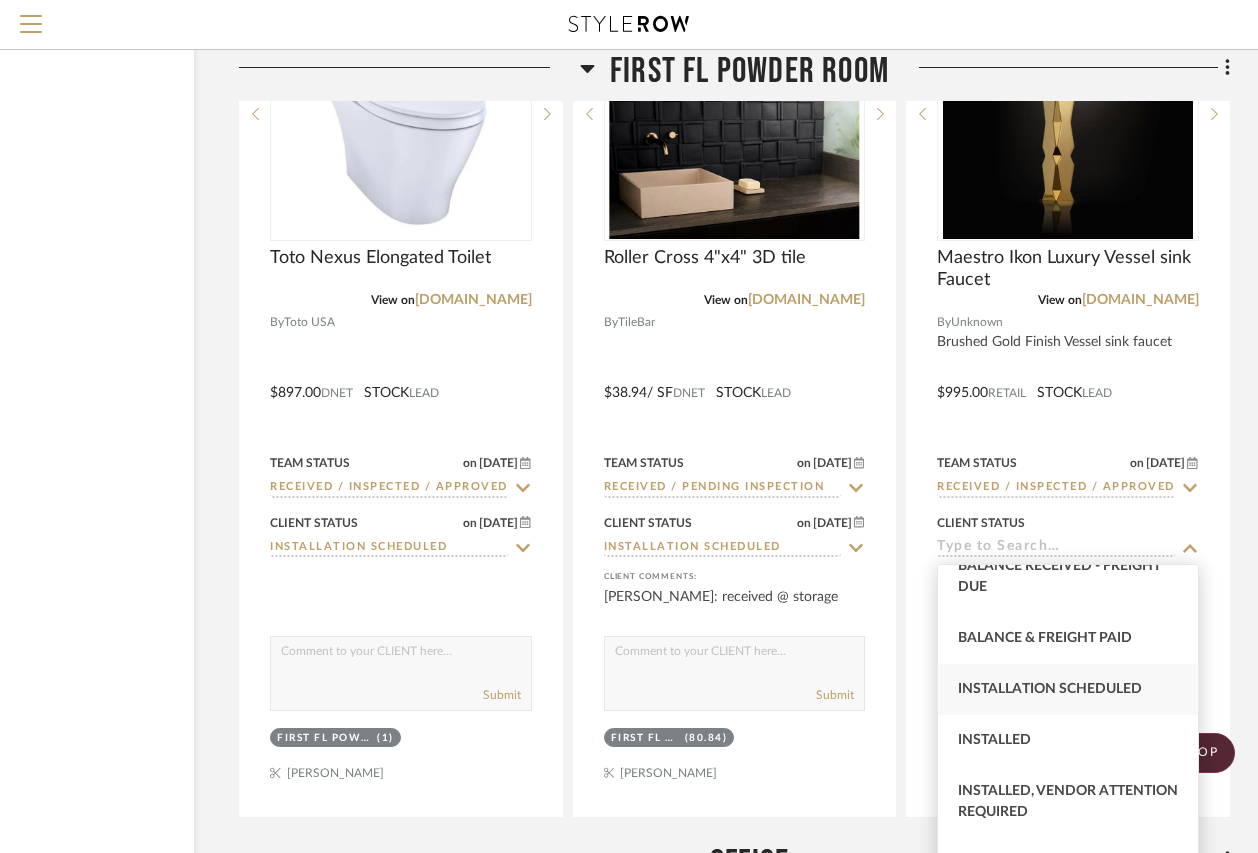 click on "Installation Scheduled" at bounding box center (1068, 689) 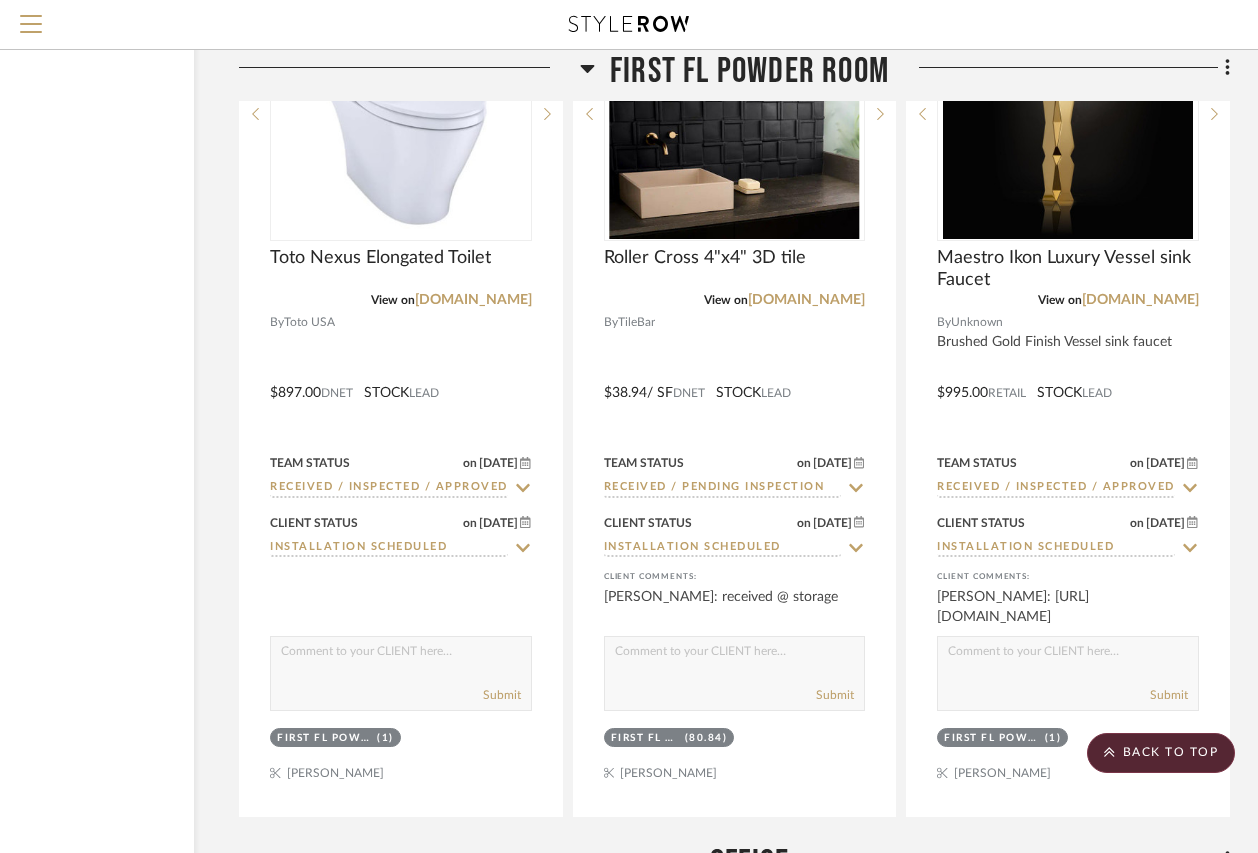 click on "Filter by keyword, category or name prior to exporting to Excel or Bulk Actions Team Comments All Team Comments Team Comments in last day Team Comments in last week Flagged Shared with Client Team Status Received / Inspected / Approved  (4)  Shipped / In Transit  (1)  Received / Pending Inspection  (1)  Client Status Installation Scheduled  (6)  Presented, Approved  (1)  Presented, Rejected  (1)  Installed  (1)  Vendor Statuses Vendor Installed / Delivered  (1)  Payment Paid in Full w/ Freight  (1)  Client Feedback Liked  (1)  No Feedback  (51)  Client Comments All Client Comments Client Comments in last day Client Comments in last week Added To PO Category  Beds    (2)   Seating   (2)   Storage   (2)   Tables   (2)   Bath   (16)   Lighting   (14)   Tile & Stone   (10)   Architectural Elements   (7)   Hardware   (6)   Plumbing   (5)   Art   (4)   Rugs   (4)   Home Gym Equipment   (3)   Mirrors   (3)   Closets   (1)   Wallcoverings   (1)  Brand Alora  (2)  Artistic Tile  (1)  Bedrosians  (2)  Brizo  (5)   (1)" 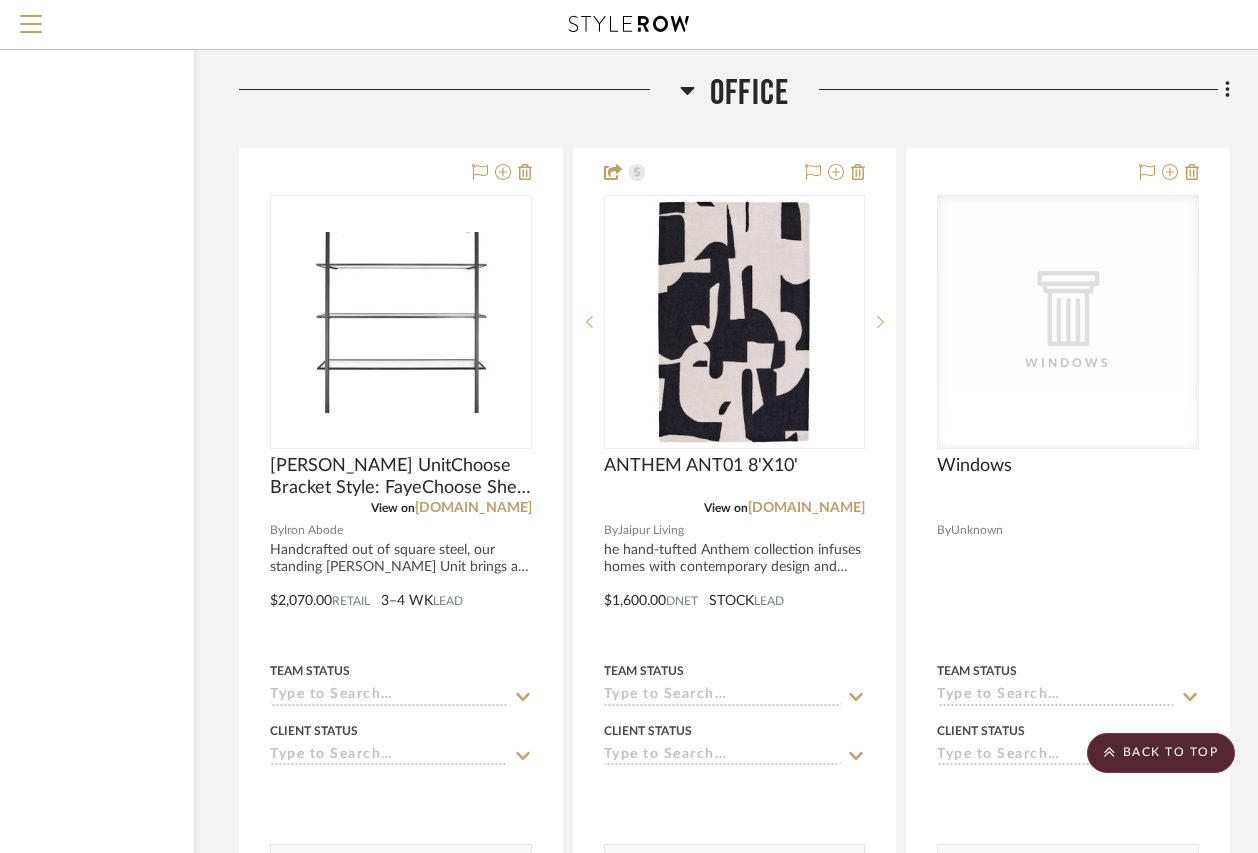 scroll, scrollTop: 6300, scrollLeft: 182, axis: both 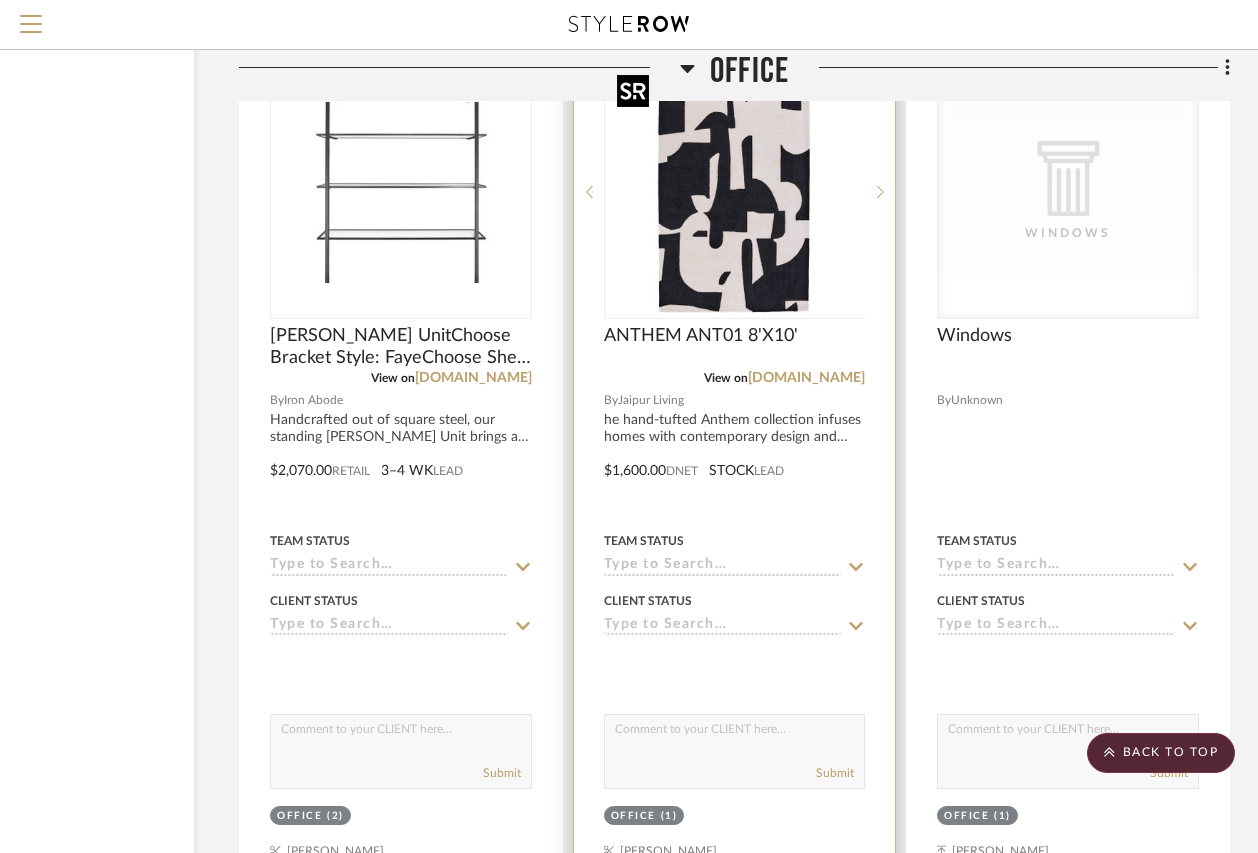 click at bounding box center (735, 192) 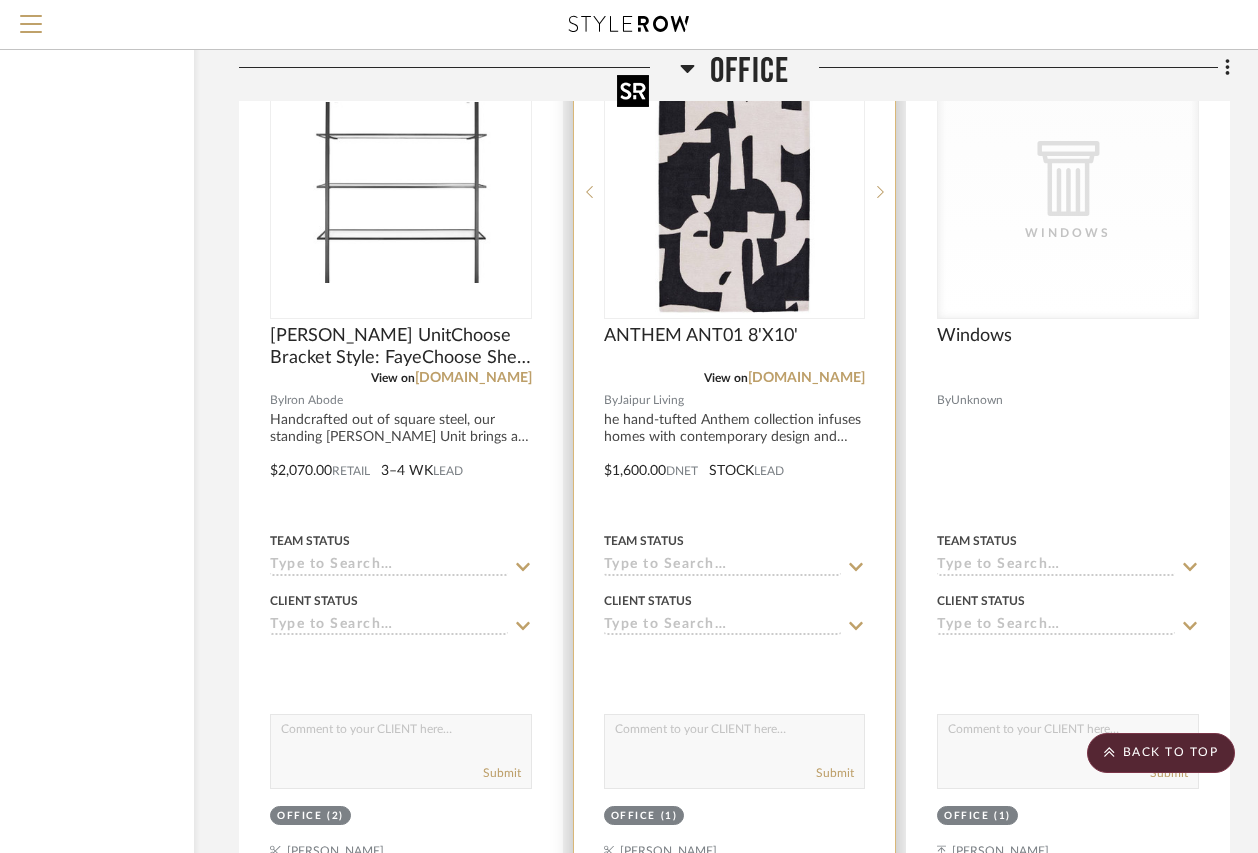 click at bounding box center [734, 192] 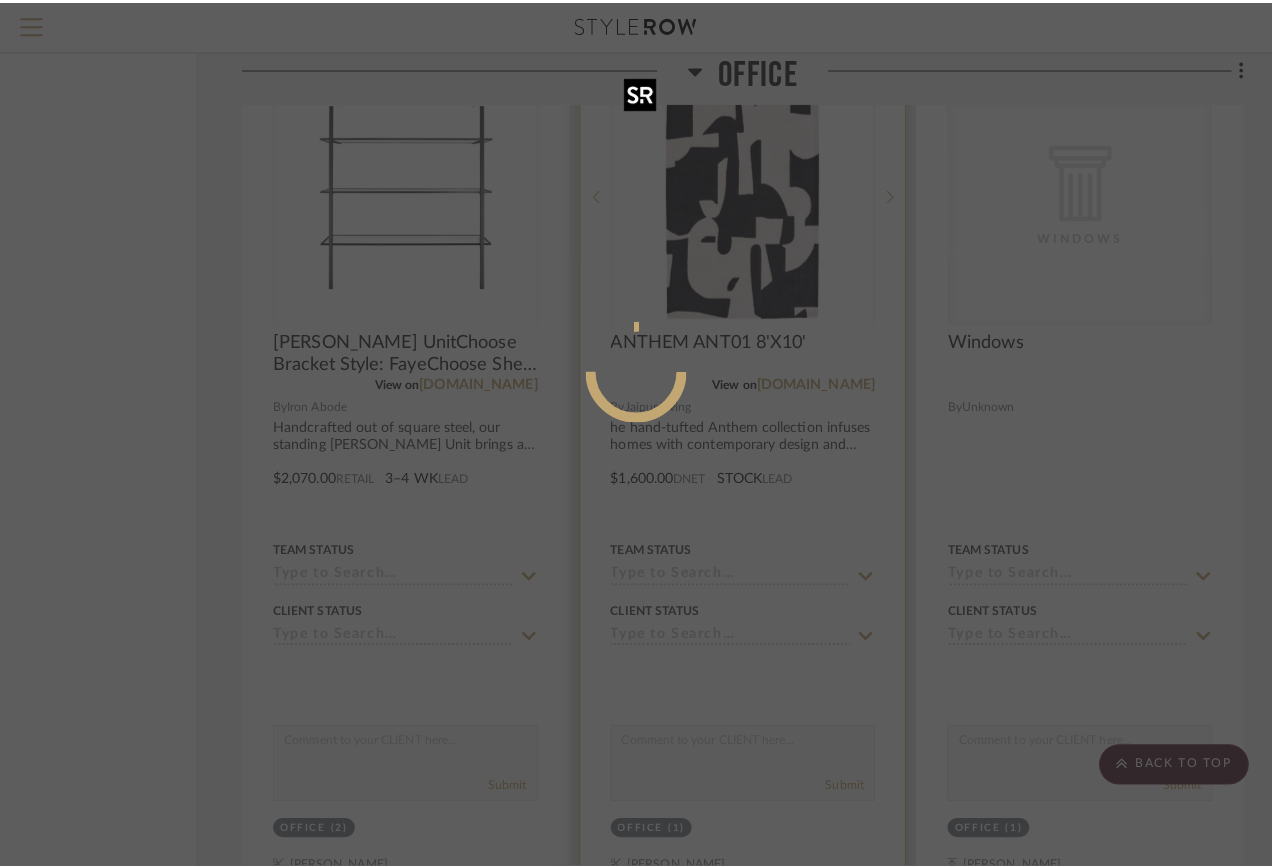 scroll, scrollTop: 0, scrollLeft: 0, axis: both 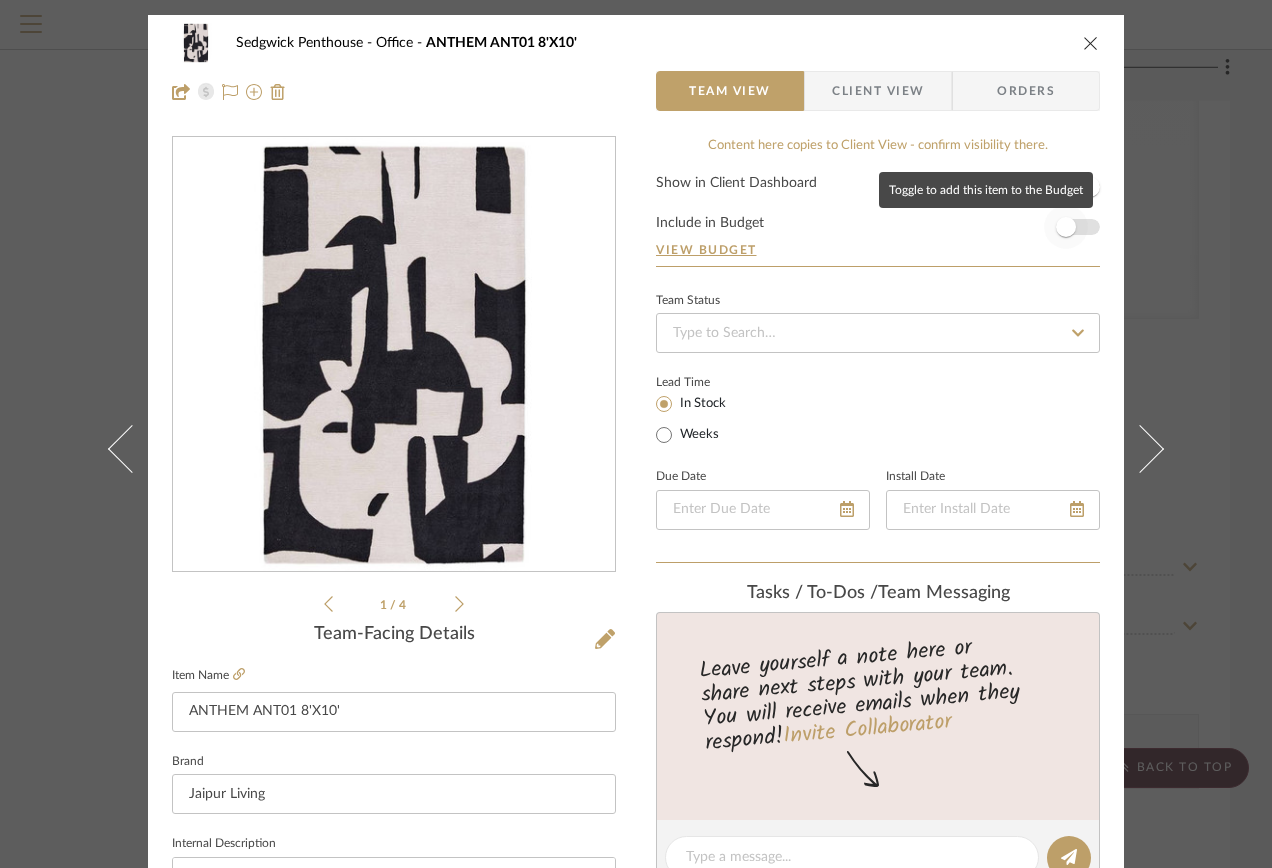 click at bounding box center (1066, 227) 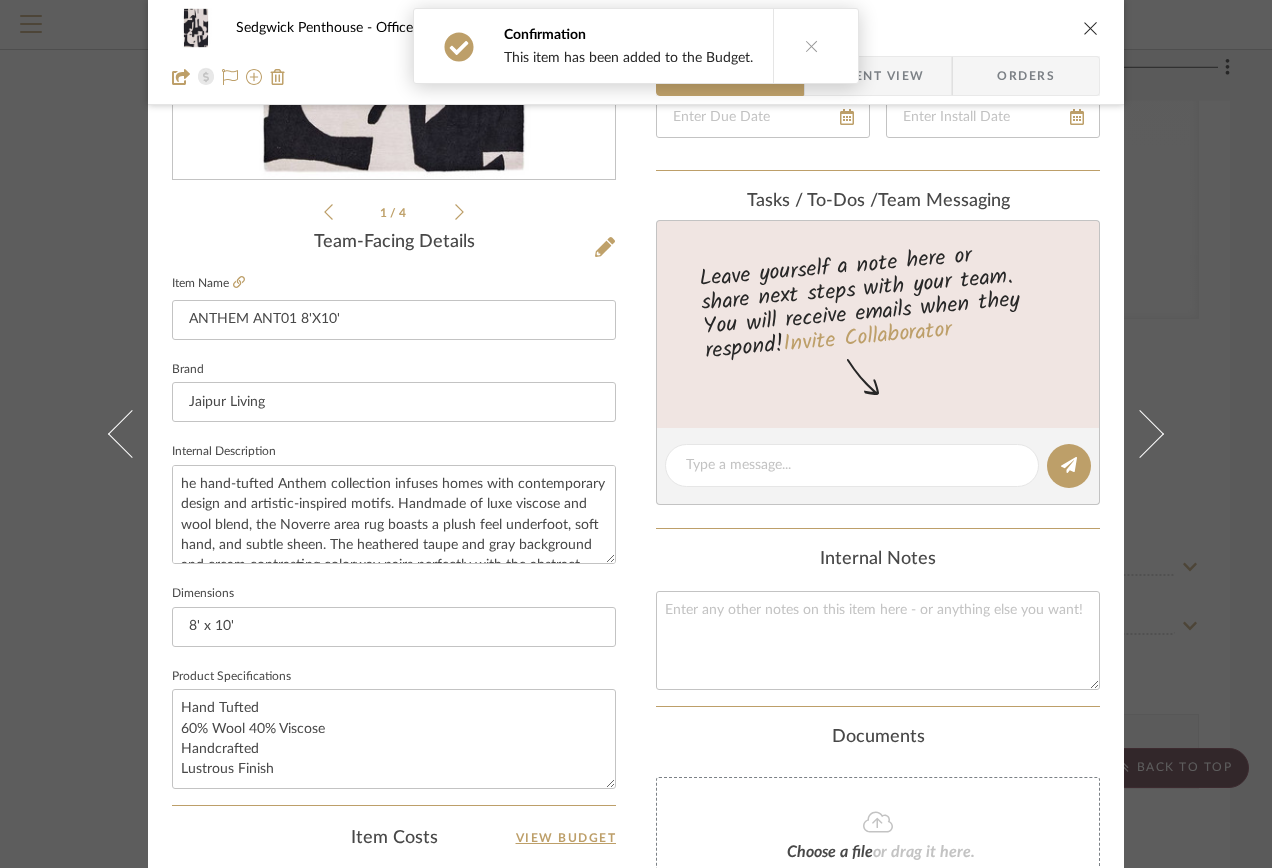 scroll, scrollTop: 0, scrollLeft: 0, axis: both 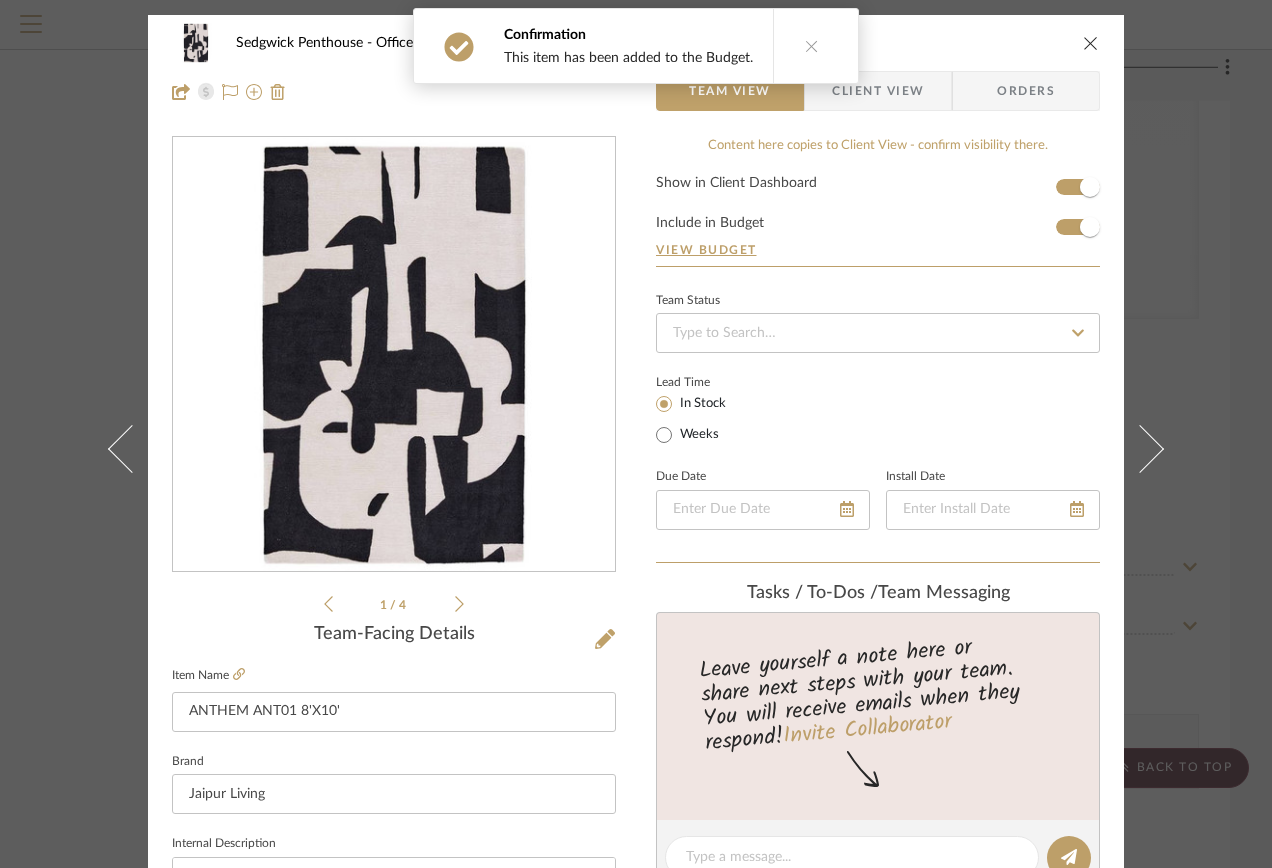 click at bounding box center (1091, 43) 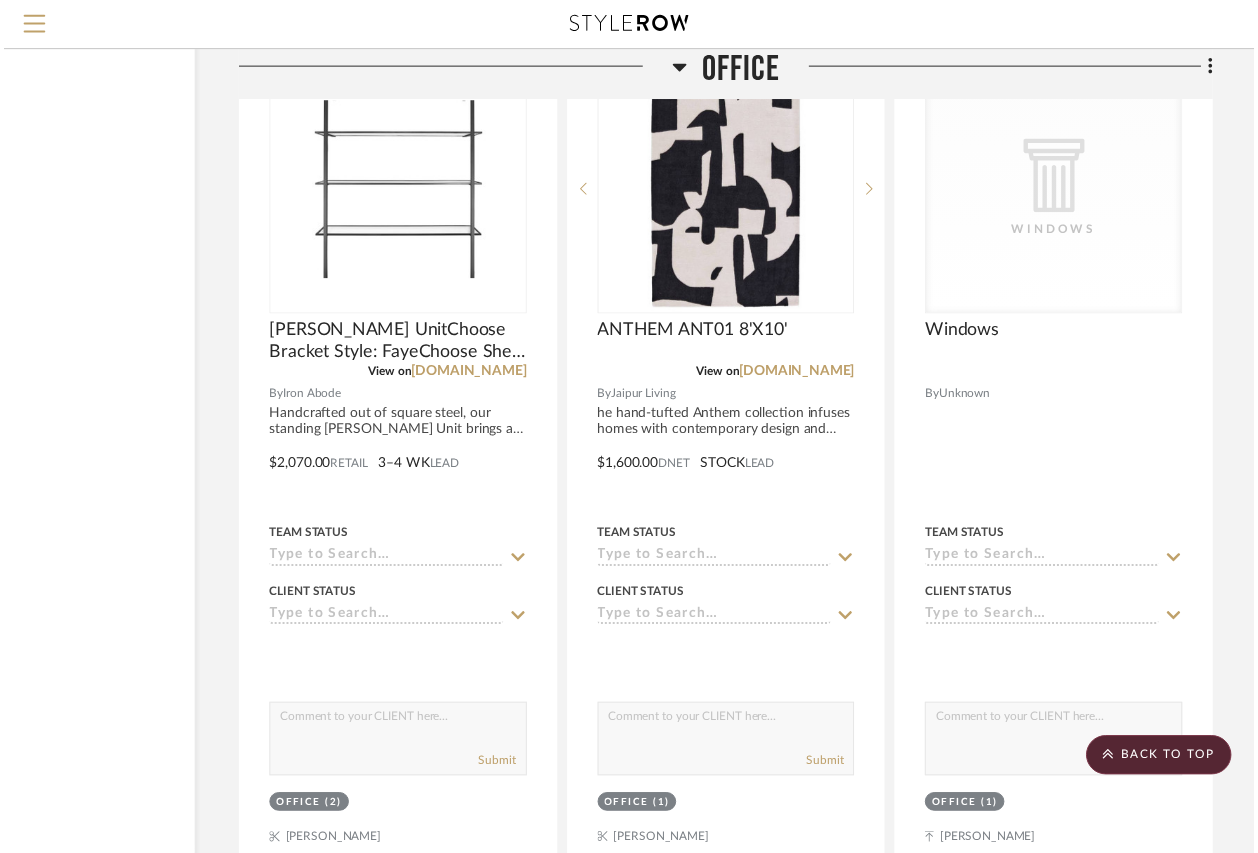 scroll, scrollTop: 6300, scrollLeft: 182, axis: both 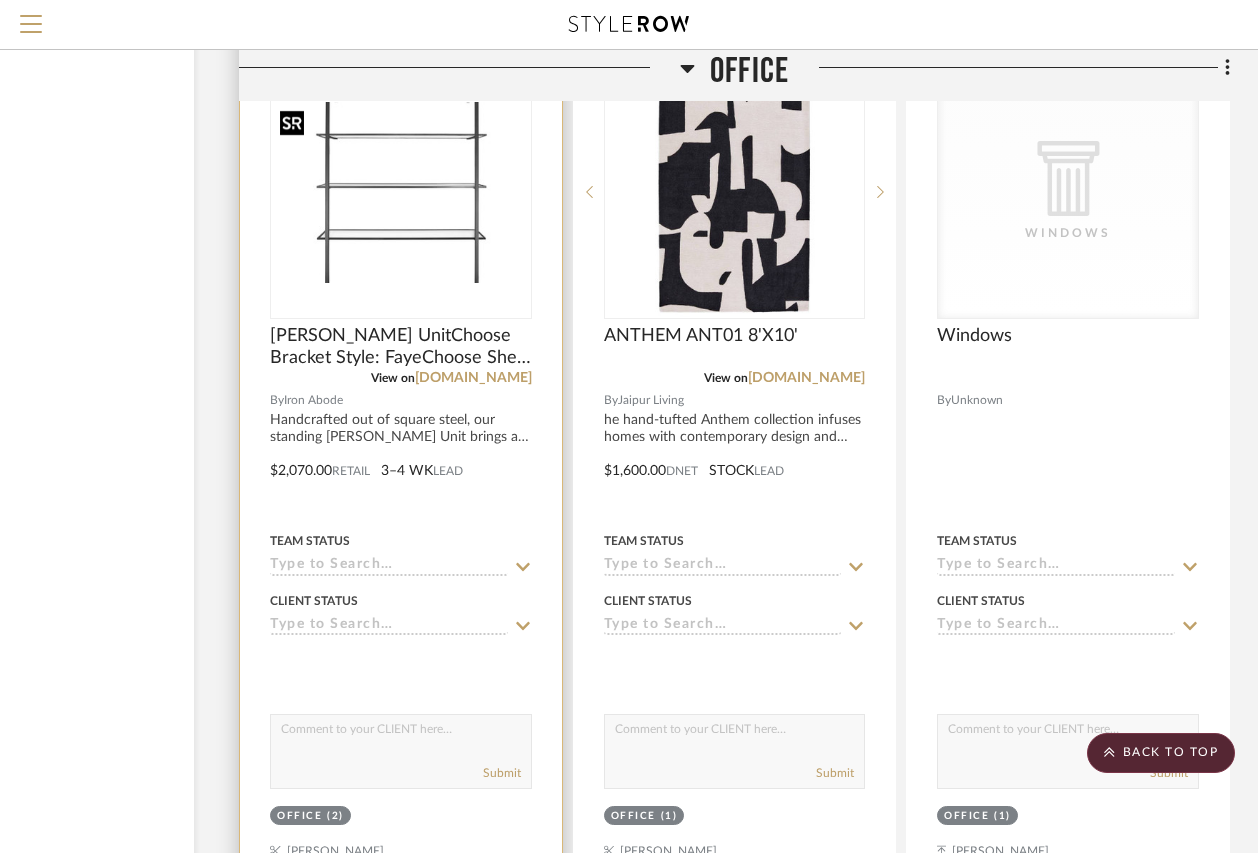 click at bounding box center [0, 0] 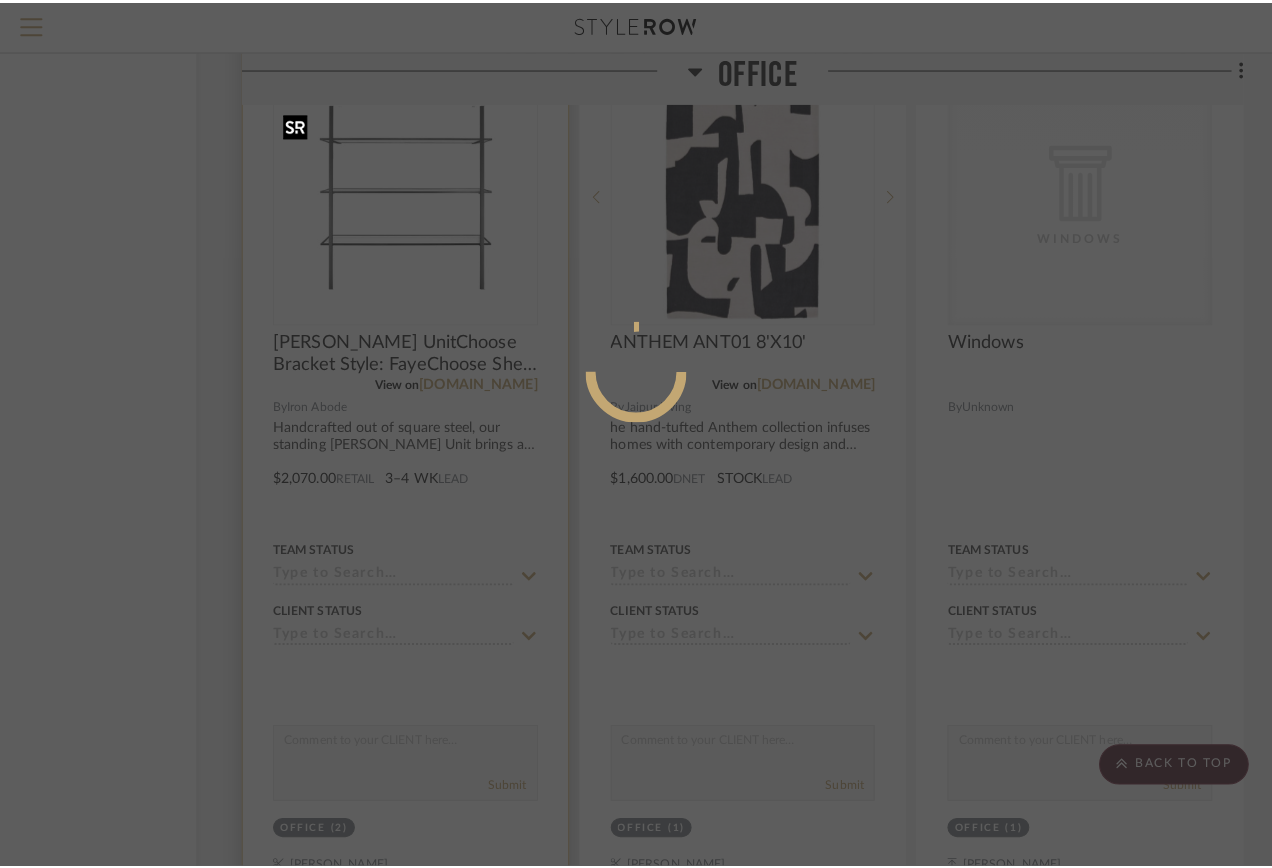 scroll, scrollTop: 0, scrollLeft: 0, axis: both 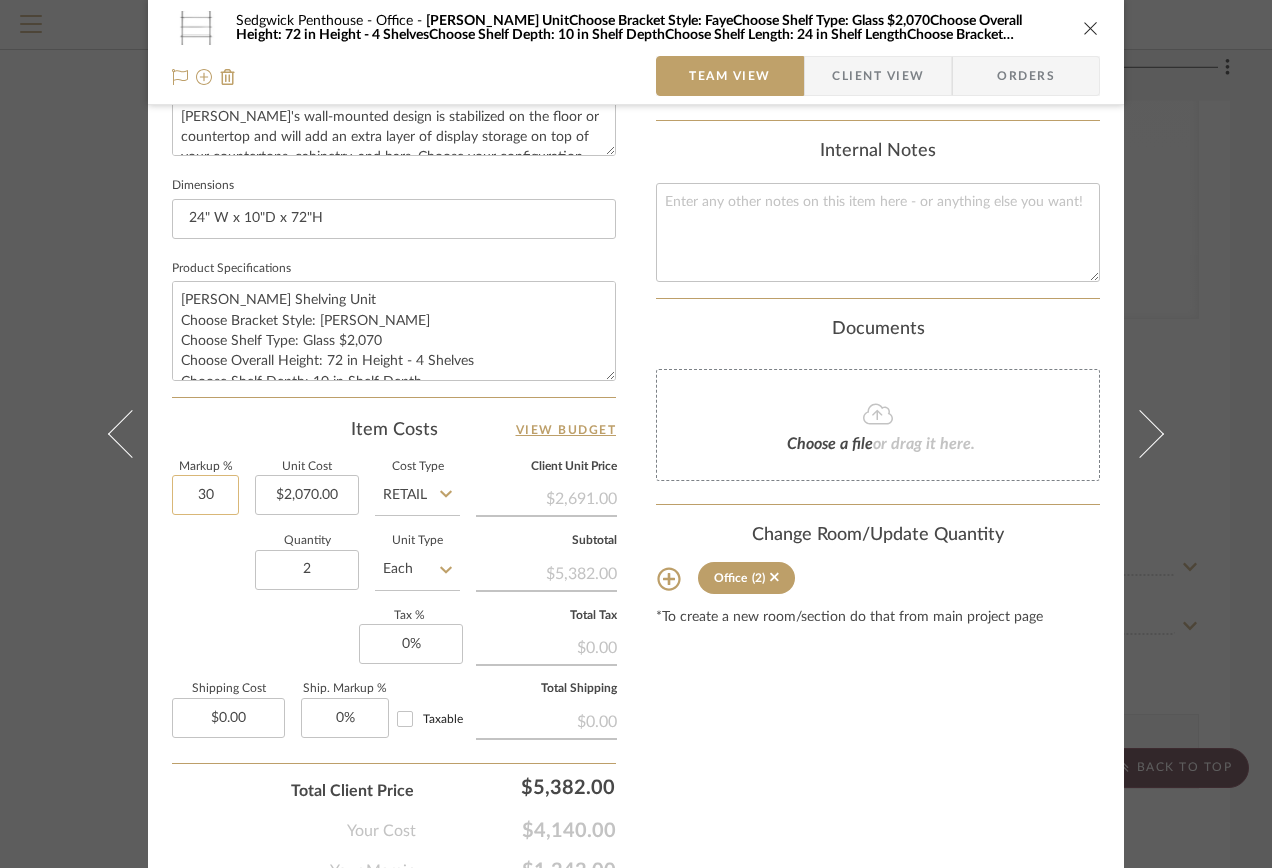 click on "30" 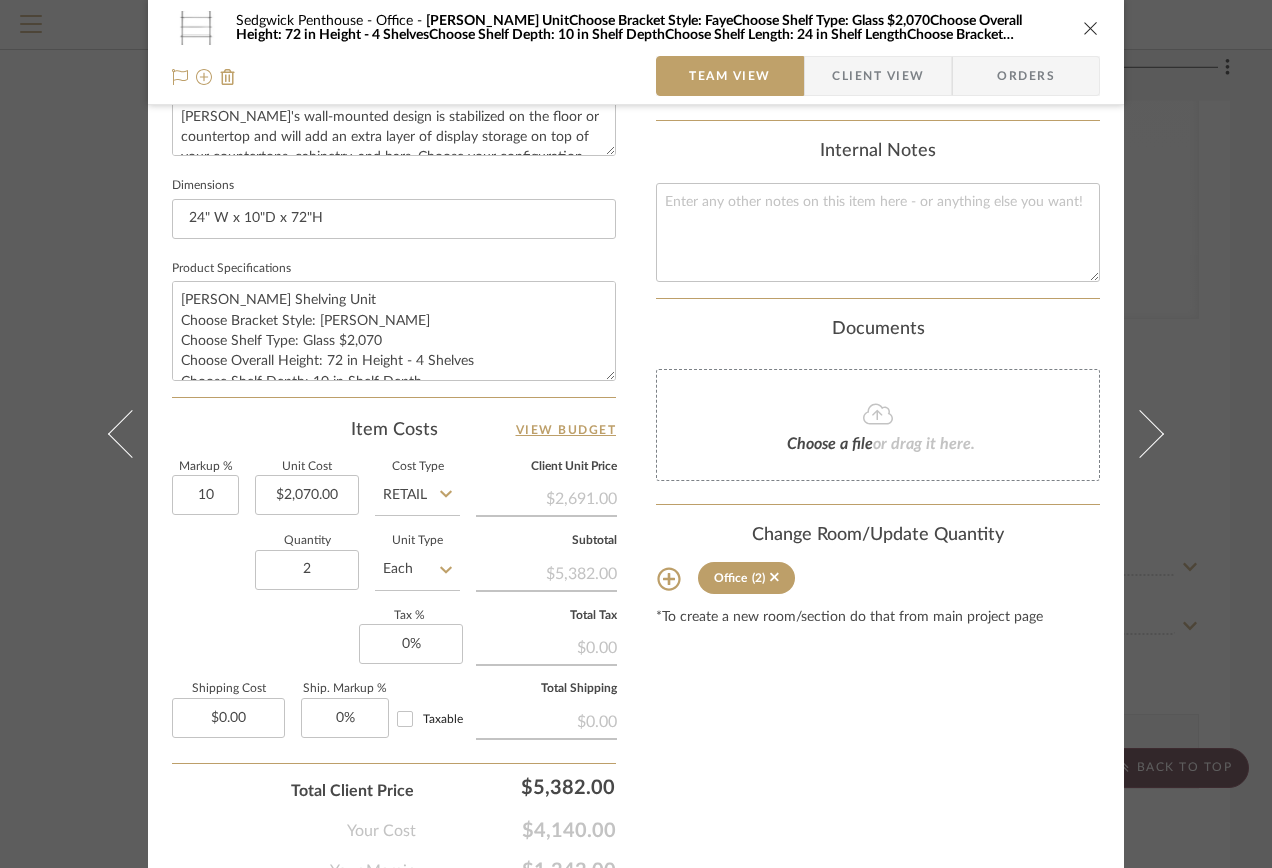 type on "10%" 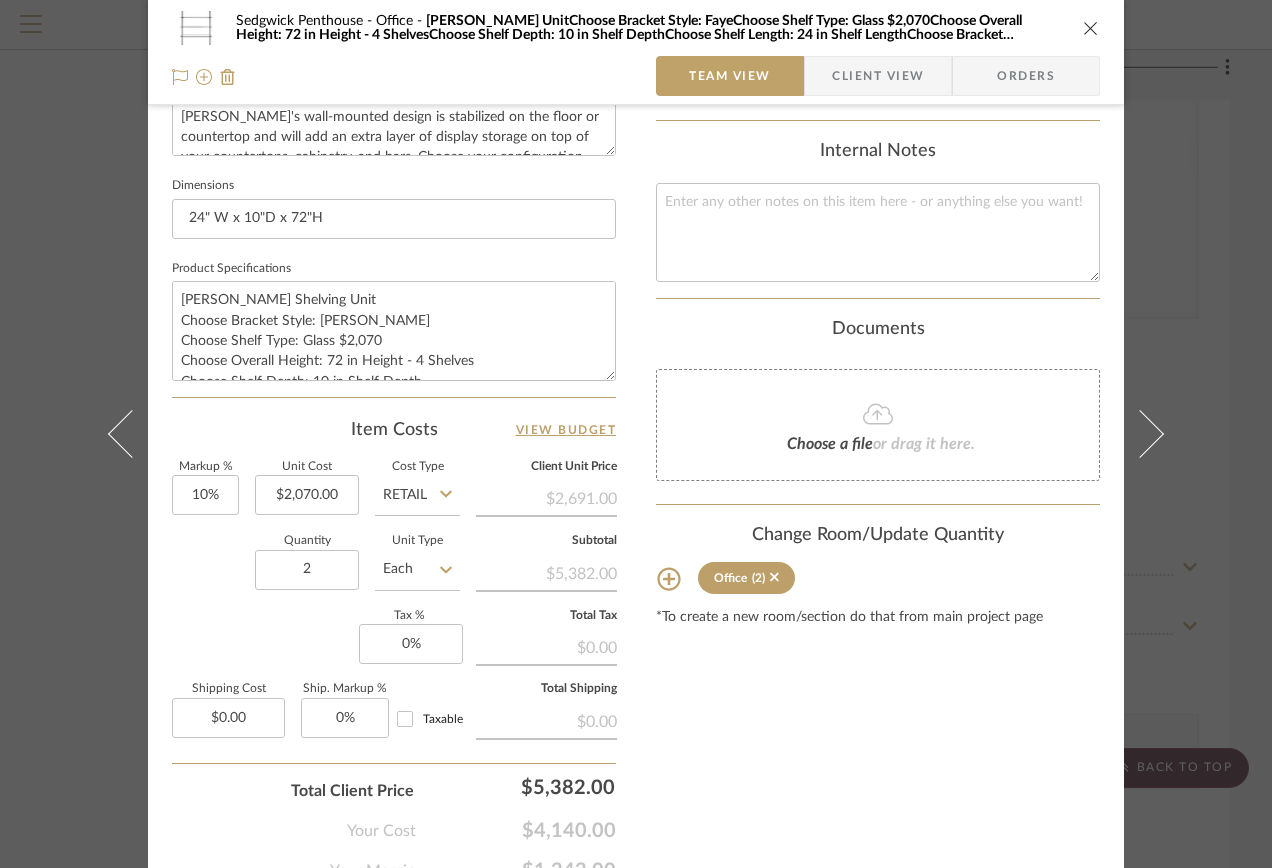 click on "Quantity  2  Unit Type  Each" 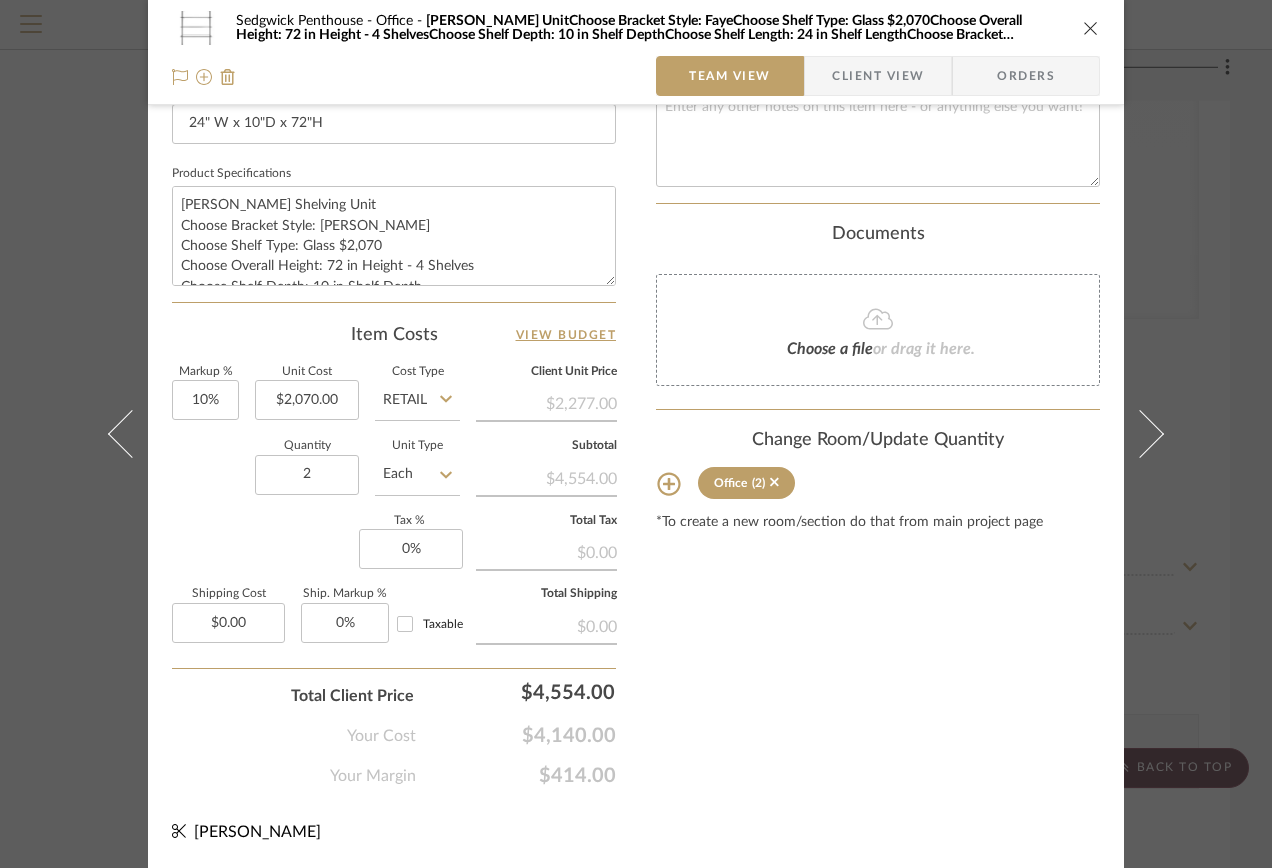 scroll, scrollTop: 795, scrollLeft: 0, axis: vertical 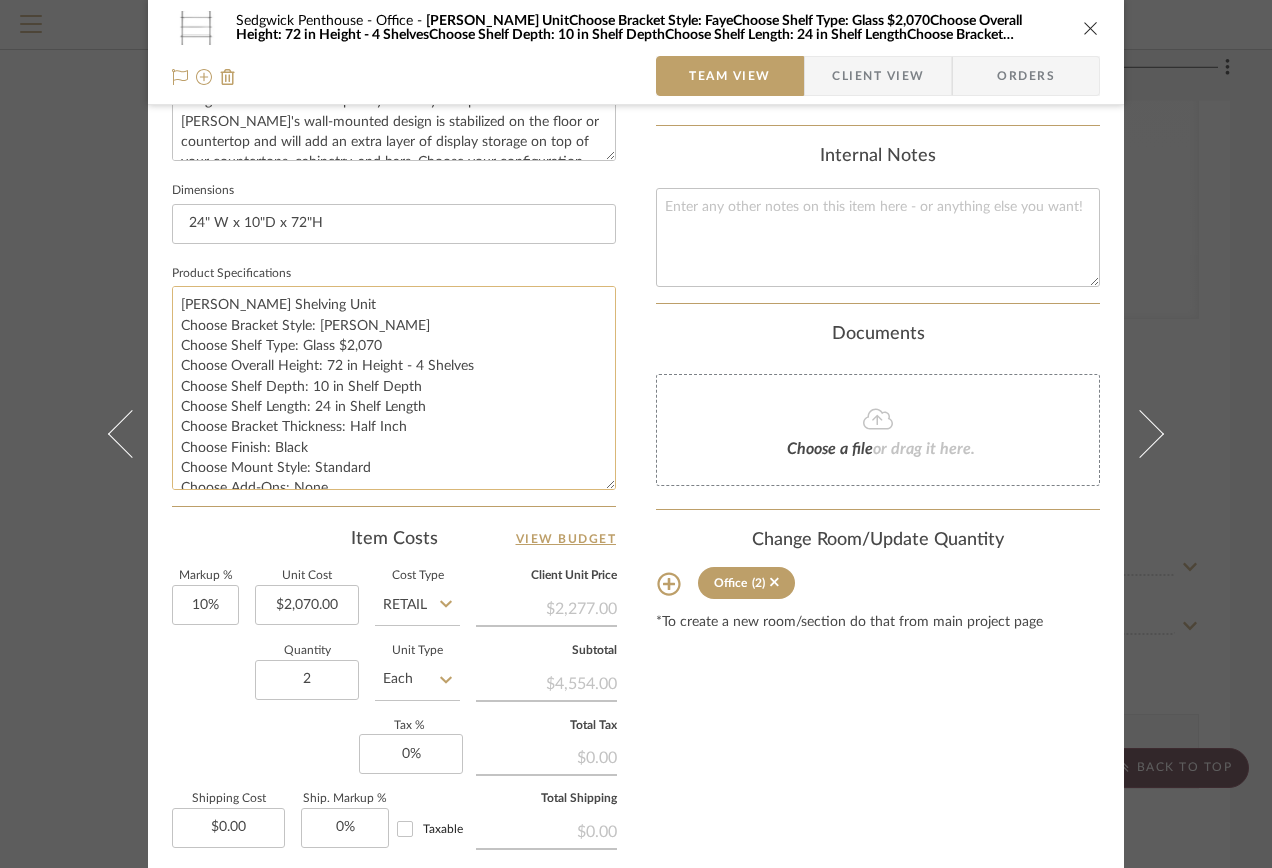 drag, startPoint x: 603, startPoint y: 381, endPoint x: 598, endPoint y: 486, distance: 105.11898 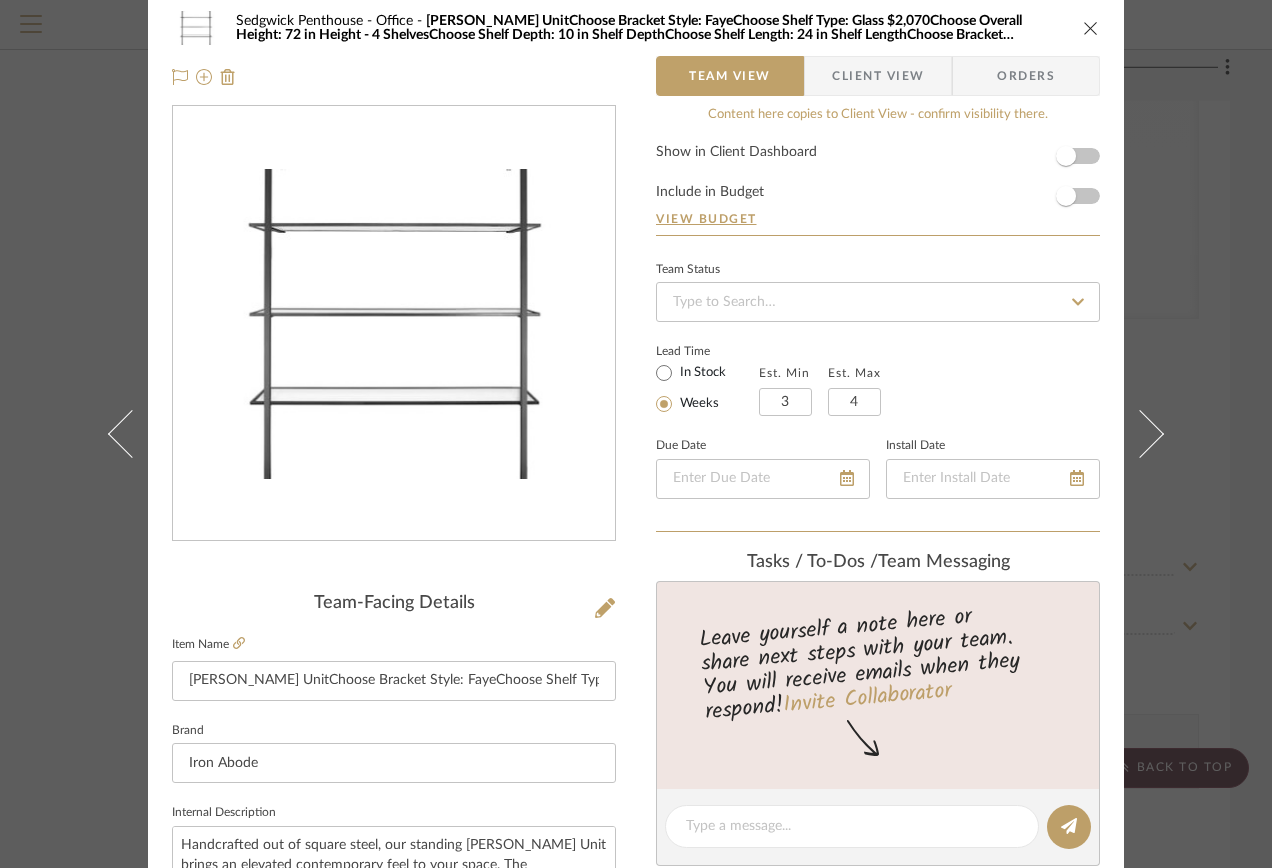 scroll, scrollTop: 0, scrollLeft: 0, axis: both 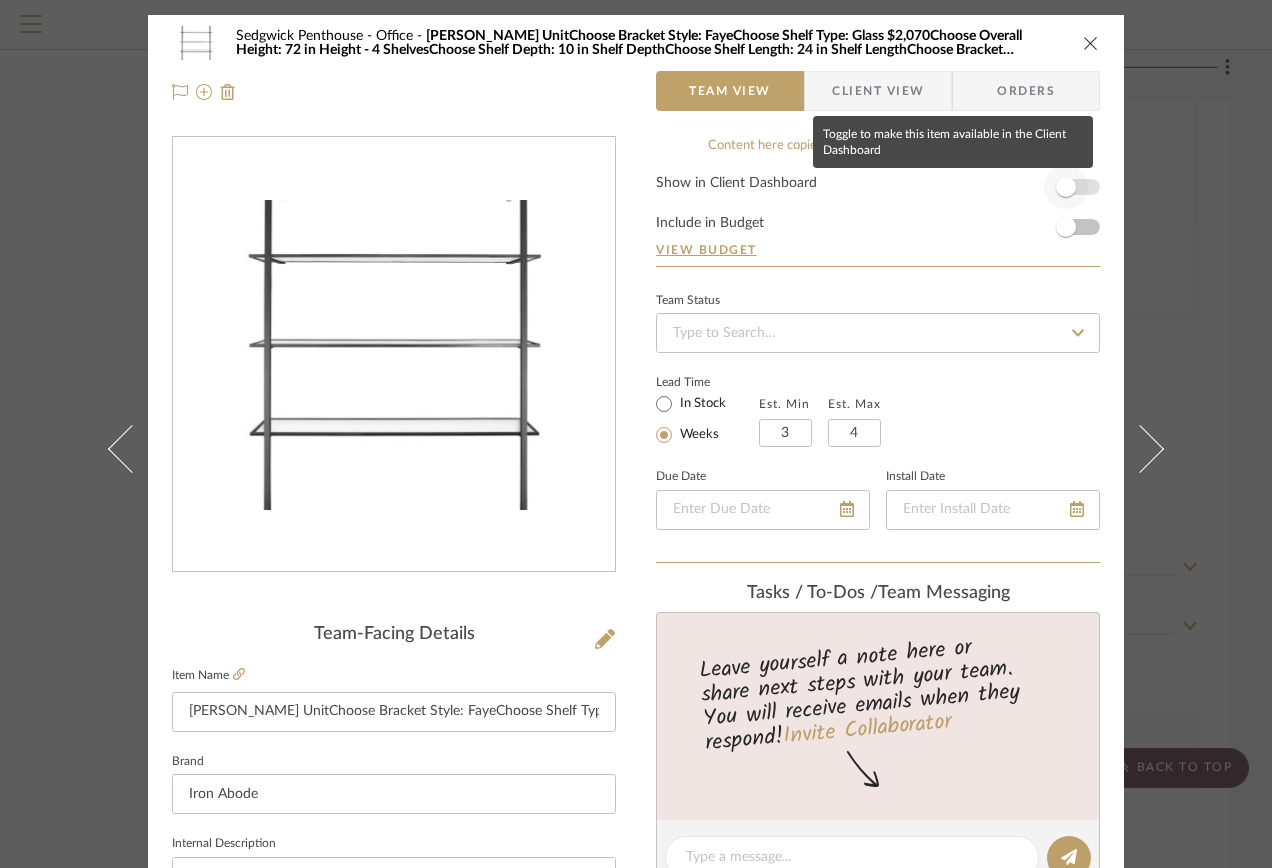 type on "Faye Shelving Unit
Choose Bracket Style: Faye
Choose Shelf Type: Glass
Choose Overall Height: 72 in Height - 4 Shelves
Choose Shelf Depth: 10 in Shelf Depth
Choose Shelf Length: 24 in Shelf Length
Choose Bracket Thickness: Half Inch
Choose Finish: Black
Choose Mount Style: Standard
Choose Add-Ons: None
Choose Overhang Glass/Metal: No Overhang
Choose Production Time: Standard 3 Weeks" 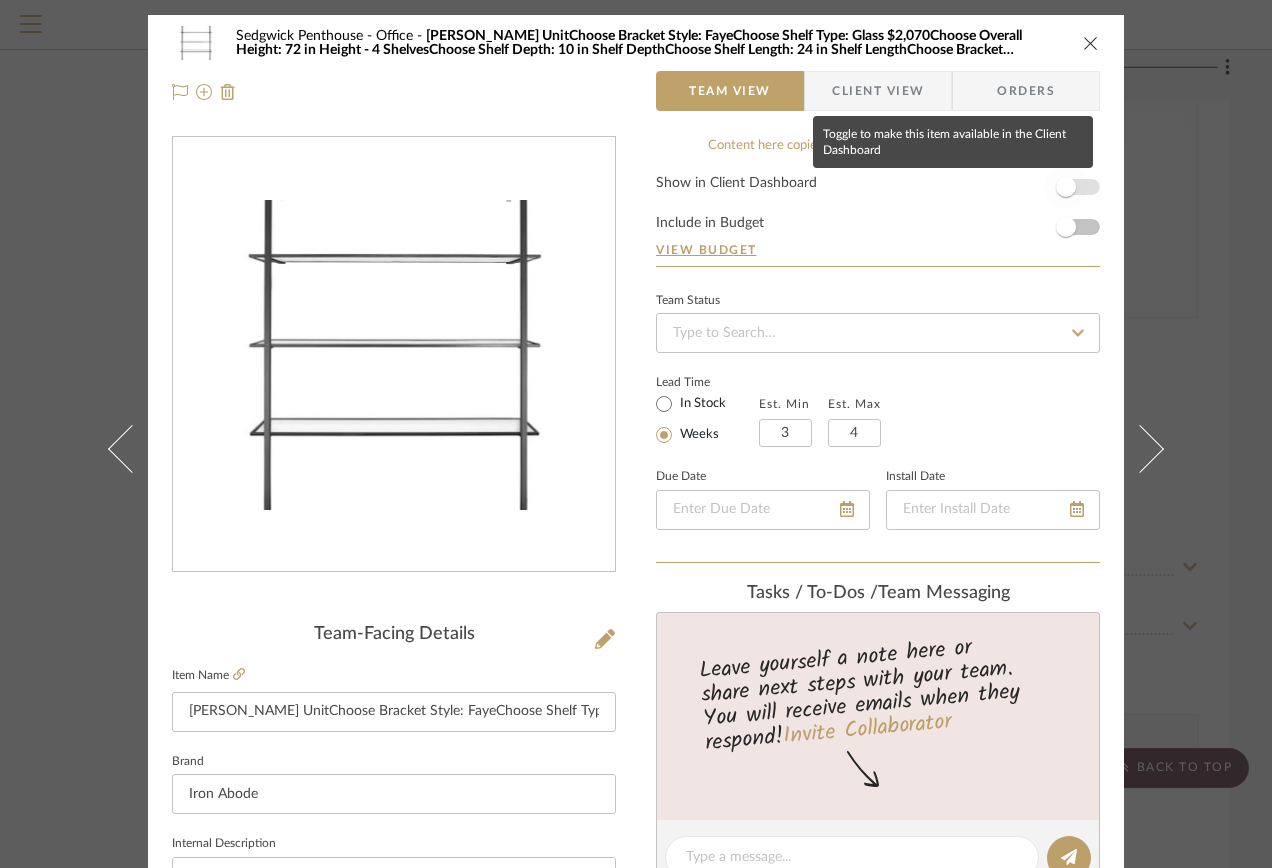 click at bounding box center (1066, 187) 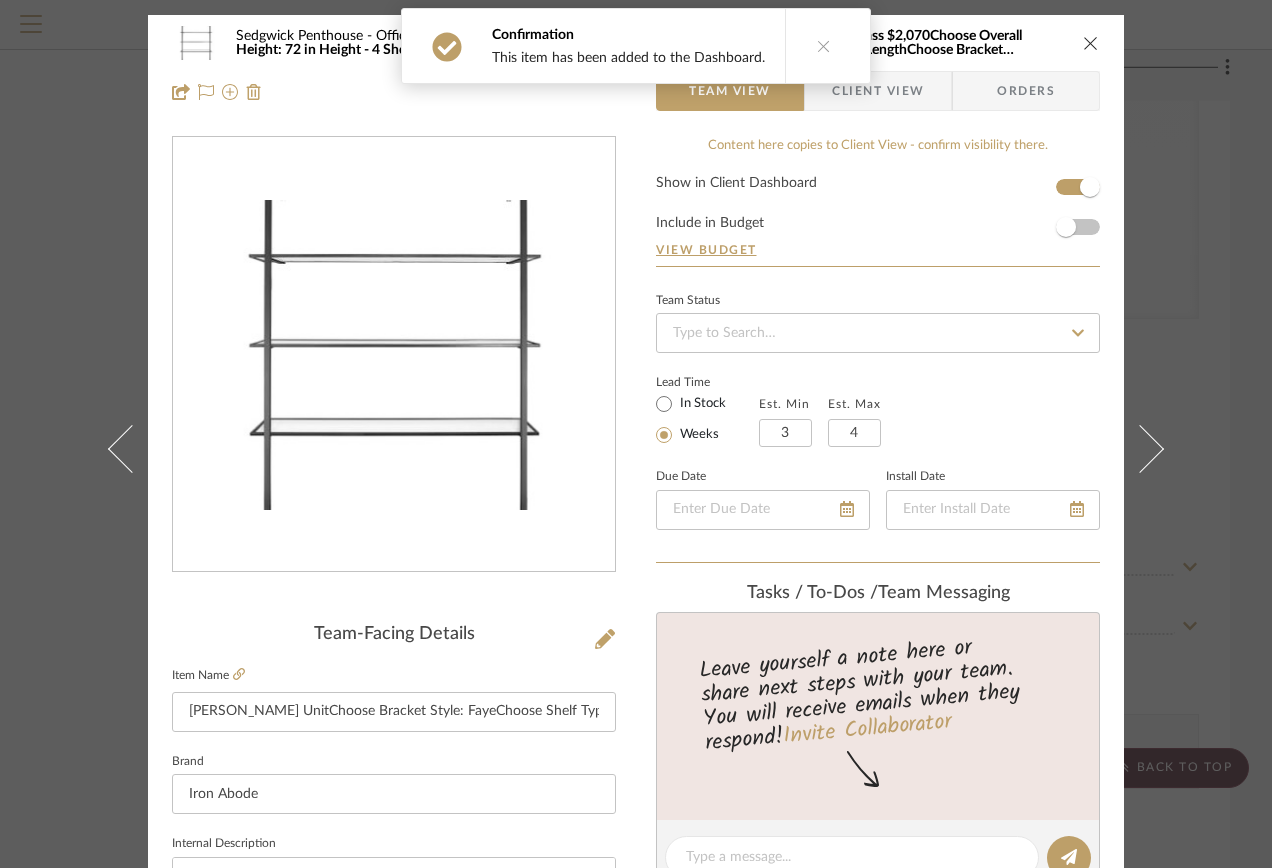 click at bounding box center (1091, 43) 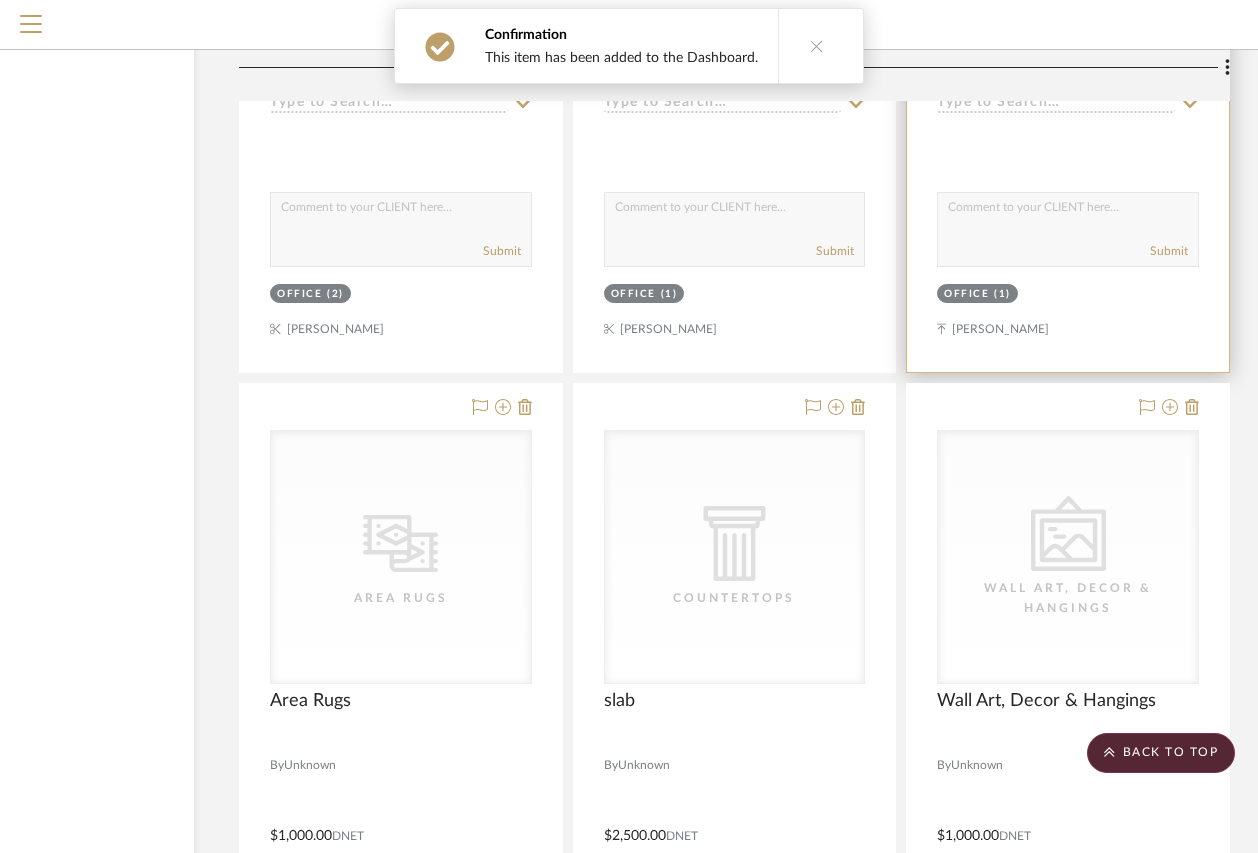 scroll, scrollTop: 7000, scrollLeft: 182, axis: both 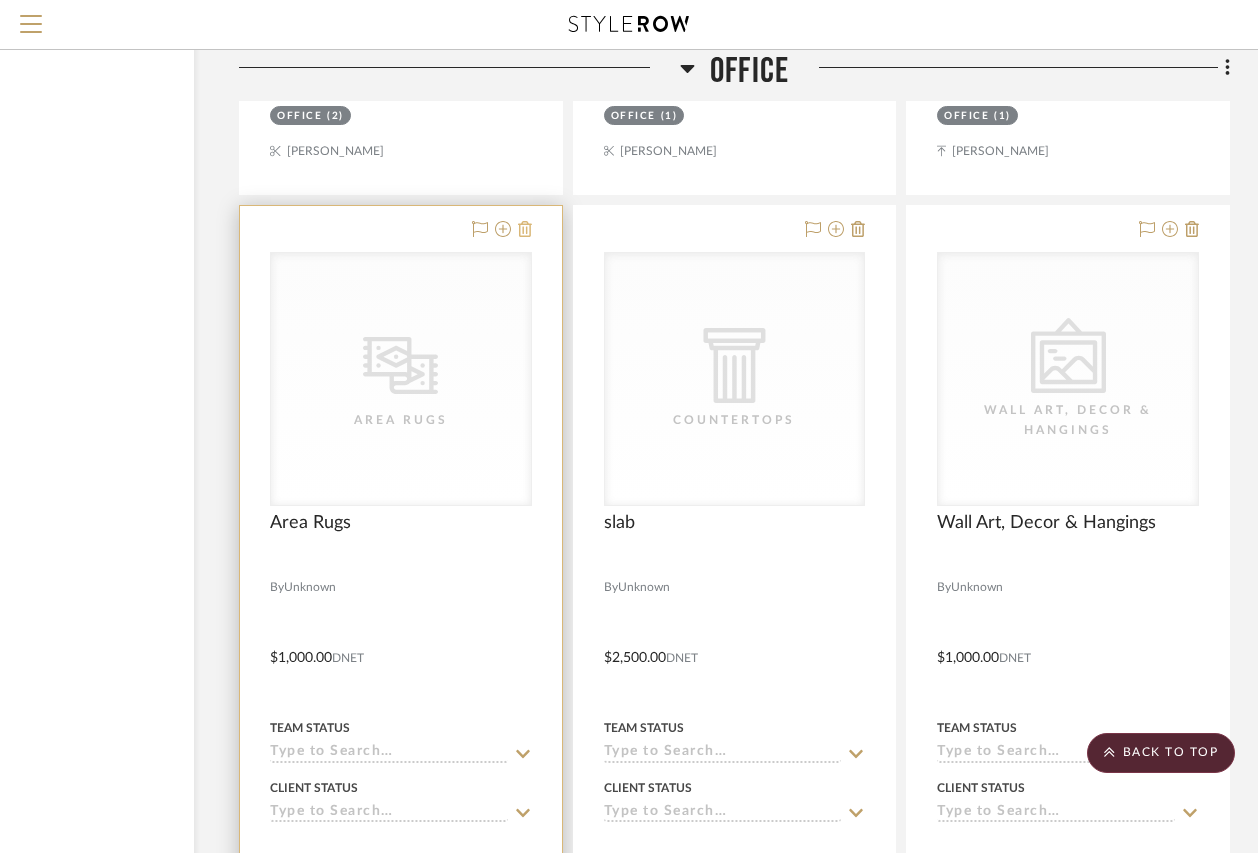 click 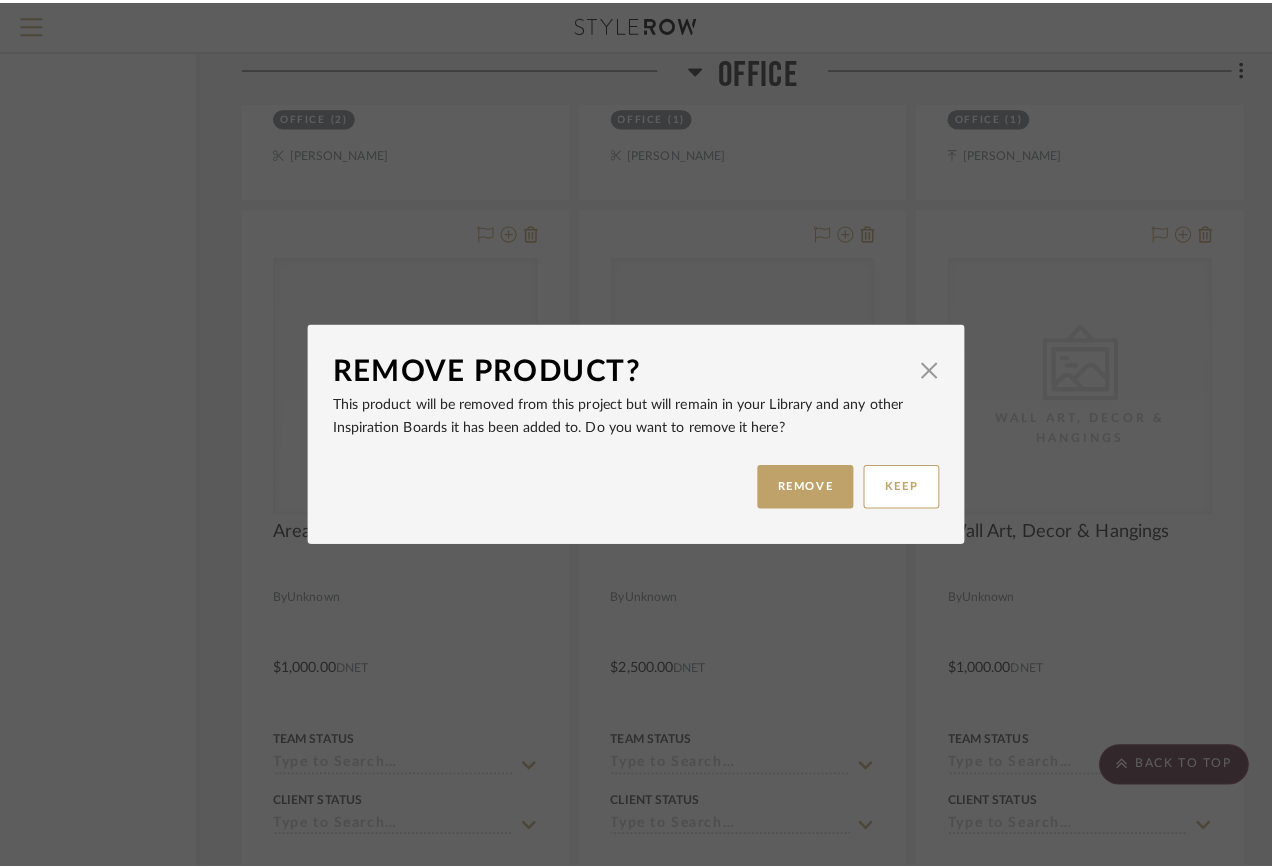 scroll, scrollTop: 0, scrollLeft: 0, axis: both 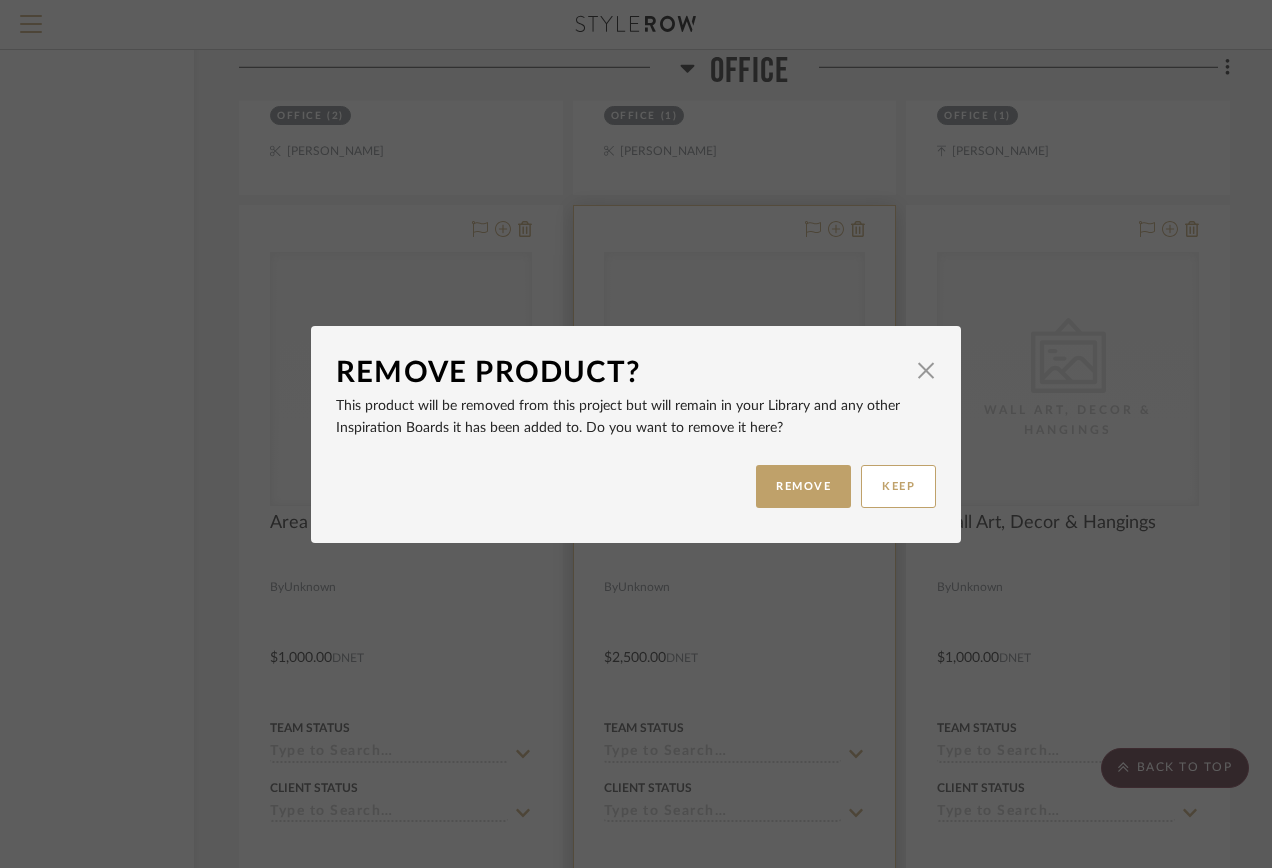 drag, startPoint x: 920, startPoint y: 368, endPoint x: 678, endPoint y: 394, distance: 243.39268 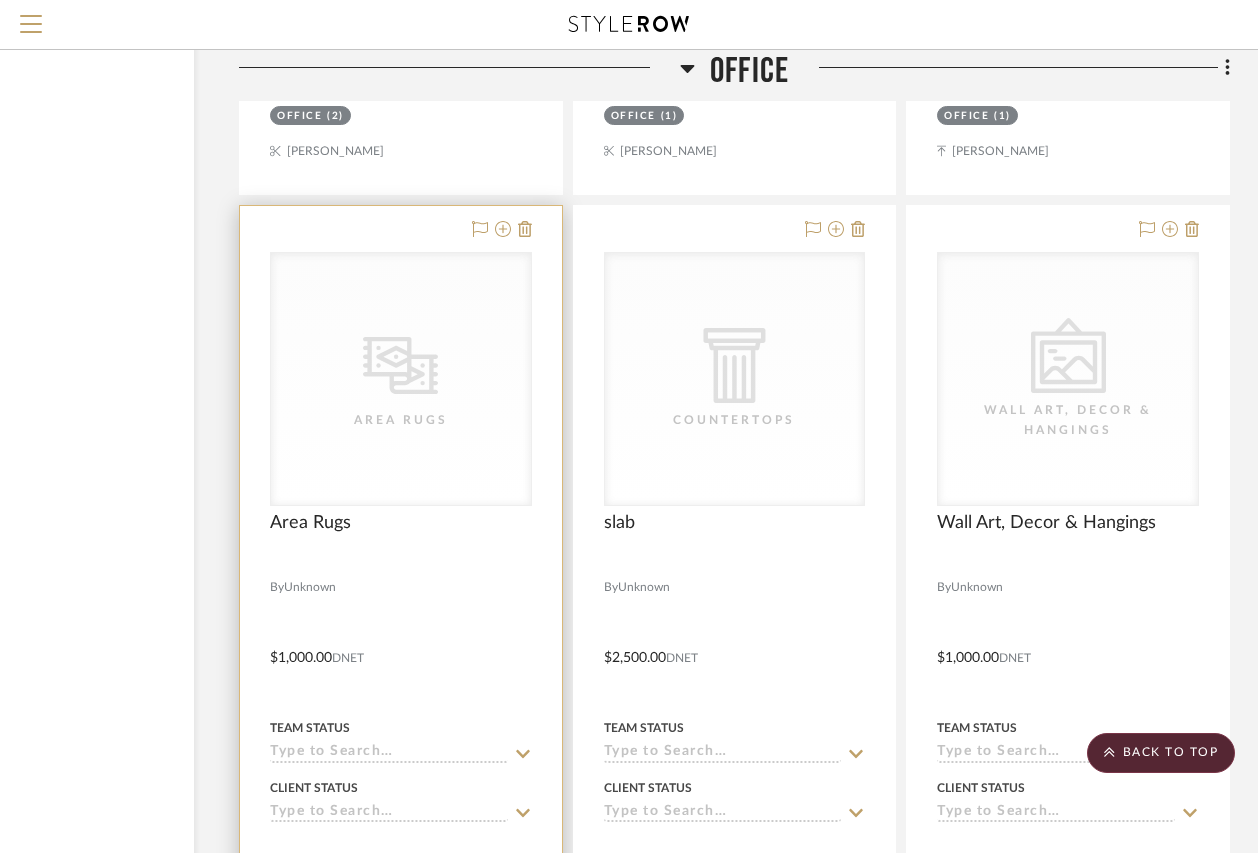 click on "CategoryIconRugs
Created with Sketch.
Area Rugs" at bounding box center (401, 379) 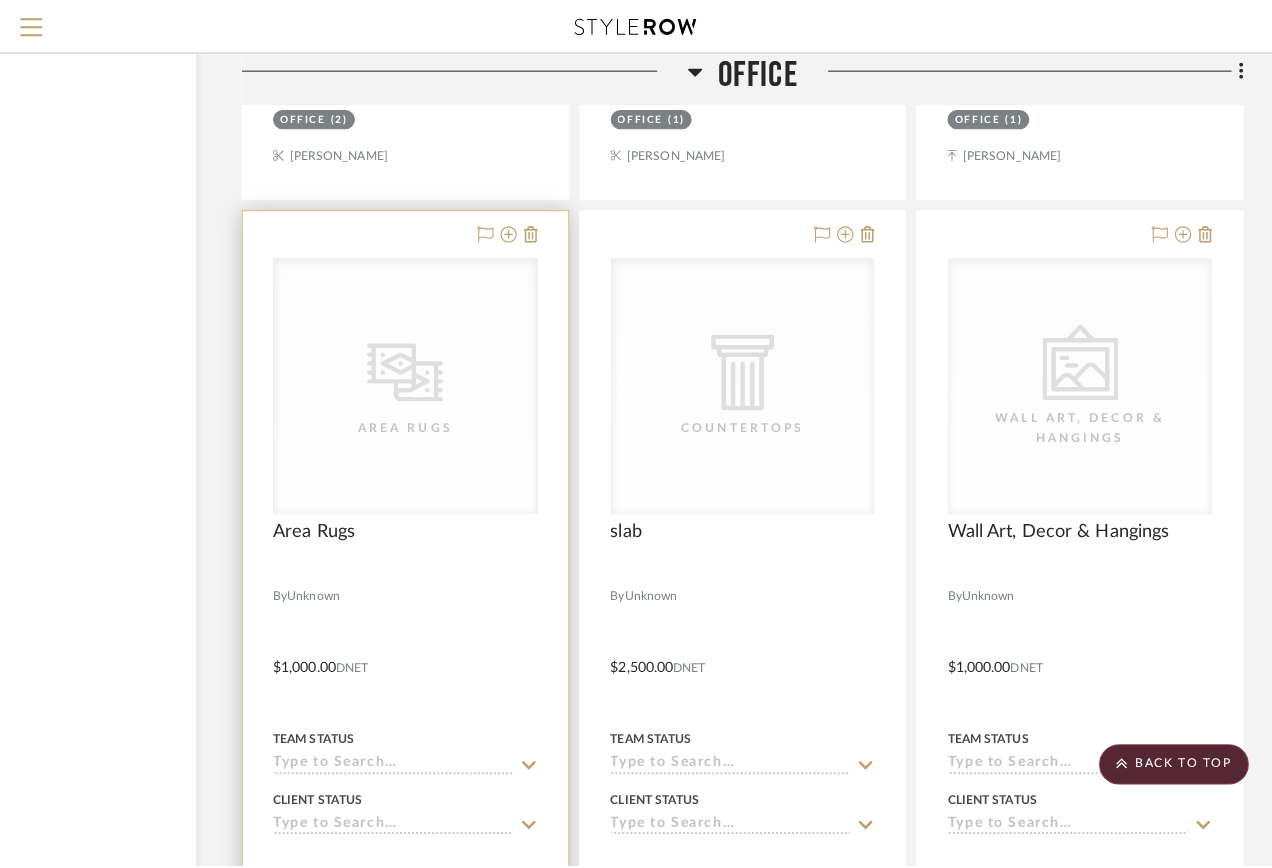scroll, scrollTop: 0, scrollLeft: 0, axis: both 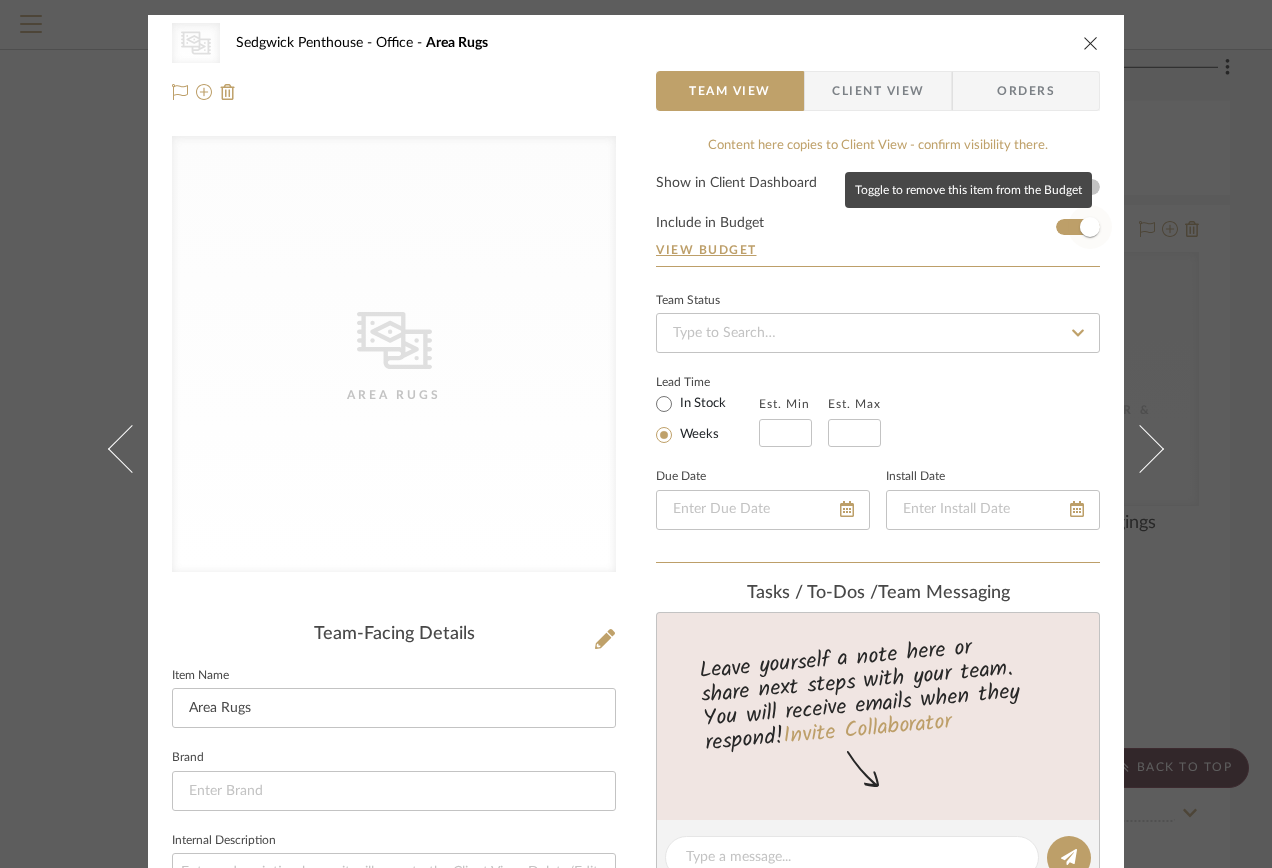 drag, startPoint x: 1071, startPoint y: 229, endPoint x: 1073, endPoint y: 211, distance: 18.110771 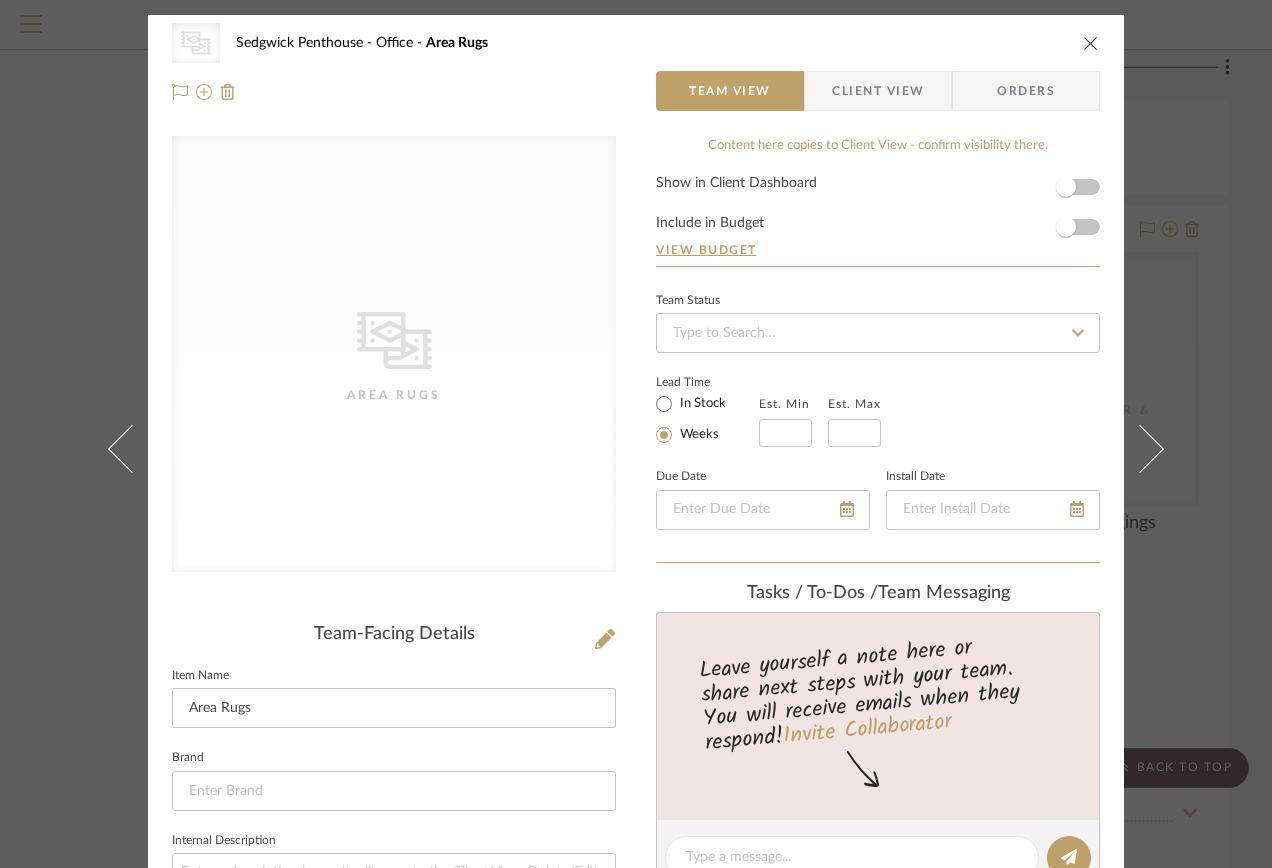 type 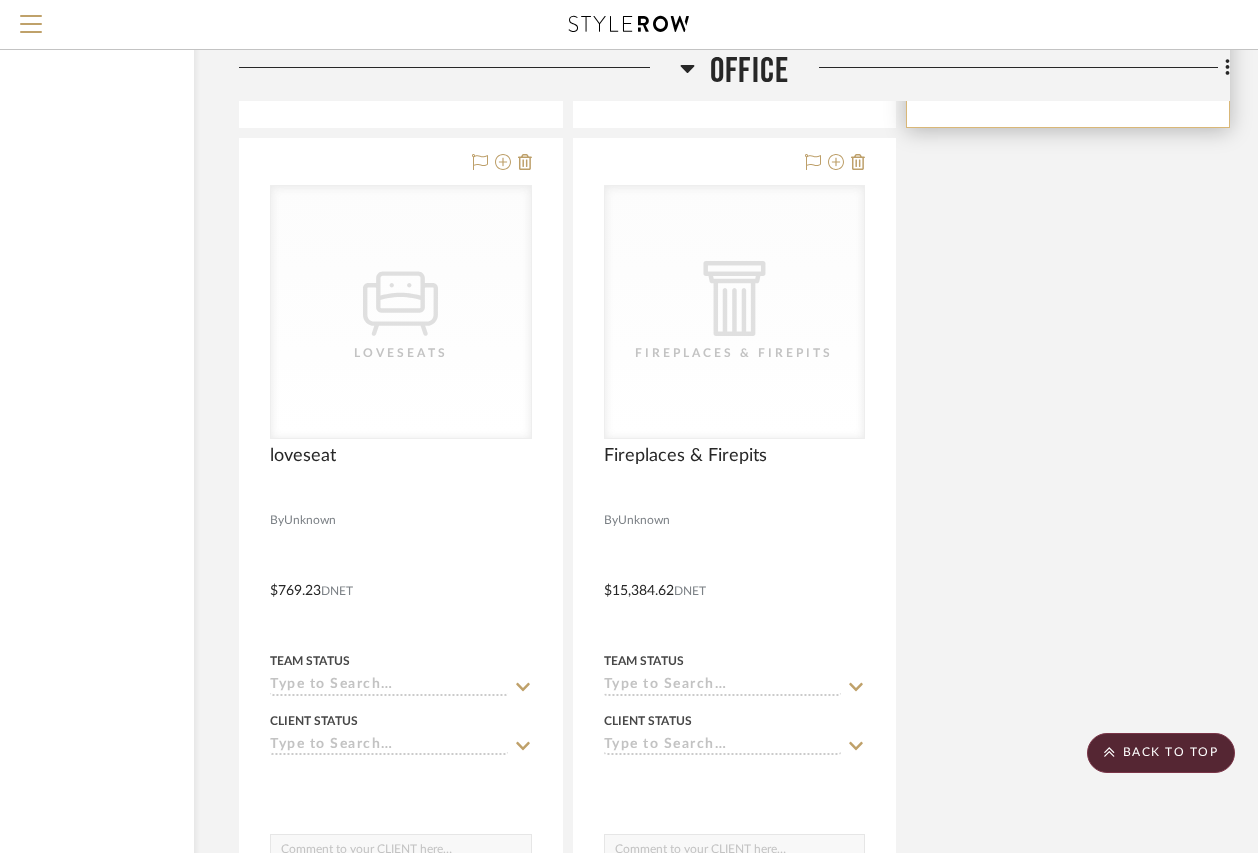 scroll, scrollTop: 8000, scrollLeft: 182, axis: both 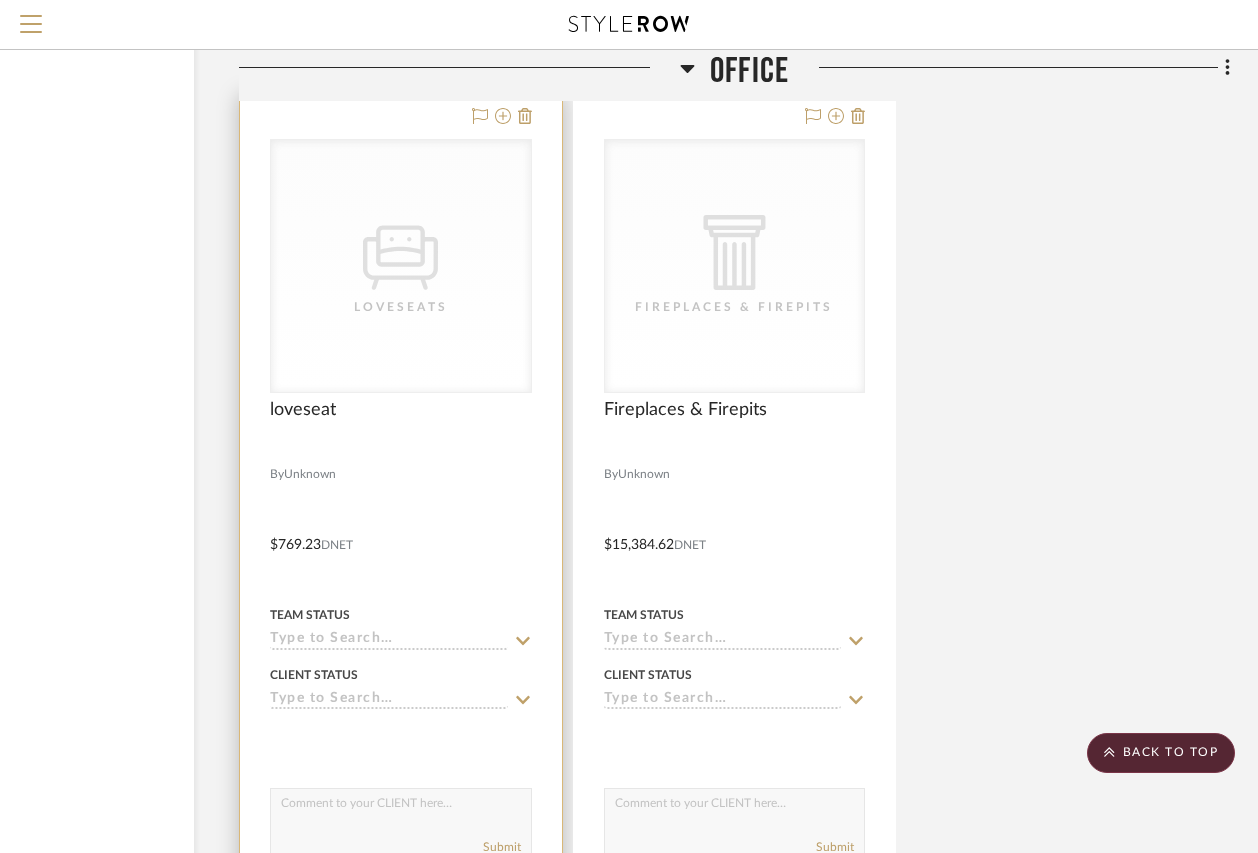 click on "CategoryIconSeating
Created with Sketch." 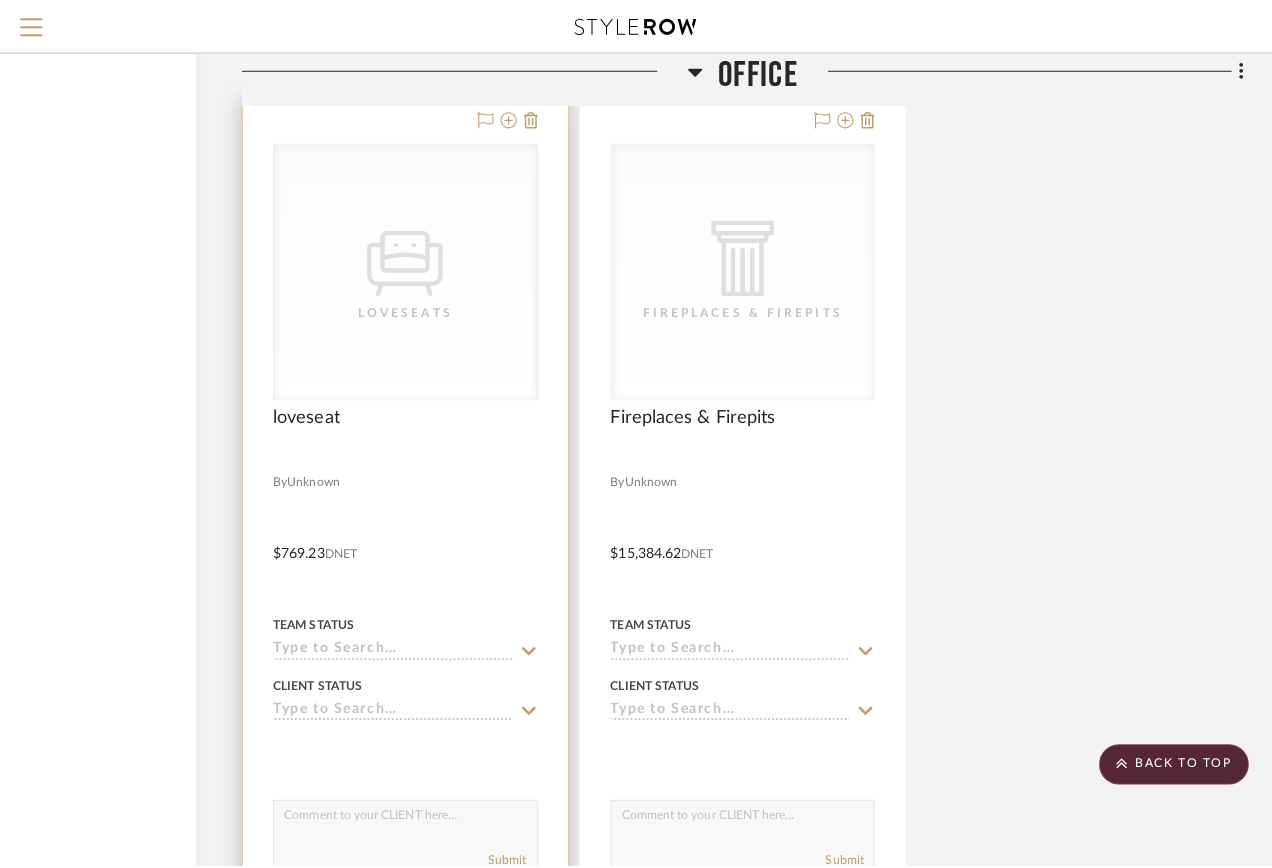 scroll, scrollTop: 0, scrollLeft: 0, axis: both 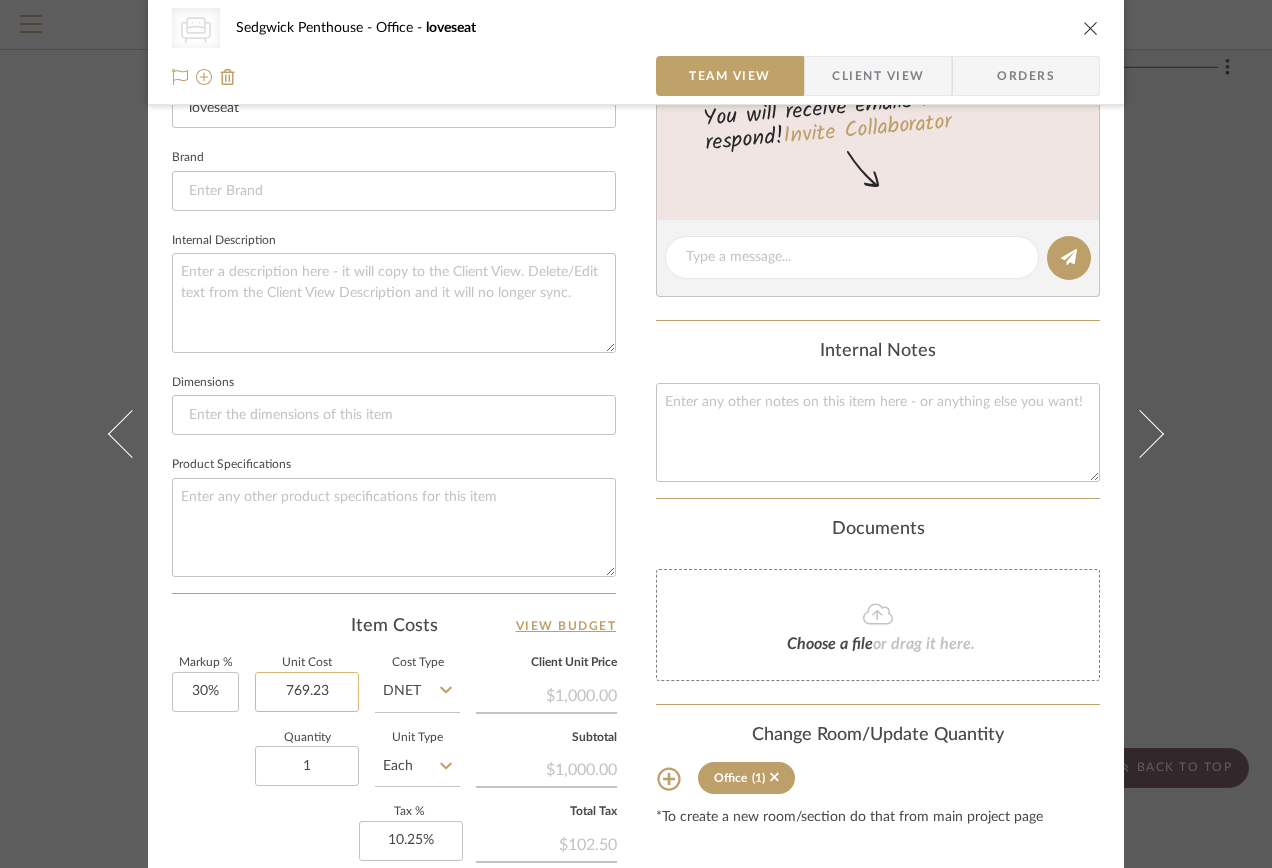 click on "769.23" 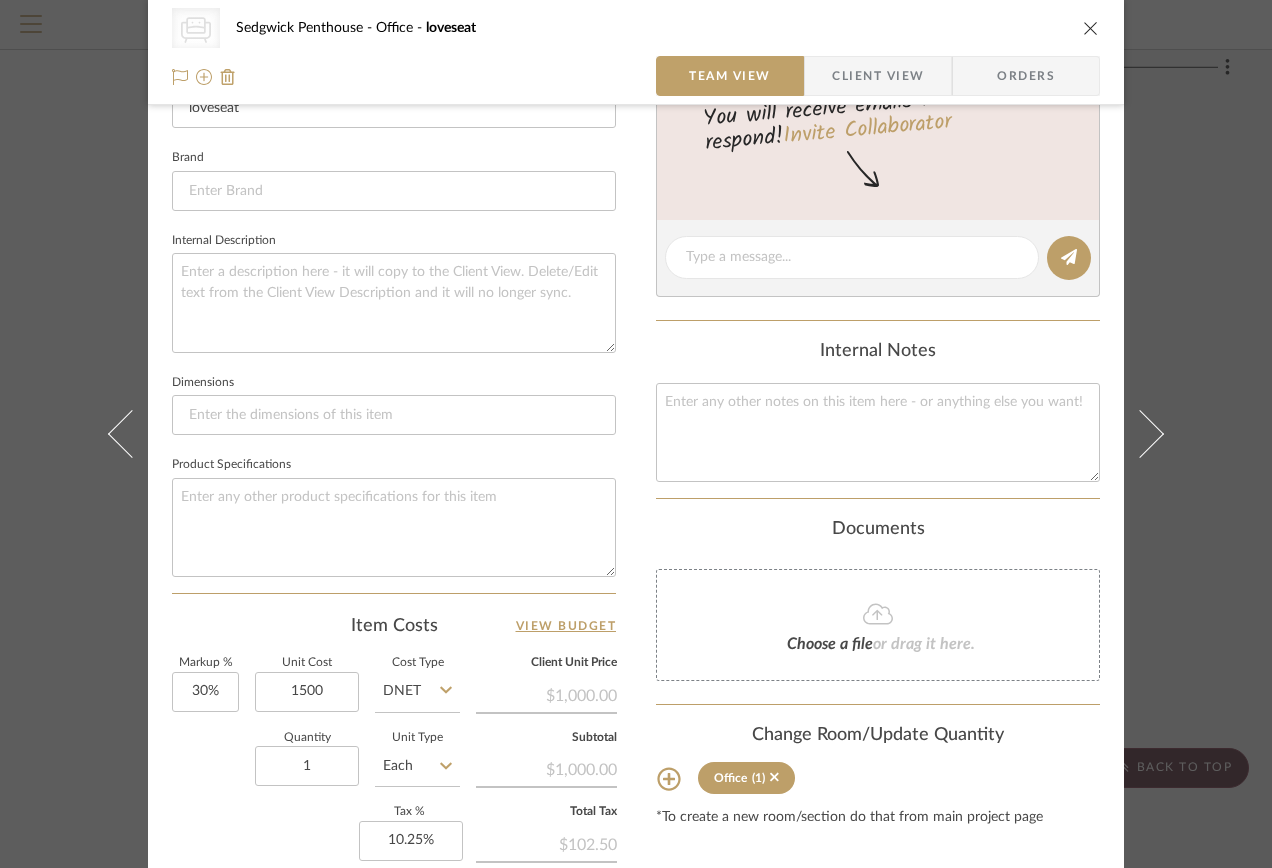 type on "$1,500.00" 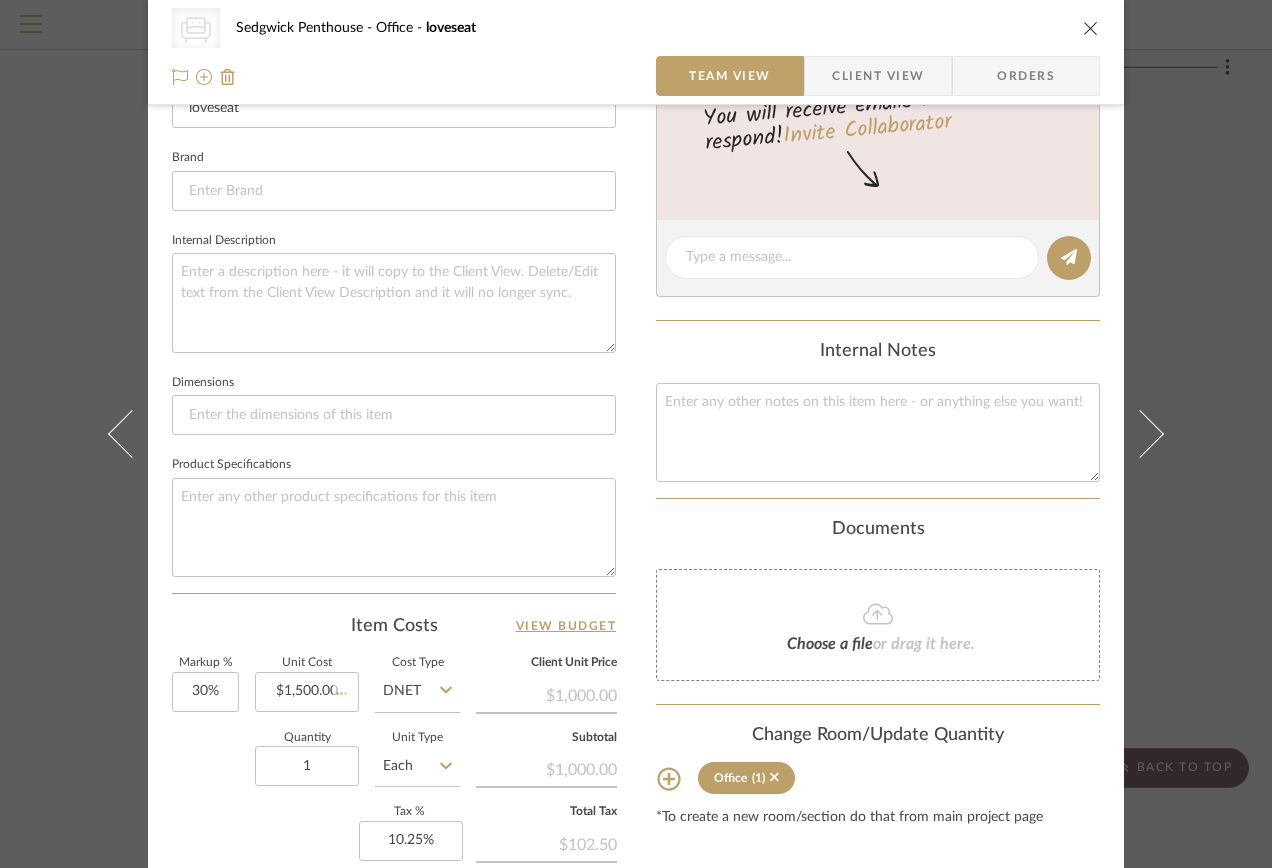 click on "CategoryIconSeating
Created with Sketch.
Loveseats Sedgwick Penthouse Office loveseat Team View Client View Orders
CategoryIconSeating
Created with Sketch.
Loveseats  Team-Facing Details   Item Name  loveseat  Brand   Internal Description   Dimensions   Product Specifications   Item Costs   View Budget   Markup %  30%  Unit Cost  $1,500.00  Cost Type  DNET  Client Unit Price   $1,000.00   Quantity  1  Unit Type  Each  Subtotal   $1,000.00   Tax %  10.25%  Total Tax   $102.50   Shipping Cost  $0.00  Ship. Markup %  0% Taxable  Total Shipping   $0.00  Total Client Price  $1,102.50  Your Cost  $848.08  Your Margin  $230.77  Content here copies to Client View - confirm visibility there.  Show in Client Dashboard   Include in Budget   View Budget" at bounding box center (636, 287) 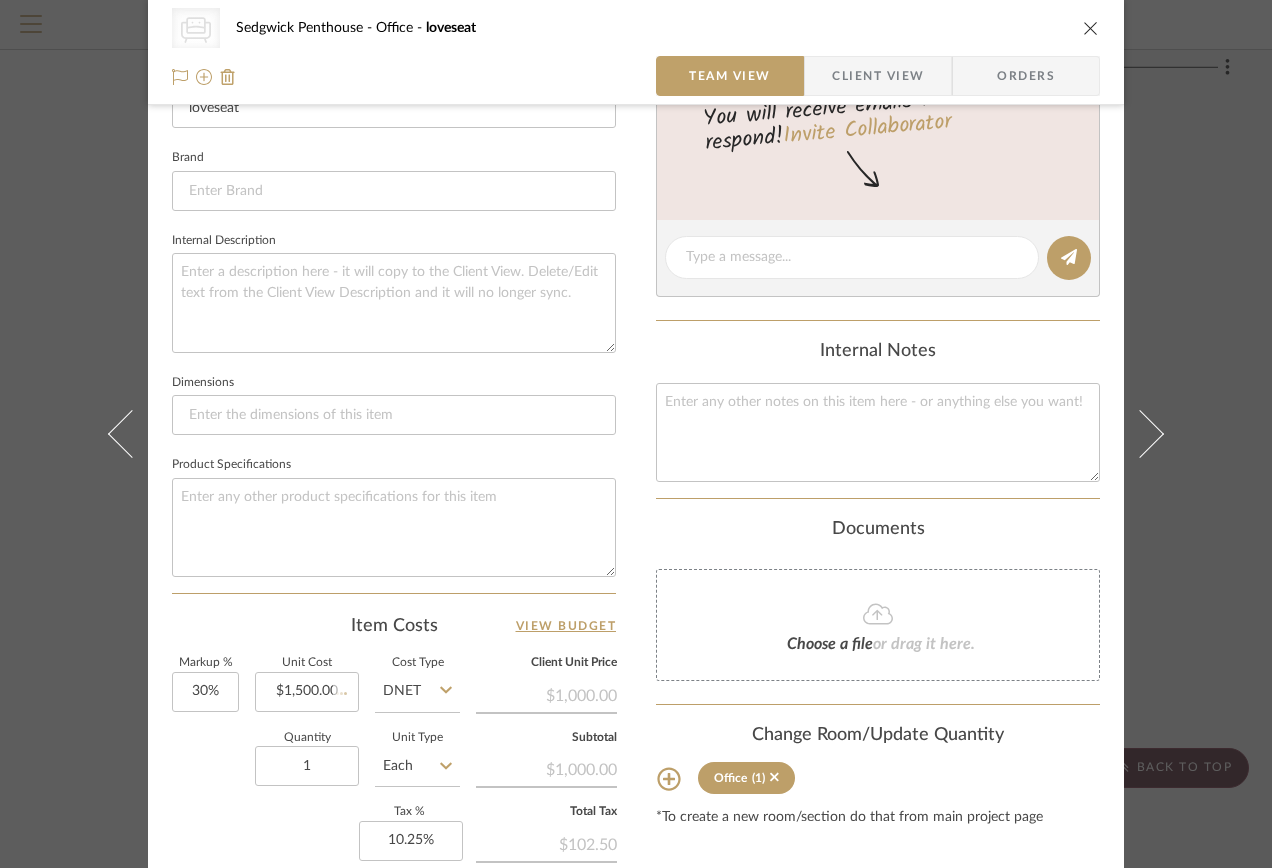 type 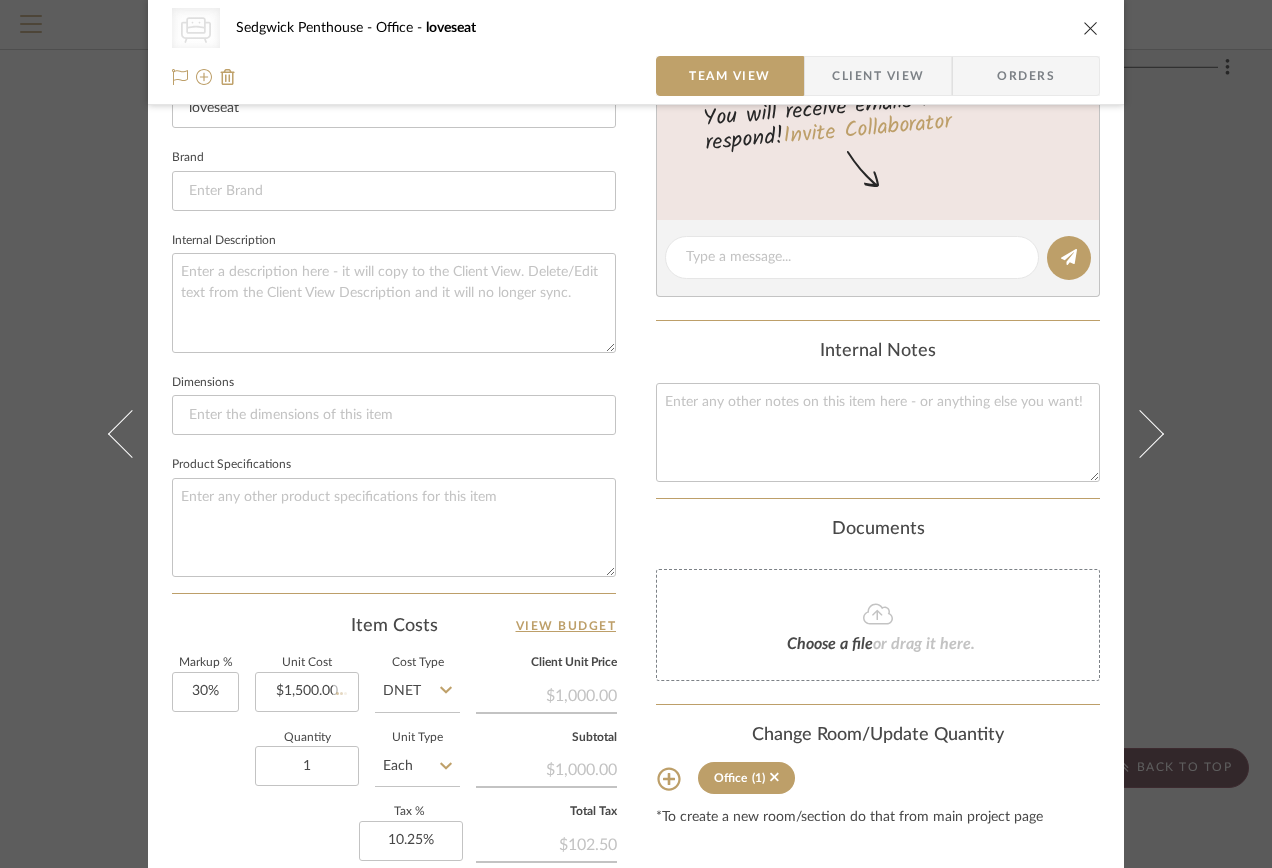 type 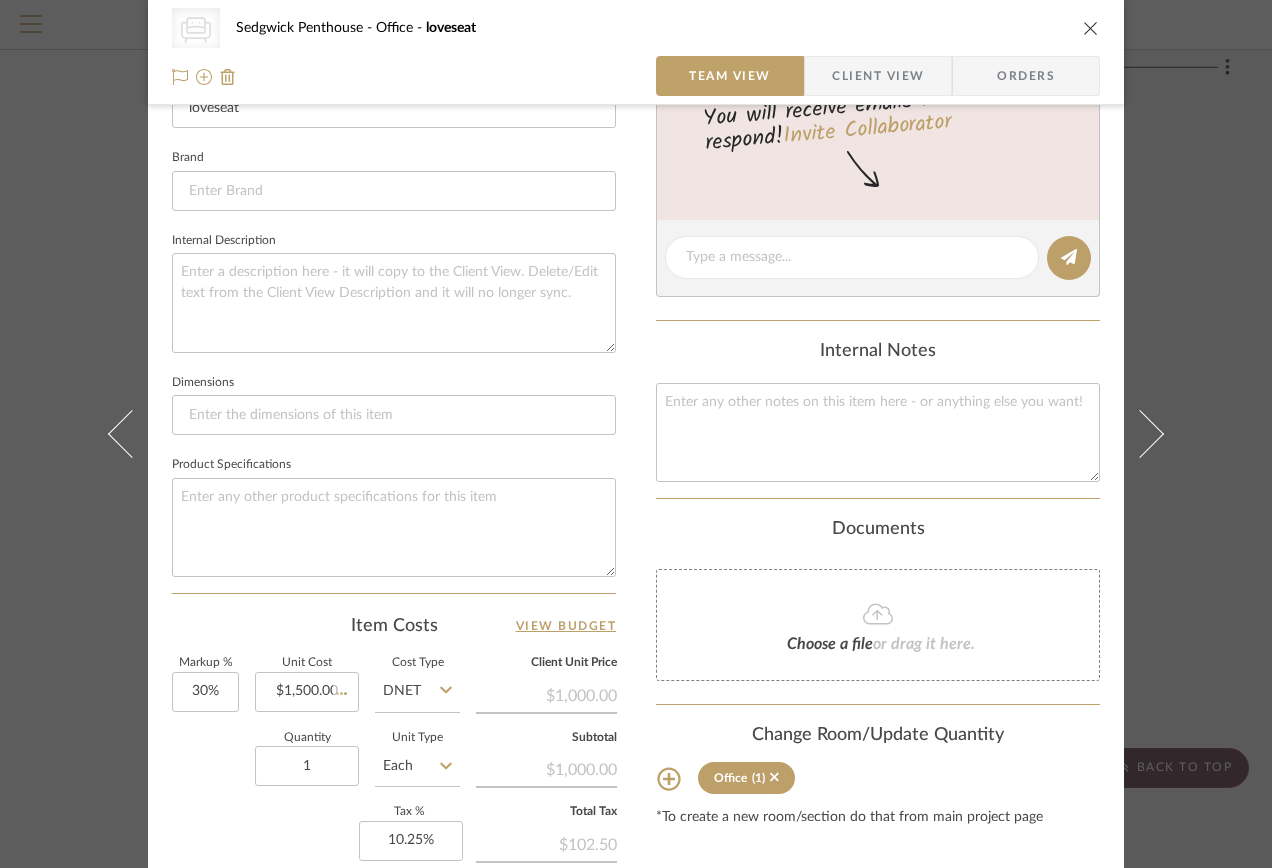 type 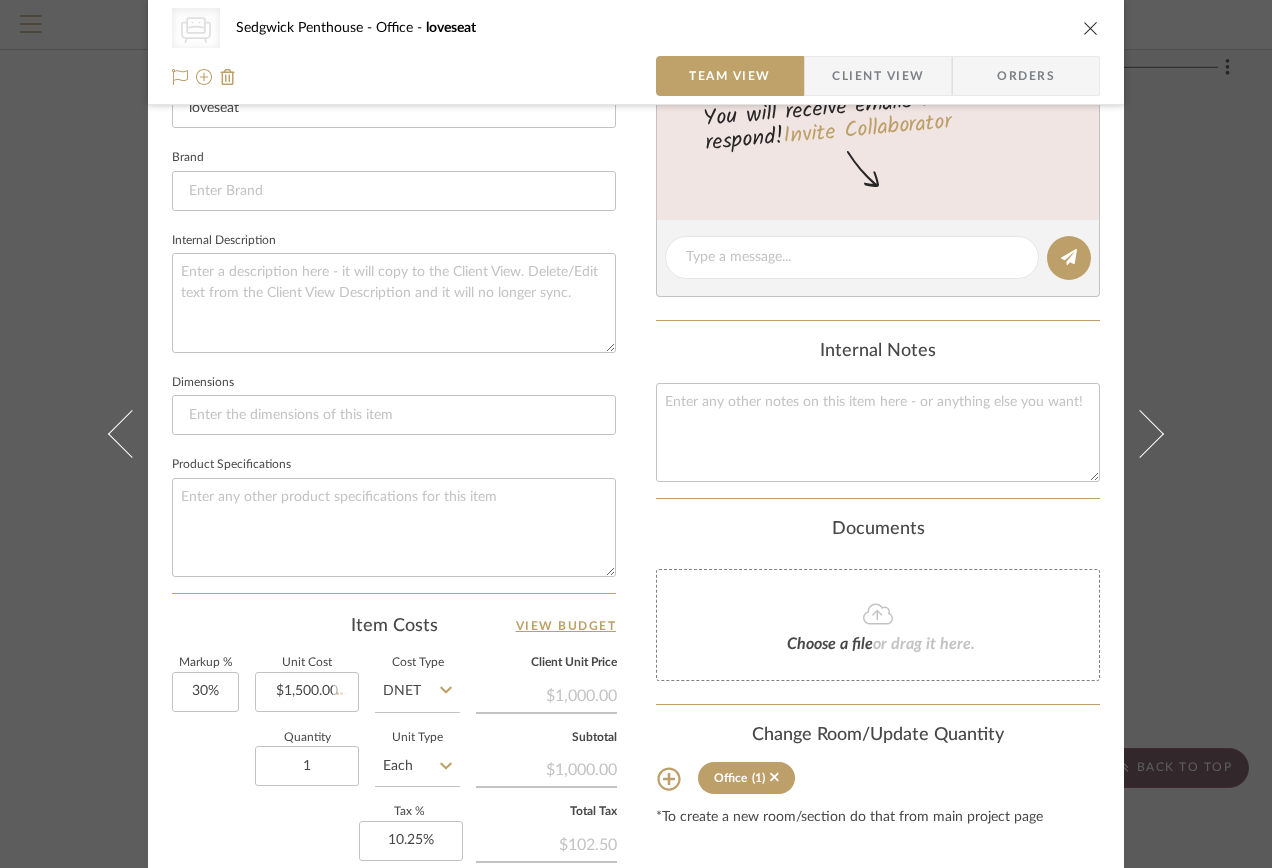 type 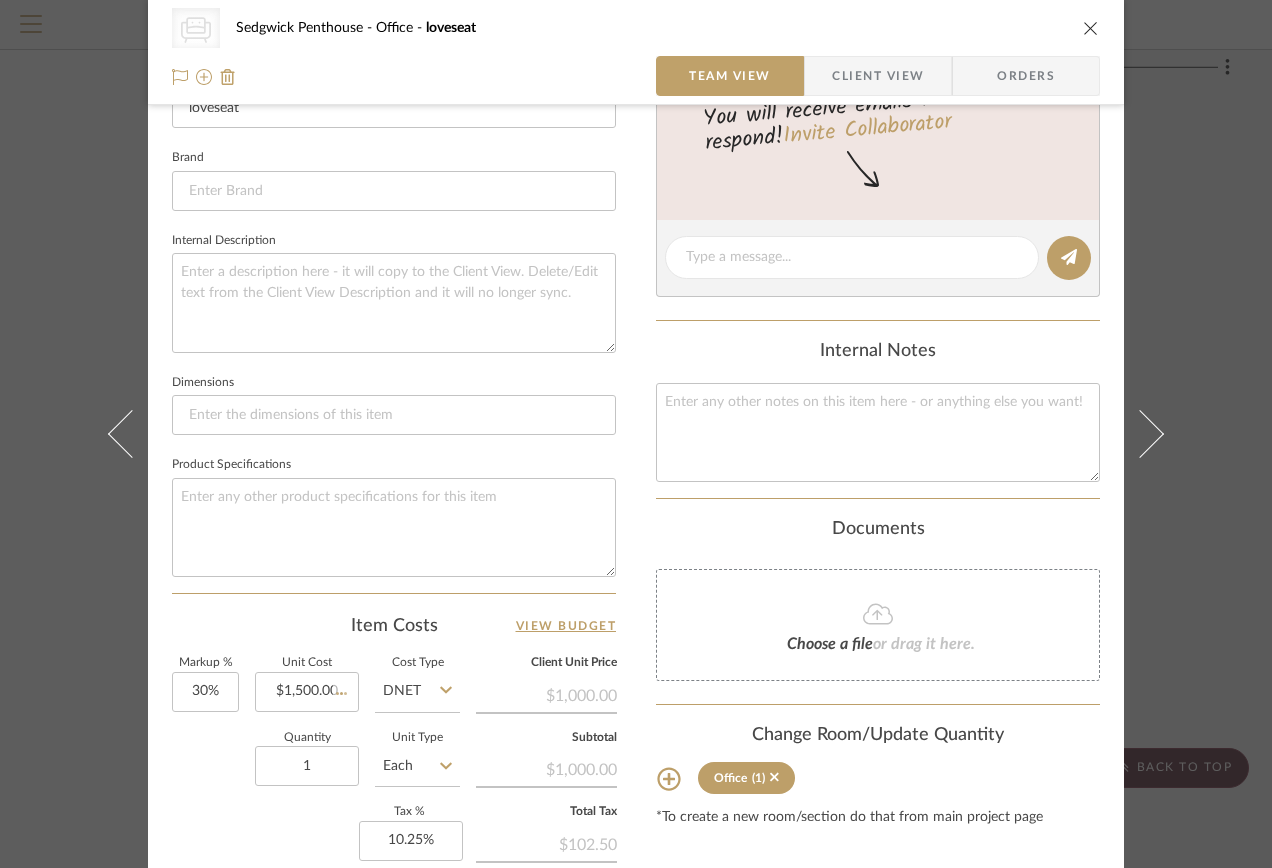 type 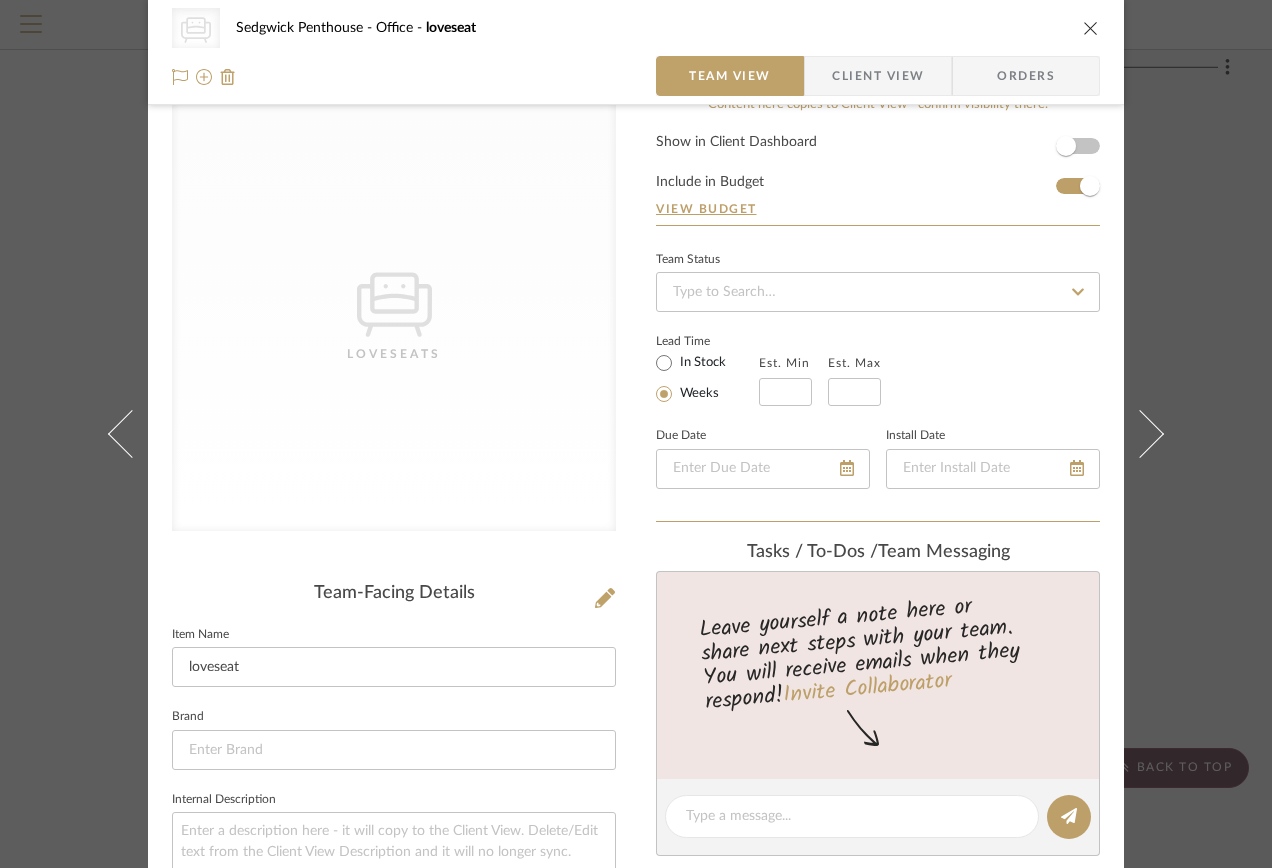 scroll, scrollTop: 0, scrollLeft: 0, axis: both 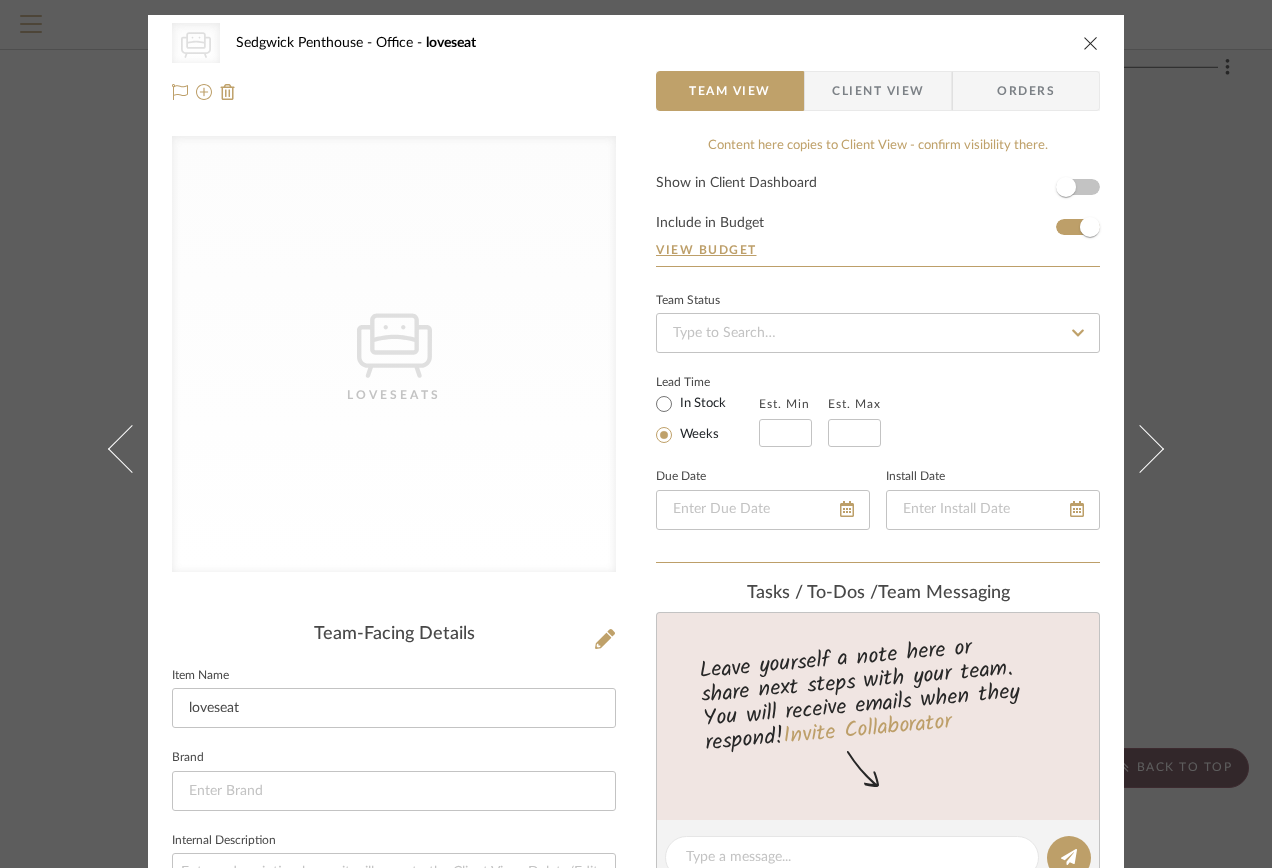 click at bounding box center (1091, 43) 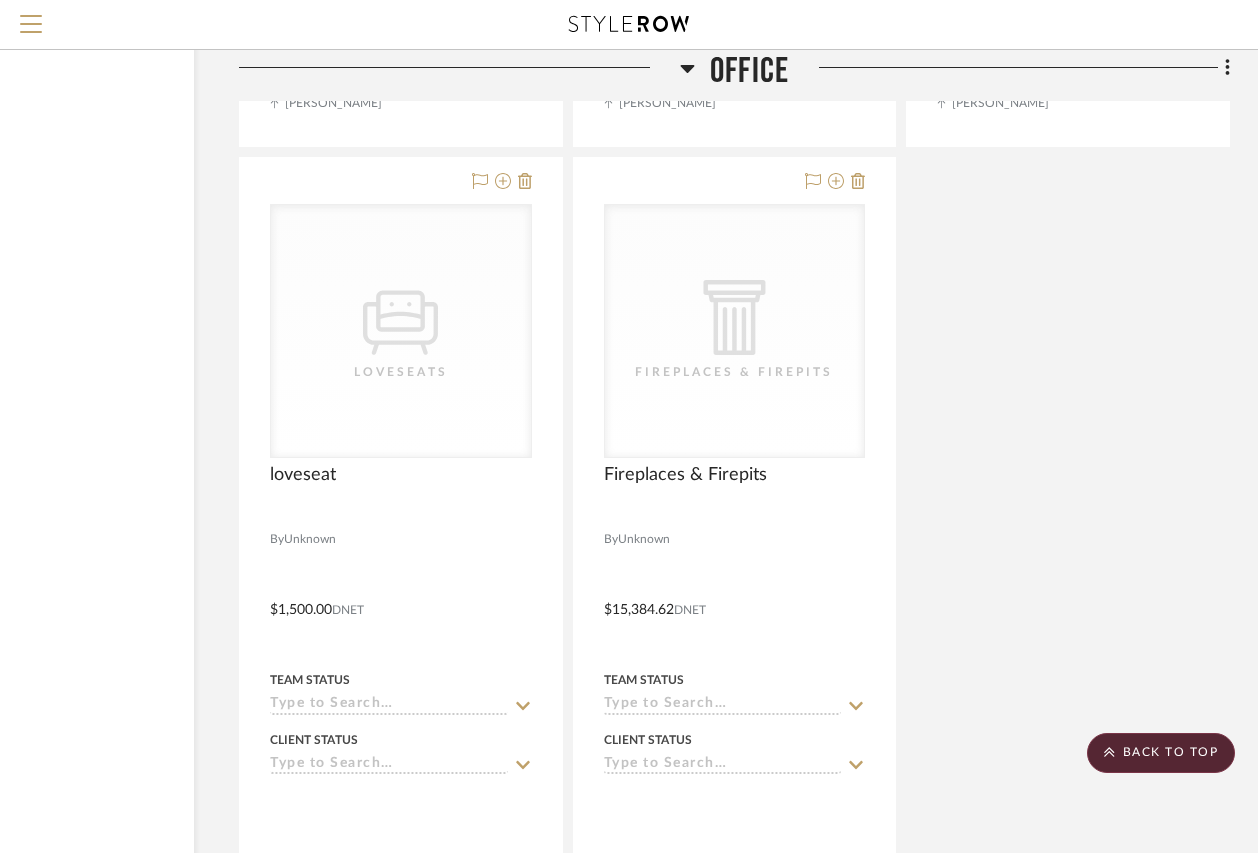 scroll, scrollTop: 7900, scrollLeft: 182, axis: both 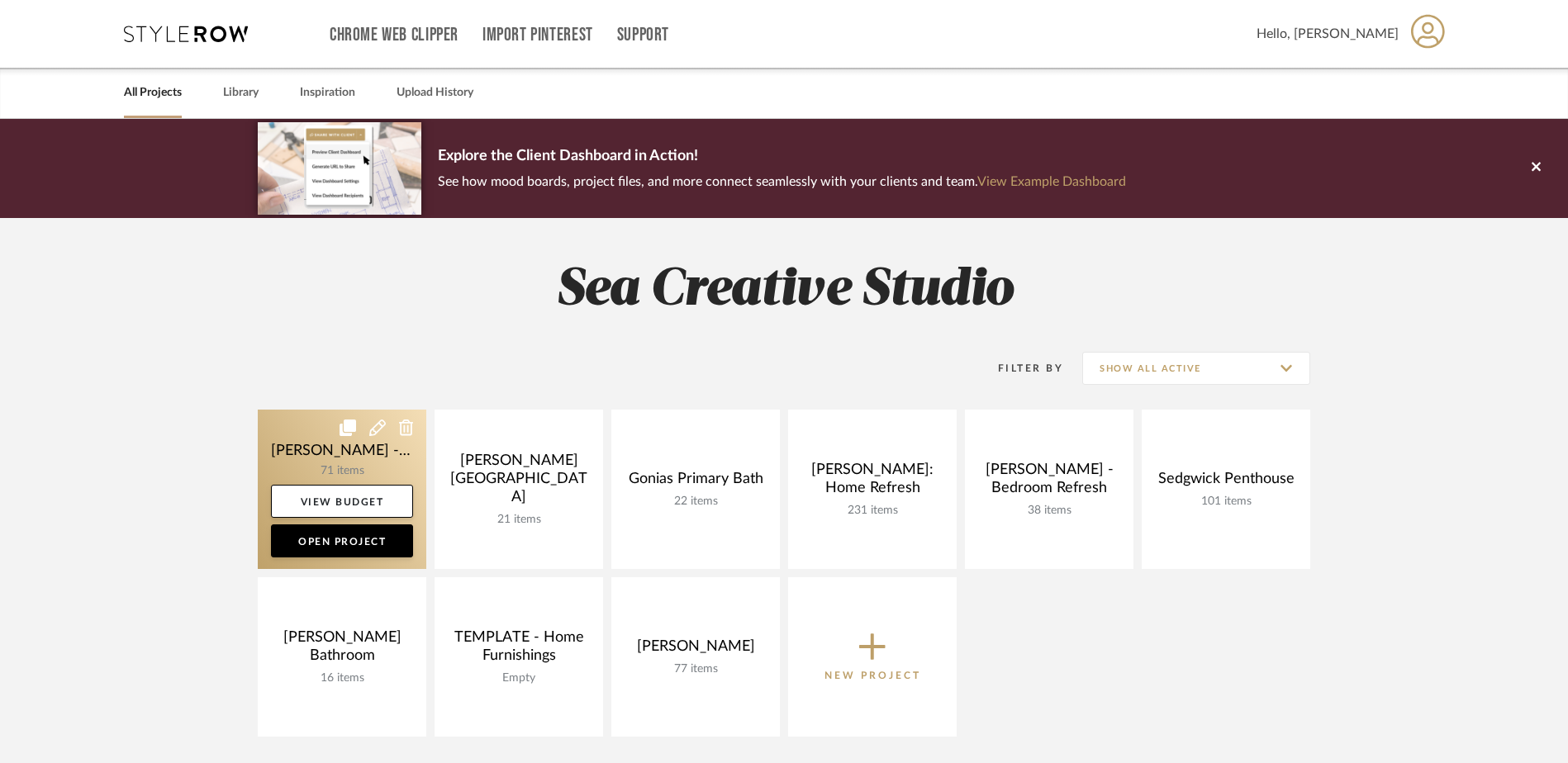 click 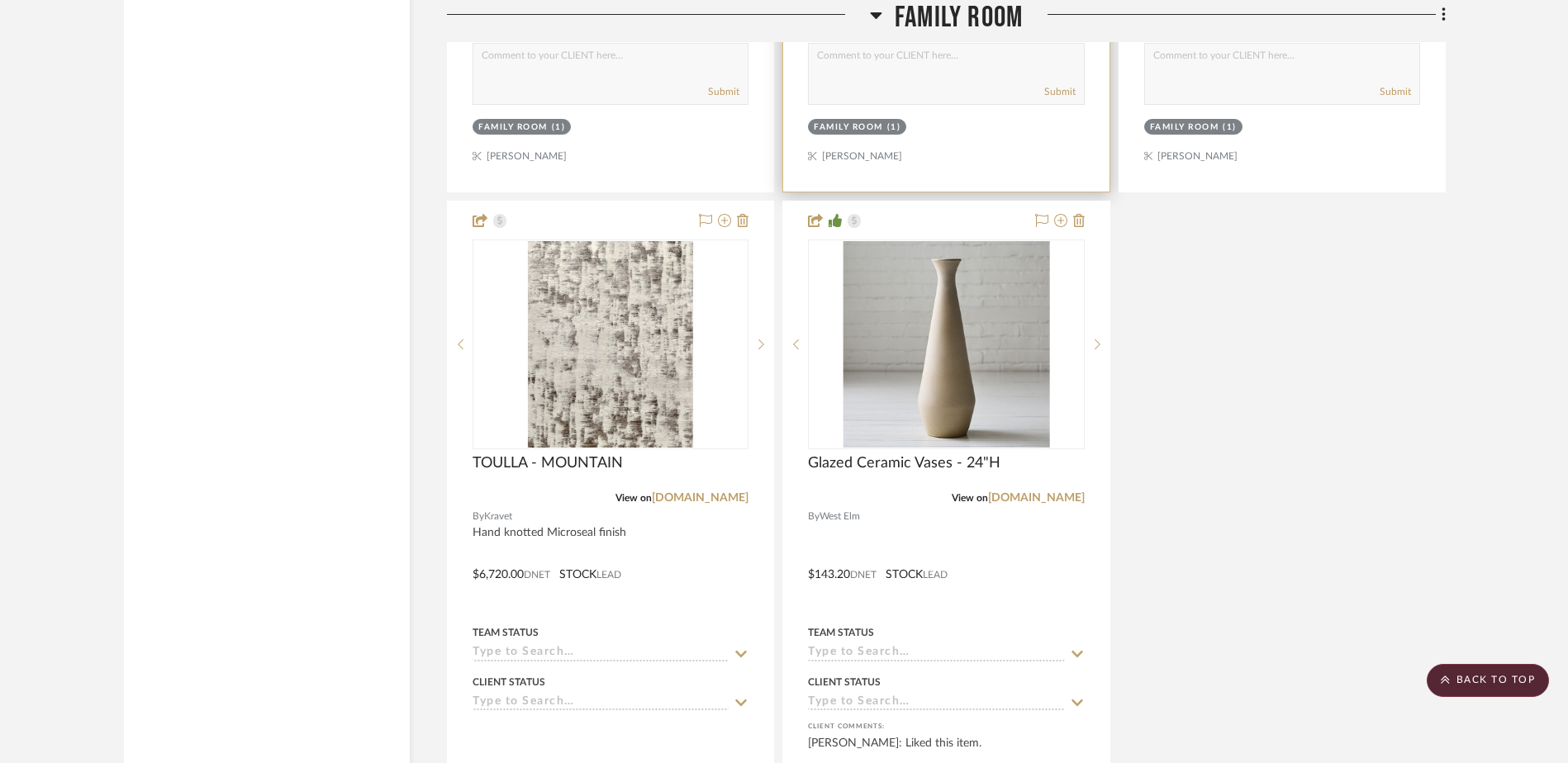 scroll, scrollTop: 5863, scrollLeft: 0, axis: vertical 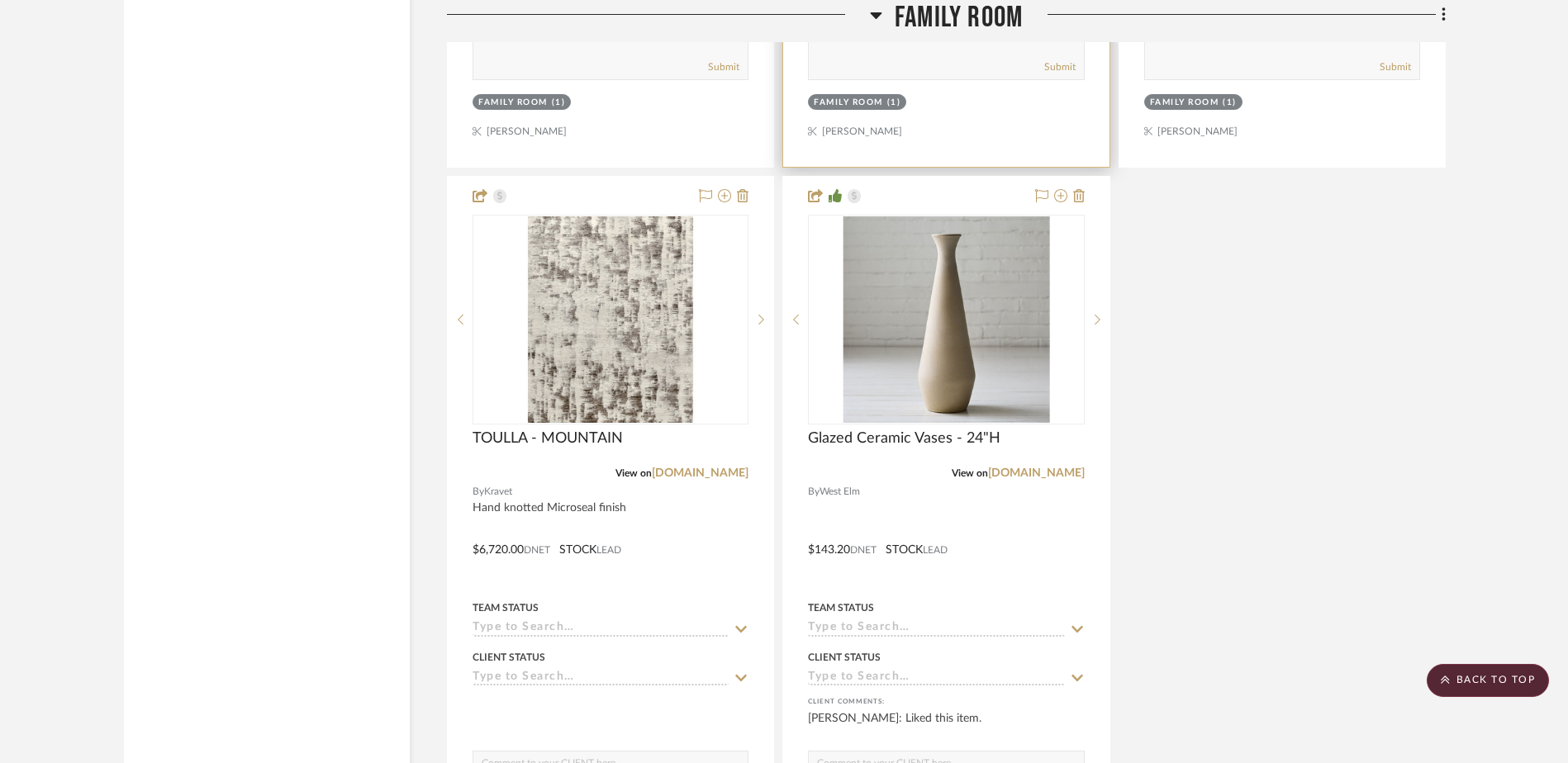 click at bounding box center (946, 320) 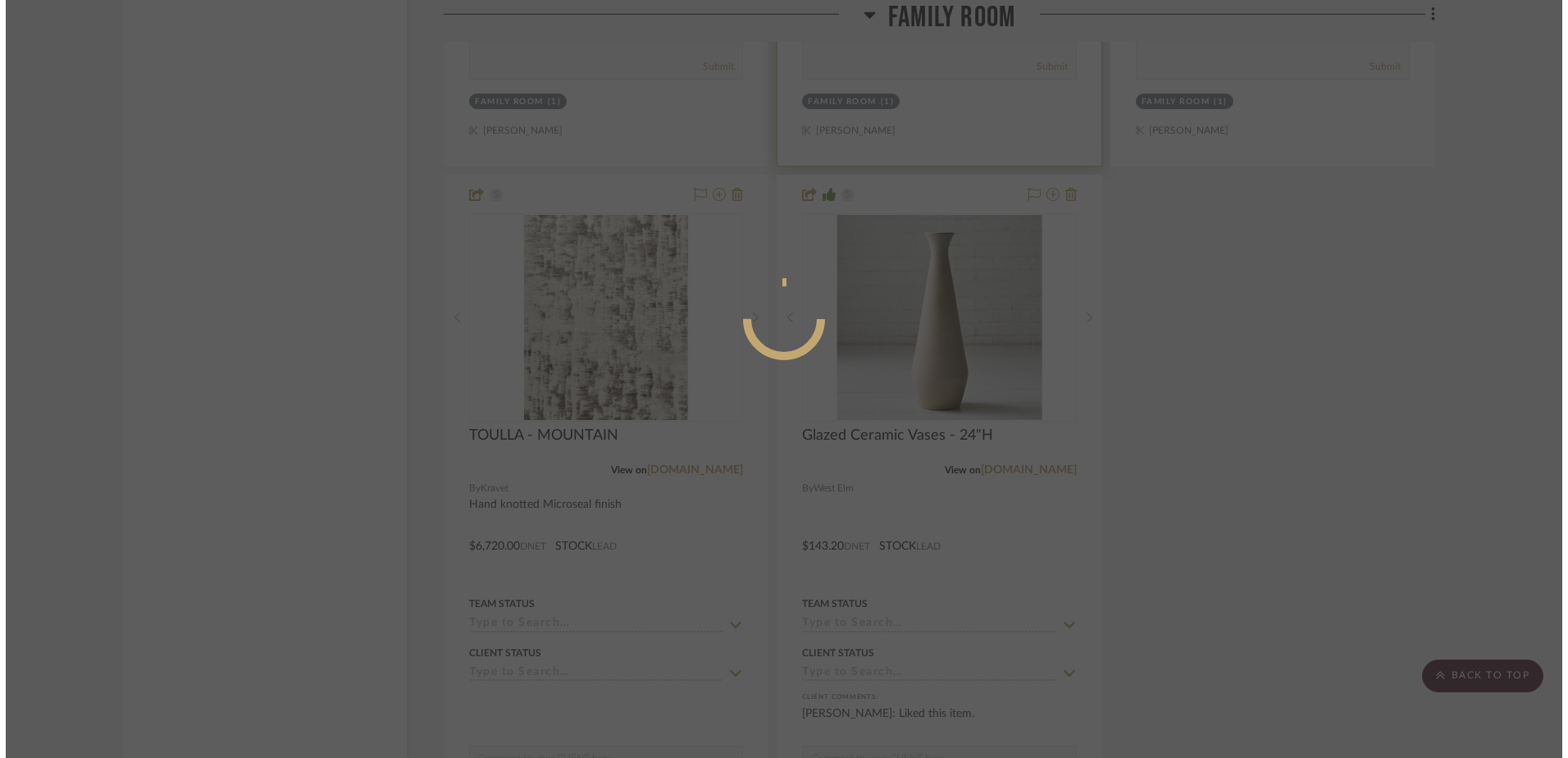 scroll, scrollTop: 0, scrollLeft: 0, axis: both 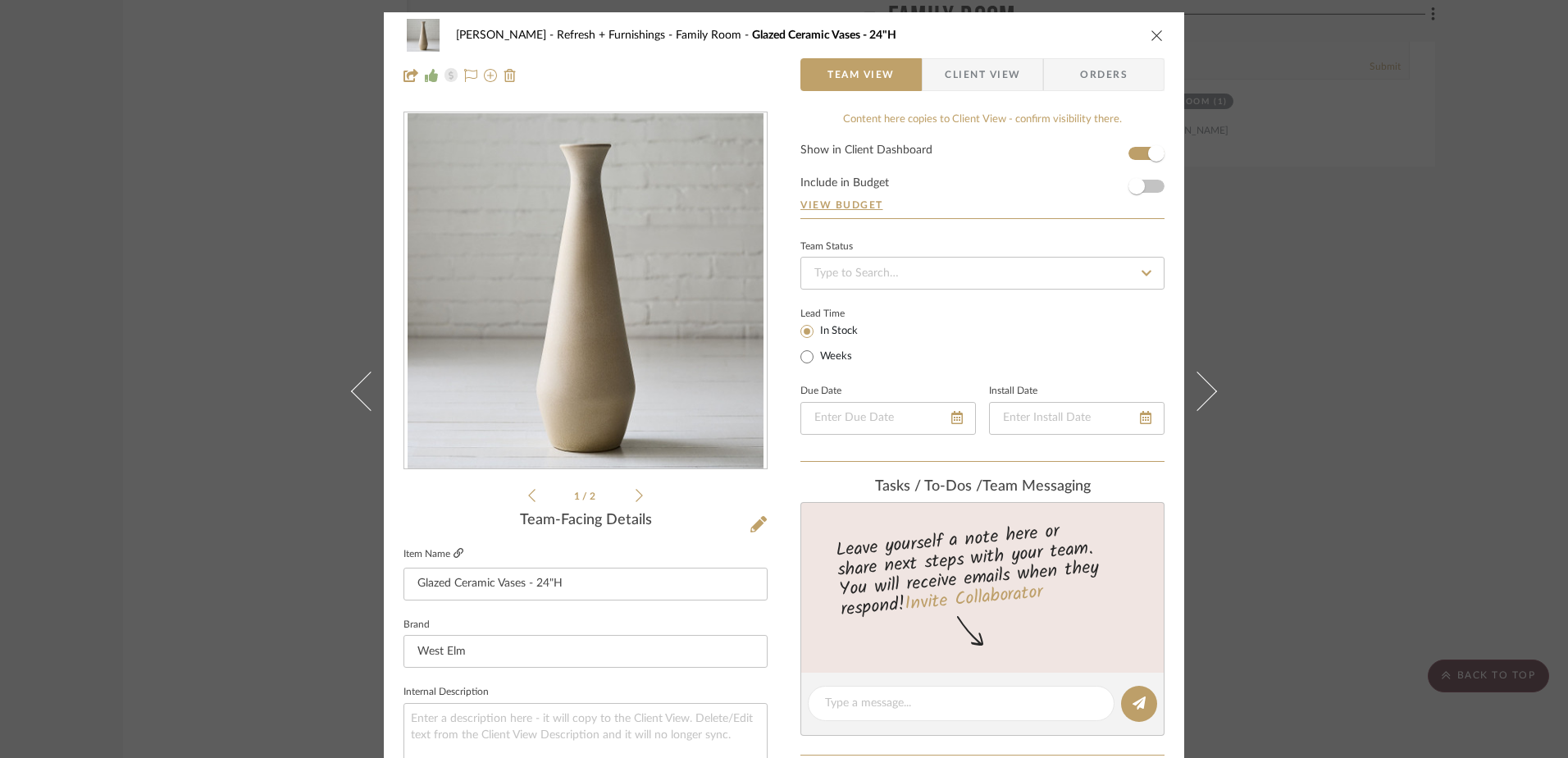 click 